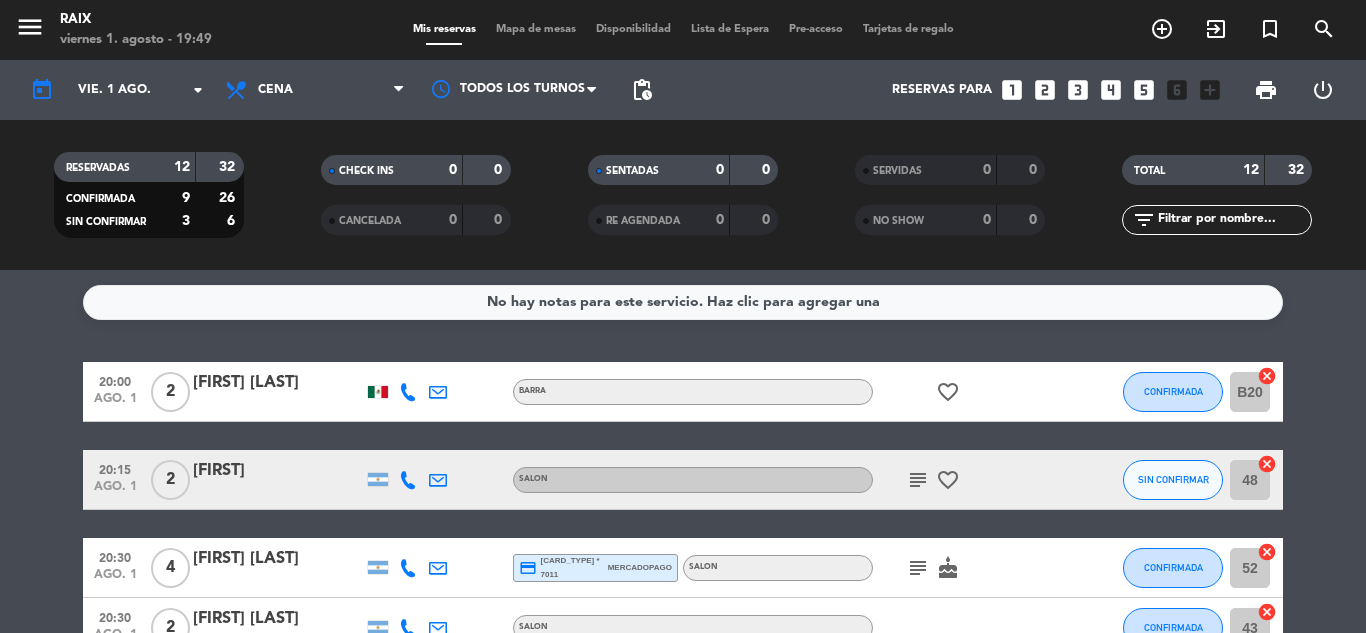 scroll, scrollTop: 0, scrollLeft: 0, axis: both 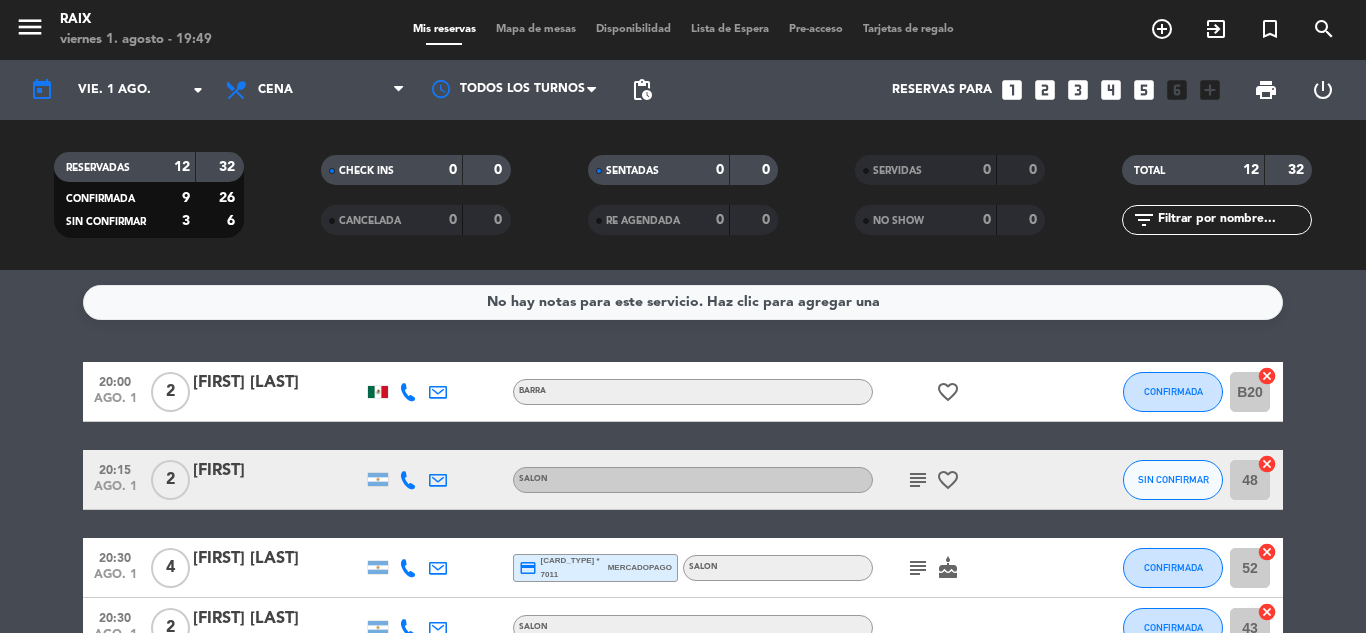 click on "No hay notas para este servicio. Haz clic para agregar una   20:00   ago. 1   2   [FIRST] [LAST]   BARRA   favorite_border  CONFIRMADA B20  cancel   20:15   ago. 1   2   [FIRST] [LAST]   SALON   subject   favorite_border  SIN CONFIRMAR 48  cancel   20:30   ago. 1   4   [FIRST] [LAST]  credit_card  master * 7011   mercadopago   SALON   subject   cake  CONFIRMADA 52  cancel   20:30   ago. 1   2   [FIRST] [LAST]   SALON  CONFIRMADA 43  cancel   21:00   ago. 1   2   [FIRST] [LAST]   headset_mic  Sin menú asignado  subject  CONFIRMADA 53  cancel   21:00   ago. 1   5   [FIRST]  credit_card  visa * 4483   mercadopago   SALON   subject   cake  CONFIRMADA 46  cancel   21:00   ago. 1   2   [FIRST] [LAST]   SALON  SIN CONFIRMAR 45  cancel   21:30   ago. 1   5   [FIRST] [LAST]  credit_card  visa * 6465   mercadopago   SALON   subject   cake  CONFIRMADA 42  cancel   21:30   ago. 1   2   [FIRST] [LAST]   SALON  CONFIRMADA 44  cancel   21:30   ago. 1   2   [FIRST] [LAST]   SALON  healing  SIN CONFIRMAR 51  cancel   22:00   ago. 1   2   [FIRST] [LAST]   SALON  SIN CONFIRMAR" 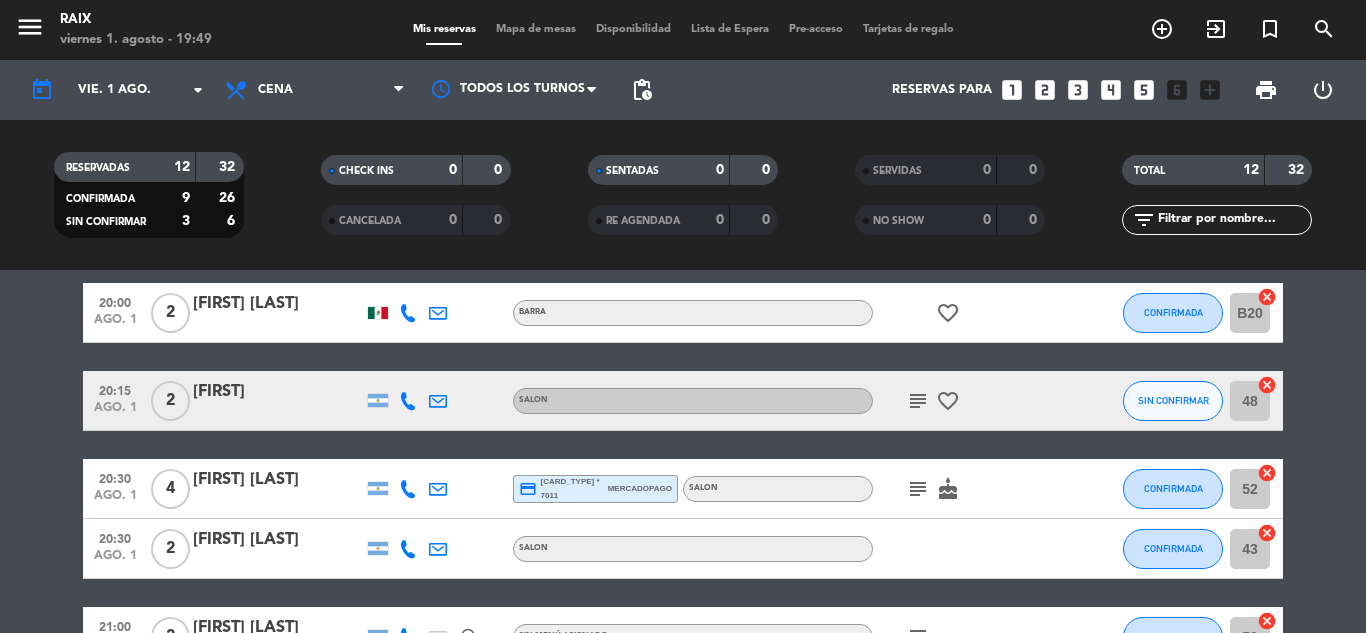 scroll, scrollTop: 80, scrollLeft: 0, axis: vertical 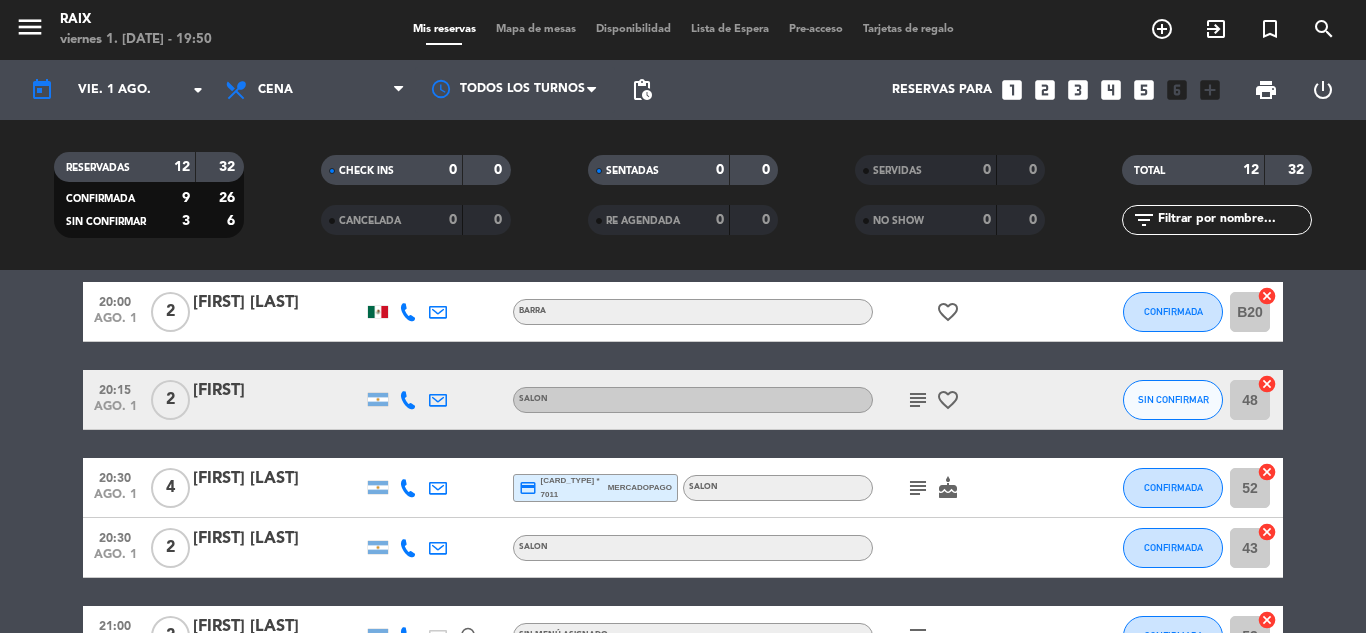 click on "20:00   ago. 1   2   [FIRST] [LAST]   BARRA   favorite_border  CONFIRMADA B20  cancel   20:15   ago. 1   2   Mercedes   SALON   subject   favorite_border  SIN CONFIRMAR 48  cancel   20:30   ago. 1   4   [FIRST] [LAST]  credit_card  master * 7011   mercadopago   SALON   subject   cake  CONFIRMADA 52  cancel   20:30   ago. 1   2   [FIRST] [LAST]   SALON  CONFIRMADA 43  cancel   21:00   ago. 1   2   Antonela Galicia   headset_mic  Sin menú asignado  subject  CONFIRMADA 53  cancel   21:00   ago. 1   5   Juan  credit_card  visa * 4483   mercadopago   SALON   subject   cake  CONFIRMADA 46  cancel   21:00   ago. 1   2   Nicolas Ziperovich   SALON  SIN CONFIRMAR 45  cancel   21:00   ago. 1   5   Lorena Viudez  credit_card  visa * 6465   mercadopago   SALON   subject   cake  CONFIRMADA 42  cancel   21:30   ago. 1   2   Lucas Terracino   SALON  CONFIRMADA 44  cancel   22:00   ago. 1   2   Maria Julia Caffaro   SALON  SIN CONFIRMAR 50  cancel   22:30   ago. 1   2   Aureliano Gentile   SALON  CONFIRMADA 54  cancel" 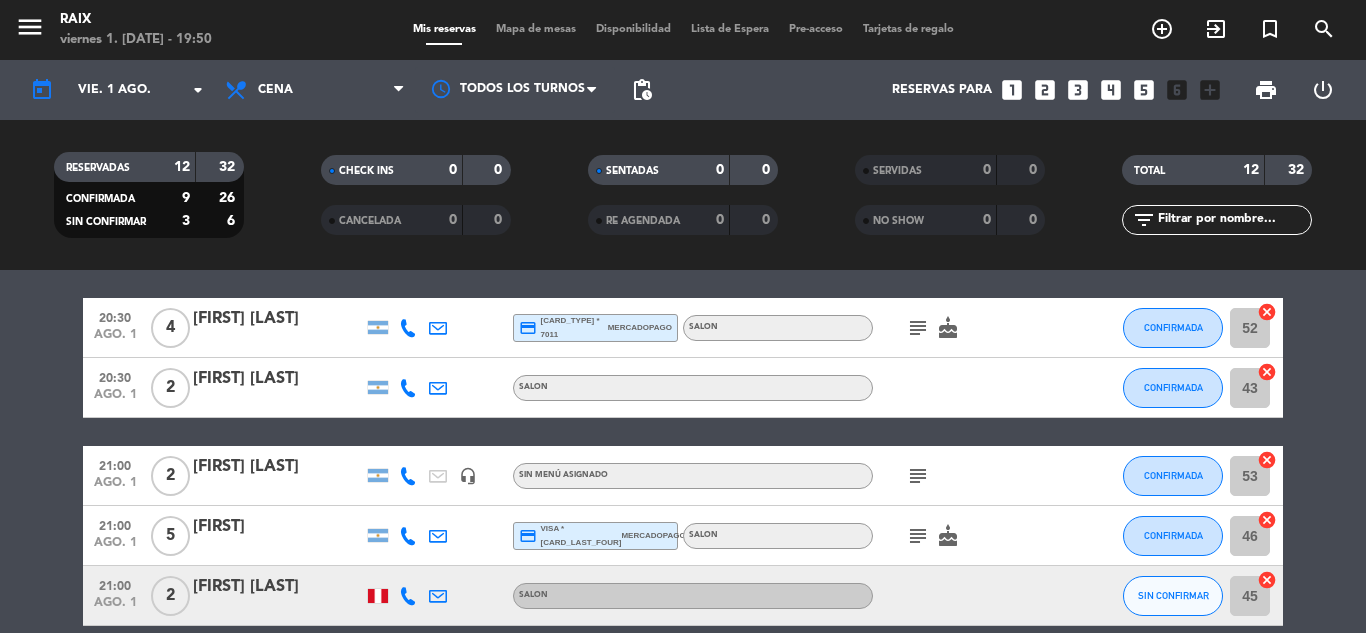 scroll, scrollTop: 280, scrollLeft: 0, axis: vertical 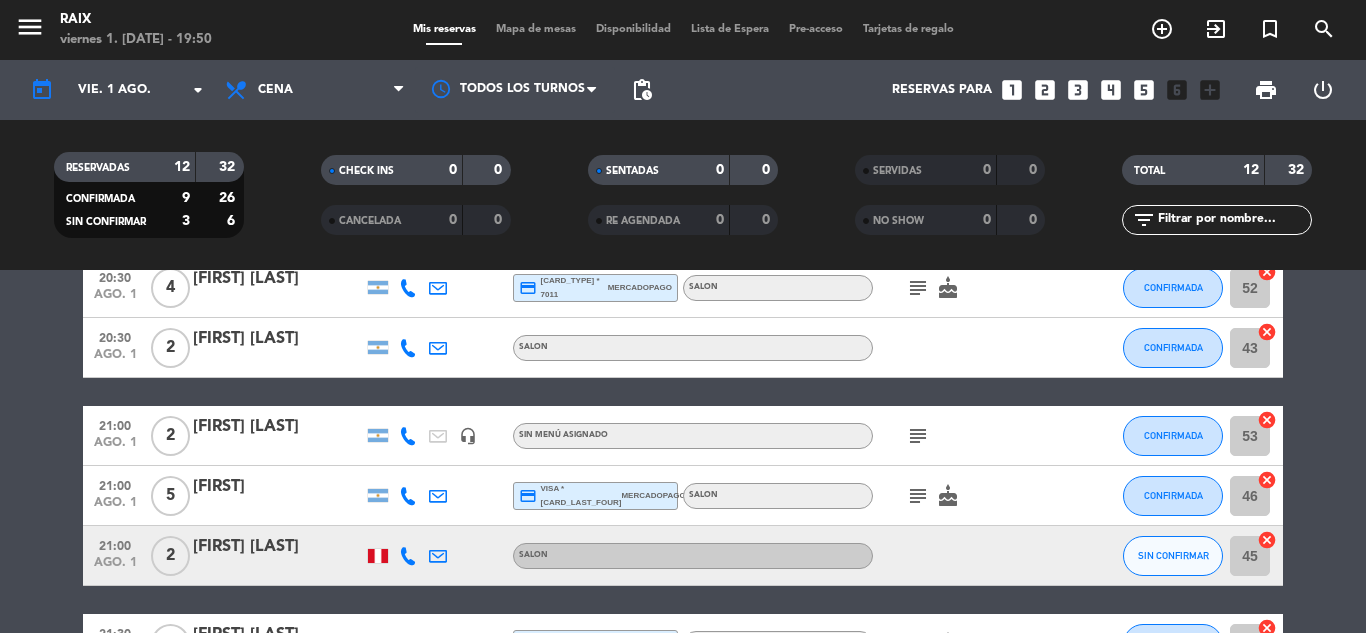 click on "20:00   ago. 1   2   [FIRST] [LAST]   BARRA   favorite_border  CONFIRMADA B20  cancel   20:15   ago. 1   2   Mercedes   SALON   subject   favorite_border  SIN CONFIRMAR 48  cancel   20:30   ago. 1   4   [FIRST] [LAST]  credit_card  master * 7011   mercadopago   SALON   subject   cake  CONFIRMADA 52  cancel   20:30   ago. 1   2   [FIRST] [LAST]   SALON  CONFIRMADA 43  cancel   21:00   ago. 1   2   Antonela Galicia   headset_mic  Sin menú asignado  subject  CONFIRMADA 53  cancel   21:00   ago. 1   5   Juan  credit_card  visa * 4483   mercadopago   SALON   subject   cake  CONFIRMADA 46  cancel   21:00   ago. 1   2   Nicolas Ziperovich   SALON  SIN CONFIRMAR 45  cancel   21:00   ago. 1   5   Lorena Viudez  credit_card  visa * 6465   mercadopago   SALON   subject   cake  CONFIRMADA 42  cancel   21:30   ago. 1   2   Lucas Terracino   SALON  CONFIRMADA 44  cancel   22:00   ago. 1   2   Maria Julia Caffaro   SALON  SIN CONFIRMAR 50  cancel   22:30   ago. 1   2   Aureliano Gentile   SALON  CONFIRMADA 54  cancel" 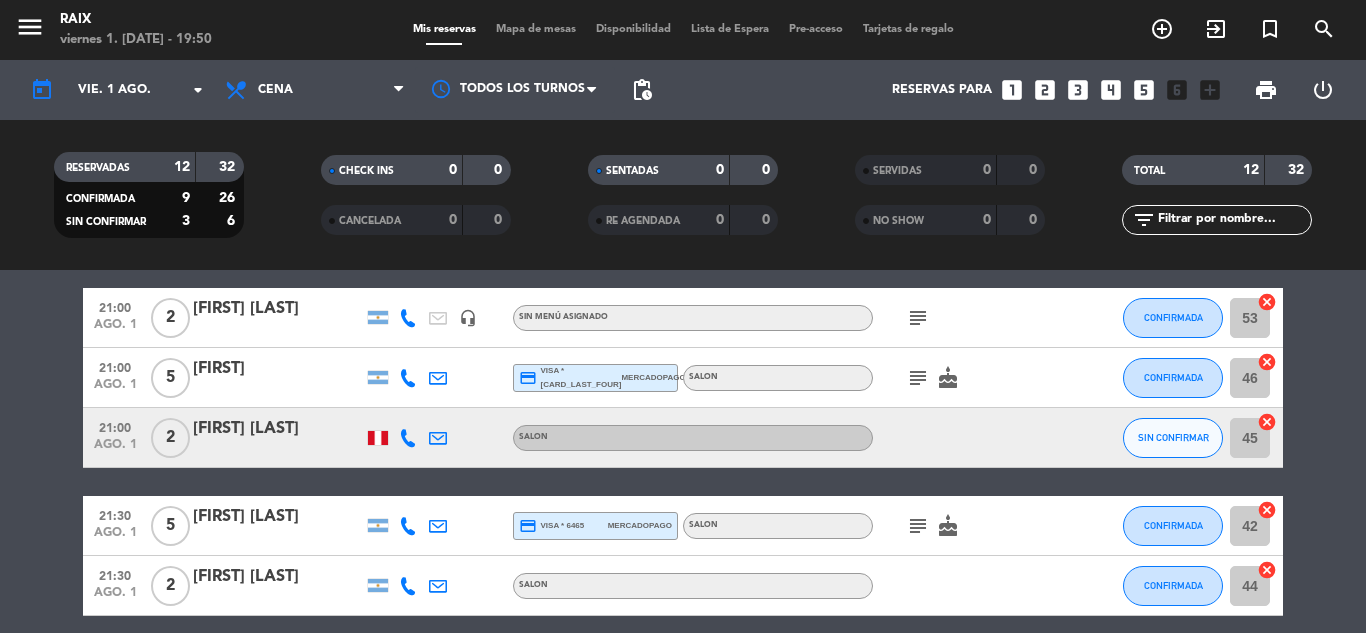 scroll, scrollTop: 400, scrollLeft: 0, axis: vertical 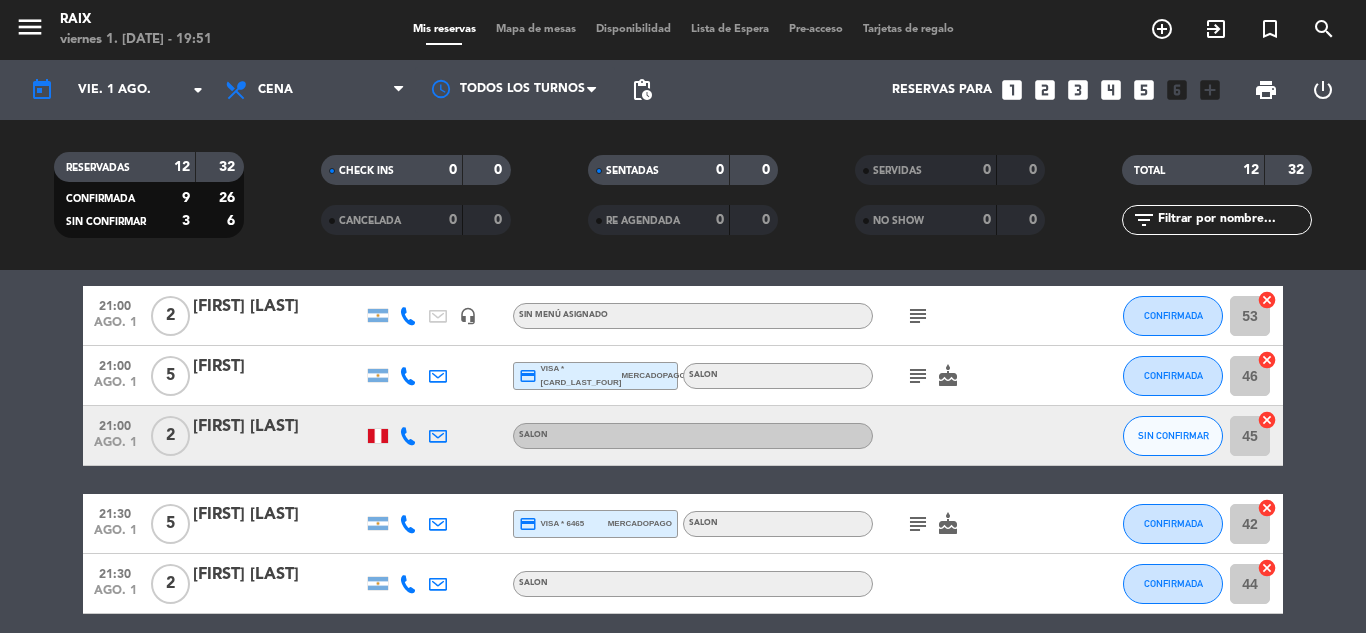 click on "20:00   ago. 1   2   [FIRST] [LAST]   BARRA   favorite_border  CONFIRMADA B20  cancel   20:15   ago. 1   2   Mercedes   SALON   subject   favorite_border  SIN CONFIRMAR 48  cancel   20:30   ago. 1   4   [FIRST] [LAST]  credit_card  master * 7011   mercadopago   SALON   subject   cake  CONFIRMADA 52  cancel   20:30   ago. 1   2   [FIRST] [LAST]   SALON  CONFIRMADA 43  cancel   21:00   ago. 1   2   Antonela Galicia   headset_mic  Sin menú asignado  subject  CONFIRMADA 53  cancel   21:00   ago. 1   5   Juan  credit_card  visa * 4483   mercadopago   SALON   subject   cake  CONFIRMADA 46  cancel   21:00   ago. 1   2   Nicolas Ziperovich   SALON  SIN CONFIRMAR 45  cancel   21:00   ago. 1   5   Lorena Viudez  credit_card  visa * 6465   mercadopago   SALON   subject   cake  CONFIRMADA 42  cancel   21:30   ago. 1   2   Lucas Terracino   SALON  CONFIRMADA 44  cancel   22:00   ago. 1   2   Maria Julia Caffaro   SALON  SIN CONFIRMAR 50  cancel   22:30   ago. 1   2   Aureliano Gentile   SALON  CONFIRMADA 54  cancel" 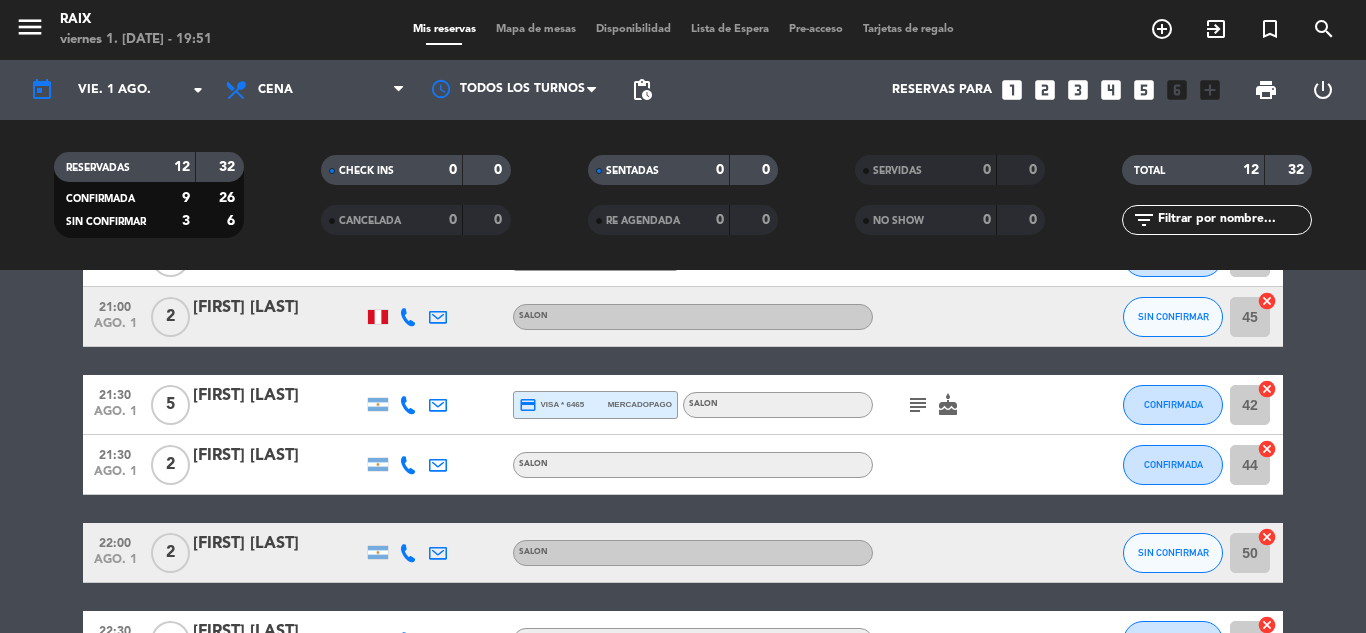 scroll, scrollTop: 520, scrollLeft: 0, axis: vertical 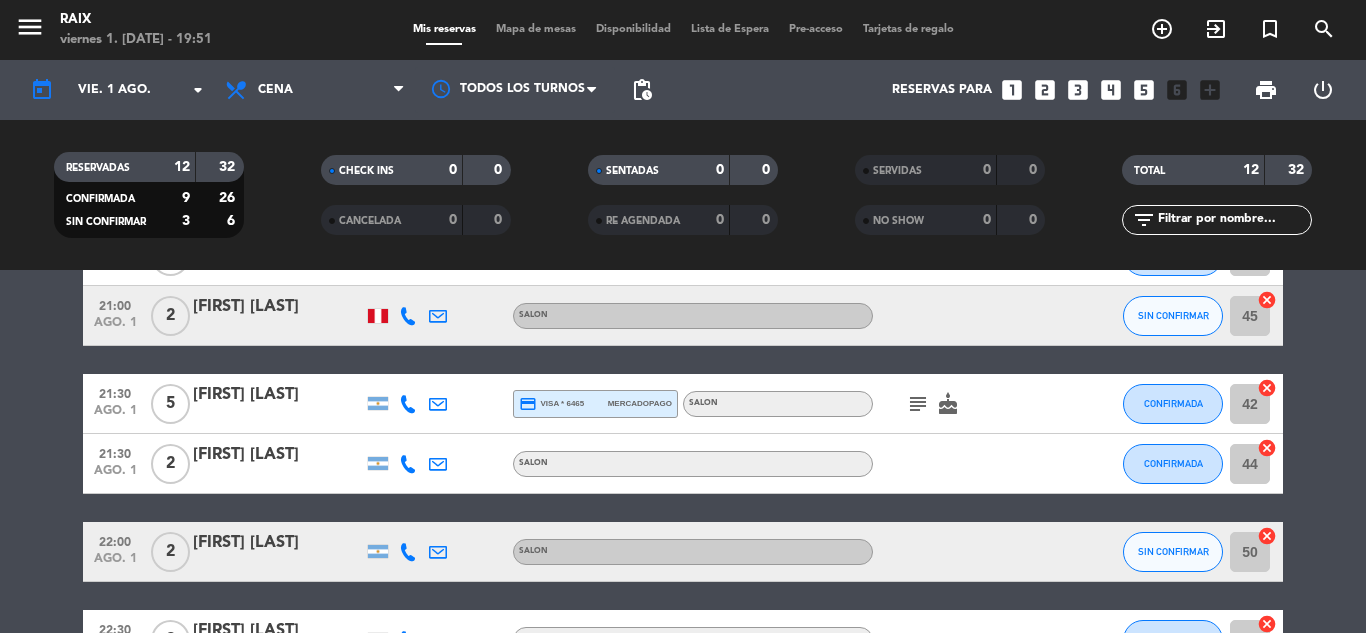 click on "20:00   ago. 1   2   [FIRST] [LAST]   BARRA   favorite_border  CONFIRMADA B20  cancel   20:15   ago. 1   2   Mercedes   SALON   subject   favorite_border  SIN CONFIRMAR 48  cancel   20:30   ago. 1   4   [FIRST] [LAST]  credit_card  master * 7011   mercadopago   SALON   subject   cake  CONFIRMADA 52  cancel   20:30   ago. 1   2   [FIRST] [LAST]   SALON  CONFIRMADA 43  cancel   21:00   ago. 1   2   Antonela Galicia   headset_mic  Sin menú asignado  subject  CONFIRMADA 53  cancel   21:00   ago. 1   5   Juan  credit_card  visa * 4483   mercadopago   SALON   subject   cake  CONFIRMADA 46  cancel   21:00   ago. 1   2   Nicolas Ziperovich   SALON  SIN CONFIRMAR 45  cancel   21:00   ago. 1   5   Lorena Viudez  credit_card  visa * 6465   mercadopago   SALON   subject   cake  CONFIRMADA 42  cancel   21:30   ago. 1   2   Lucas Terracino   SALON  CONFIRMADA 44  cancel   22:00   ago. 1   2   Maria Julia Caffaro   SALON  SIN CONFIRMAR 50  cancel   22:30   ago. 1   2   Aureliano Gentile   SALON  CONFIRMADA 54  cancel" 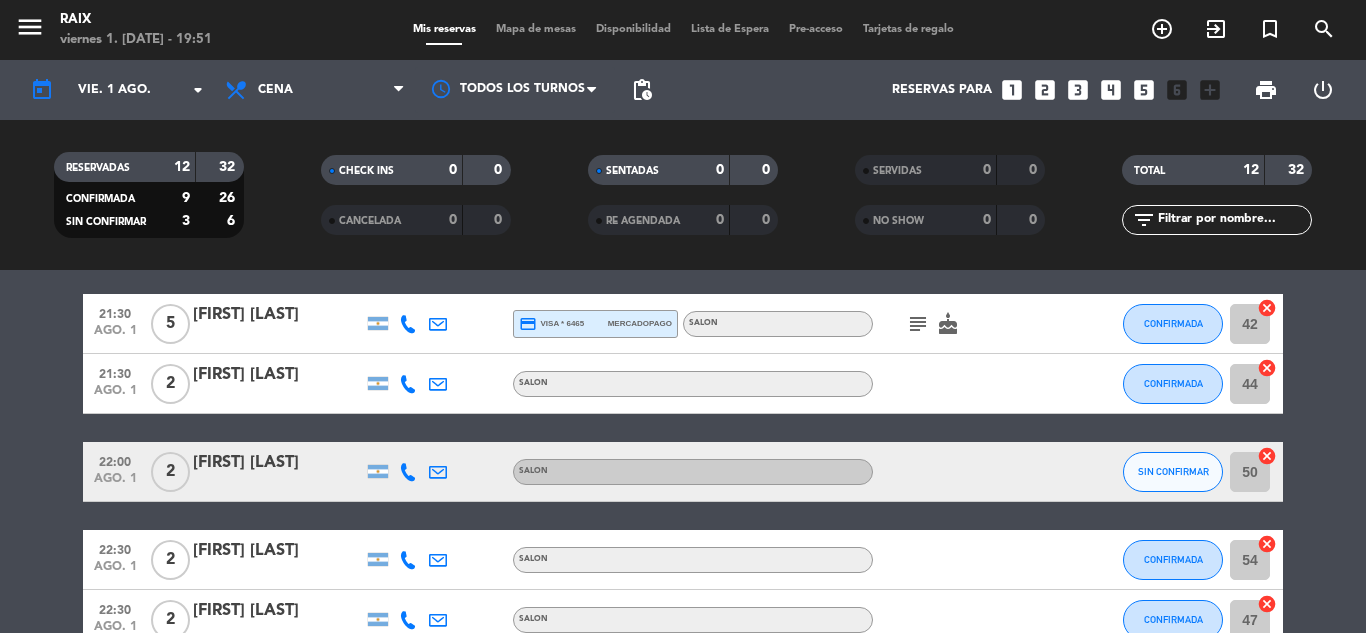 scroll, scrollTop: 640, scrollLeft: 0, axis: vertical 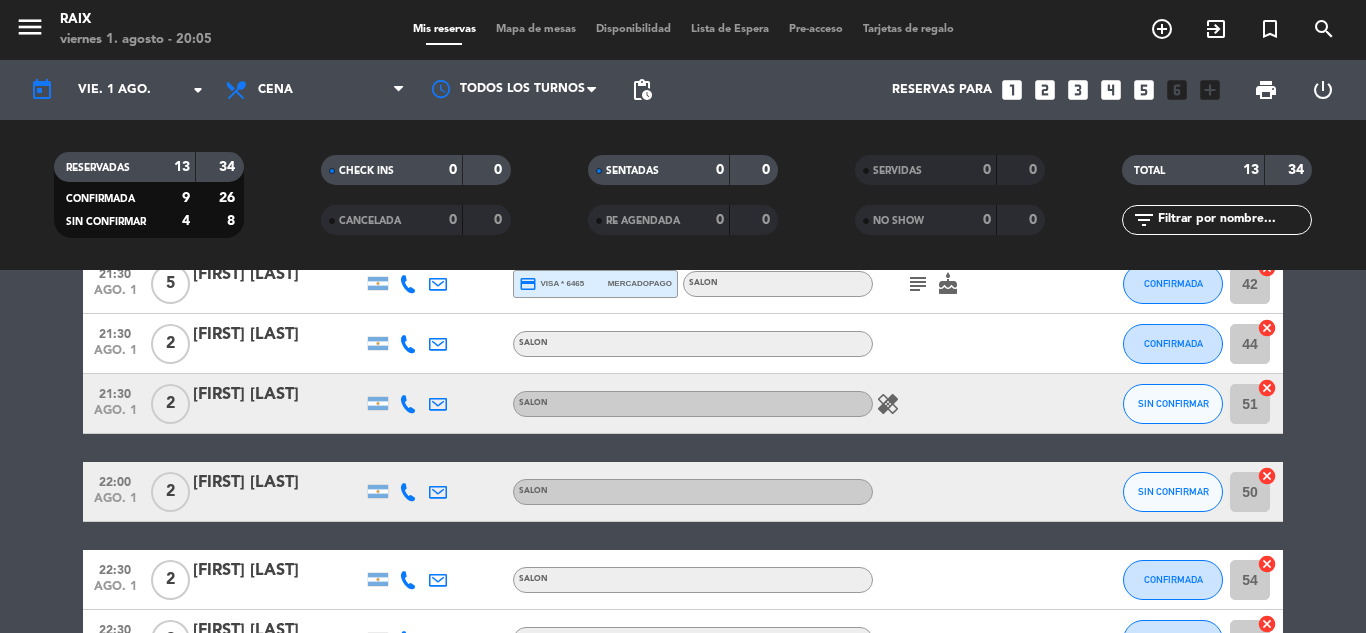 click on "20:00   ago. 1   2   [FIRST] [LAST]   BARRA   favorite_border  CONFIRMADA B20  cancel   20:15   ago. 1   2   [FIRST] [LAST]   SALON   subject   favorite_border  SIN CONFIRMAR 48  cancel   20:30   ago. 1   4   [FIRST] [LAST]  credit_card  master * 7011   mercadopago   SALON   subject   cake  CONFIRMADA 52  cancel   20:30   ago. 1   2   [FIRST] [LAST]   SALON  CONFIRMADA 43  cancel   21:00   ago. 1   2   [FIRST] [LAST]   headset_mic  Sin menú asignado  subject  CONFIRMADA 53  cancel   21:00   ago. 1   5   [FIRST]  credit_card  visa * 4483   mercadopago   SALON   subject   cake  CONFIRMADA 46  cancel   21:00   ago. 1   2   [FIRST] [LAST]   SALON  SIN CONFIRMAR 45  cancel   21:30   ago. 1   5   [FIRST] [LAST]  credit_card  visa * 6465   mercadopago   SALON   subject   cake  CONFIRMADA 42  cancel   21:30   ago. 1   2   [FIRST] [LAST]   SALON  CONFIRMADA 44  cancel   21:30   ago. 1   2   [FIRST] [LAST]   SALON  healing  SIN CONFIRMAR 51  cancel   22:00   ago. 1   2   [FIRST] [LAST]   SALON  SIN CONFIRMAR" 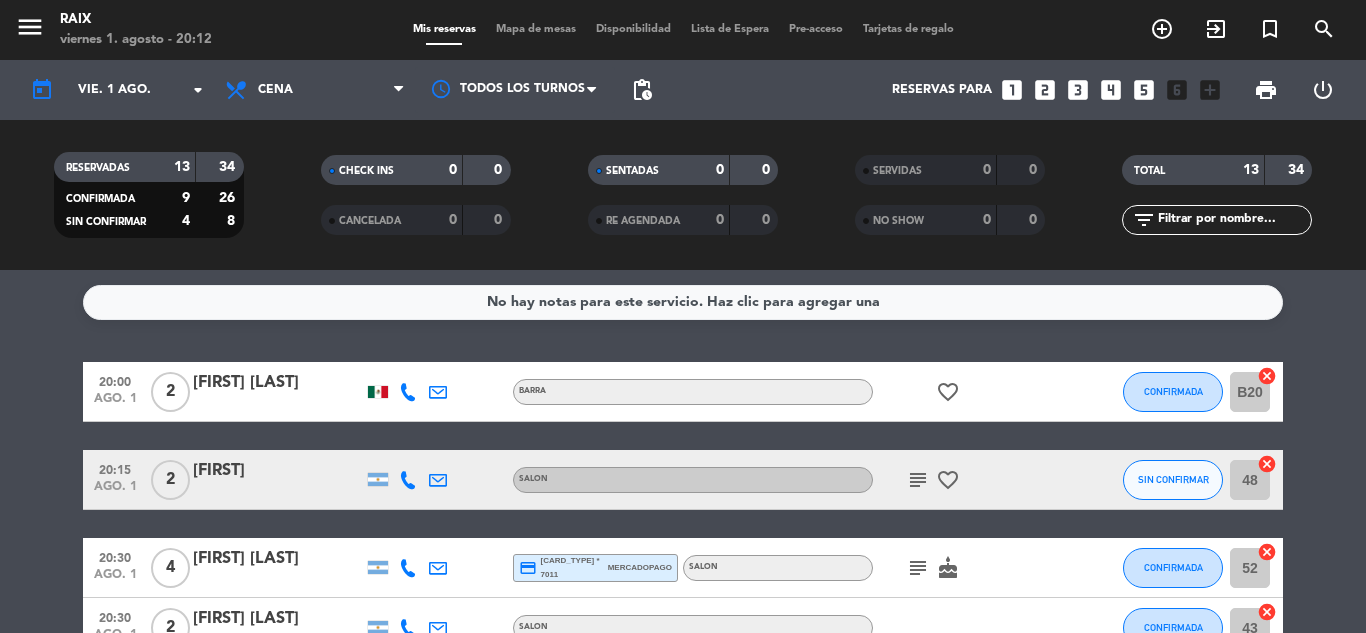 scroll, scrollTop: 160, scrollLeft: 0, axis: vertical 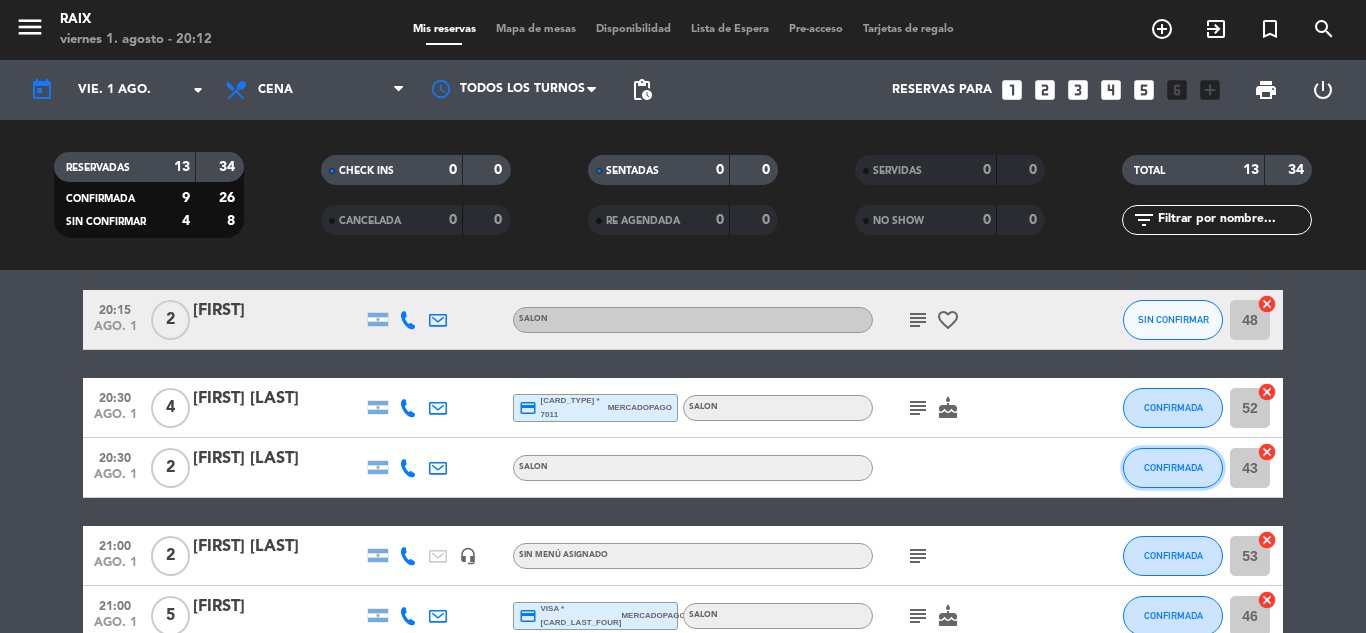 click on "CONFIRMADA" 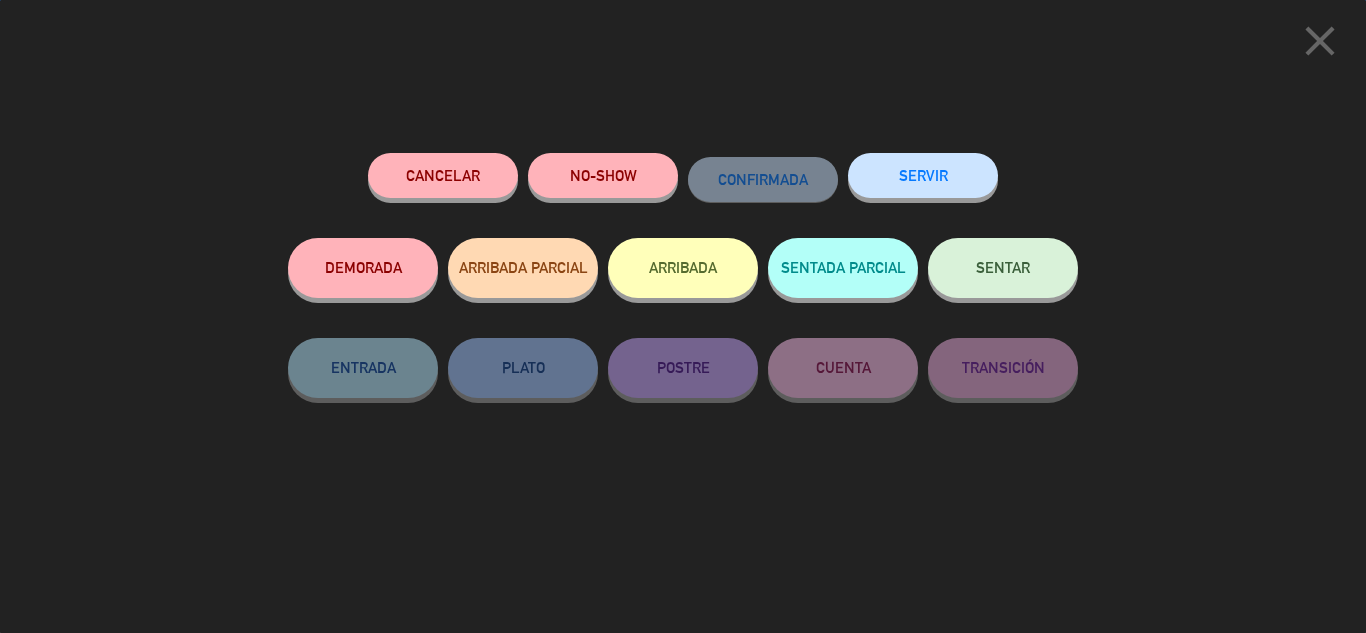 click on "SENTAR" 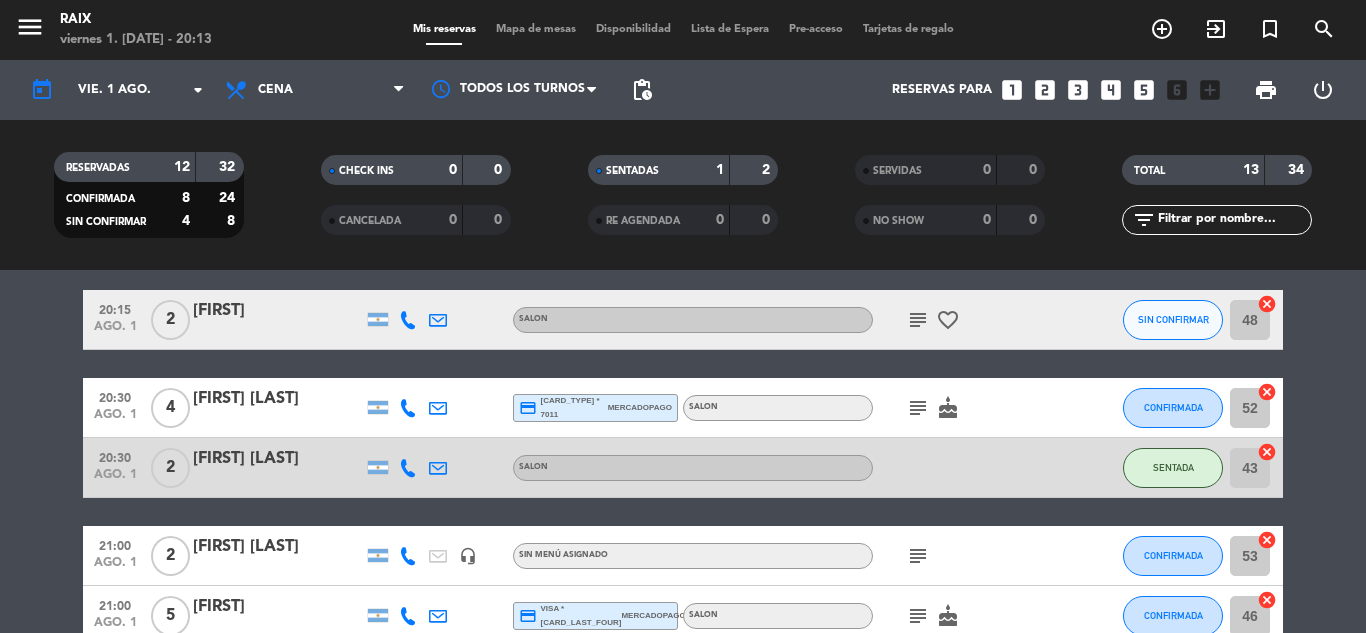 click on "20:00   ago. 1   2   [FIRST] [LAST]   1 Visita   BARRA   favorite_border  CONFIRMADA B20  cancel   20:15   ago. 1   2   [FIRST]   SALON   subject   favorite_border  SIN CONFIRMAR 48  cancel   20:30   ago. 1   4   [FIRST] [LAST]  credit_card  master * 7011   mercadopago   SALON   subject   cake  CONFIRMADA 52  cancel   20:30   ago. 1   2   [FIRST] [LAST]   SALON  SENTADA 43  cancel   21:00   ago. 1   2   [FIRST] [LAST]   headset_mic  Sin menú asignado  subject  CONFIRMADA 53  cancel   21:00   ago. 1   5   [FIRST]  credit_card  visa * 4483   mercadopago   SALON   subject   cake  CONFIRMADA 46  cancel   21:00   ago. 1   2   [FIRST] [LAST]   SALON  SIN CONFIRMAR 45  cancel   21:30   ago. 1   5   [FIRST] [LAST]  credit_card  visa * 6465   mercadopago   SALON   subject   cake  CONFIRMADA 42  cancel   21:30   ago. 1   2   [FIRST] [LAST]   SALON  CONFIRMADA 44  cancel   21:30   ago. 1   2   [FIRST] [LAST]   SALON   healing  SIN CONFIRMAR 51  cancel   22:00   ago. 1   2   [FIRST] [LAST]   SALON  SIN CONFIRMAR 50" 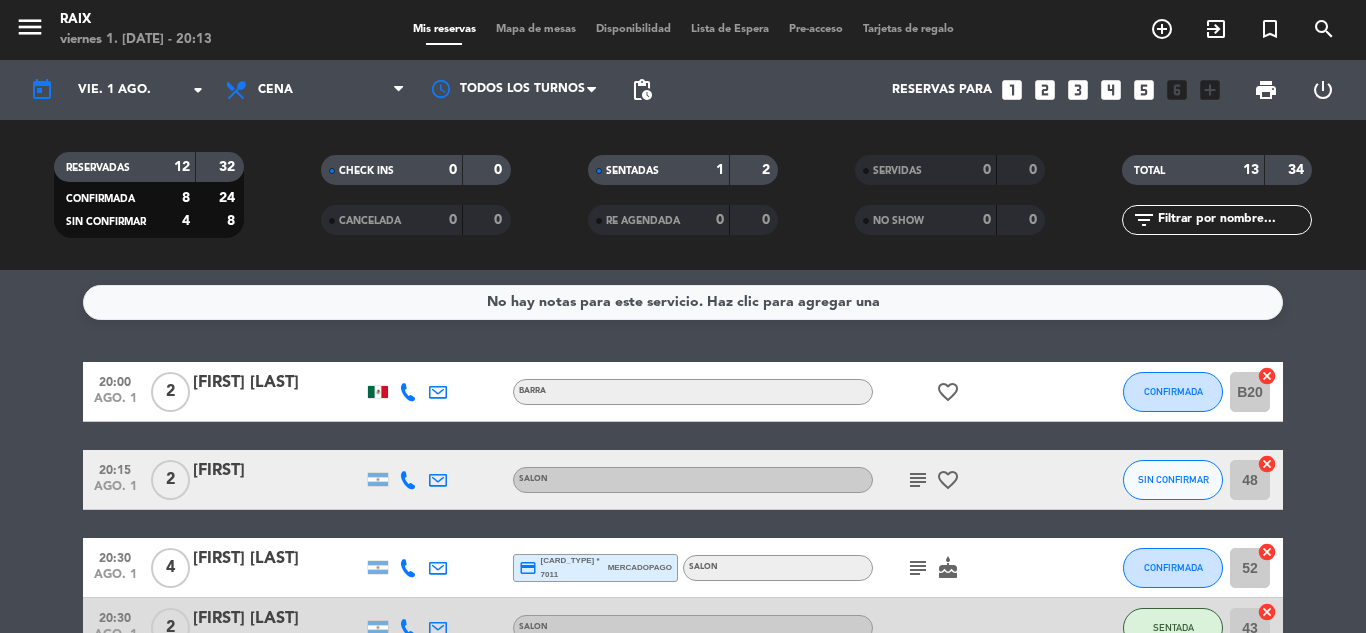 scroll, scrollTop: 40, scrollLeft: 0, axis: vertical 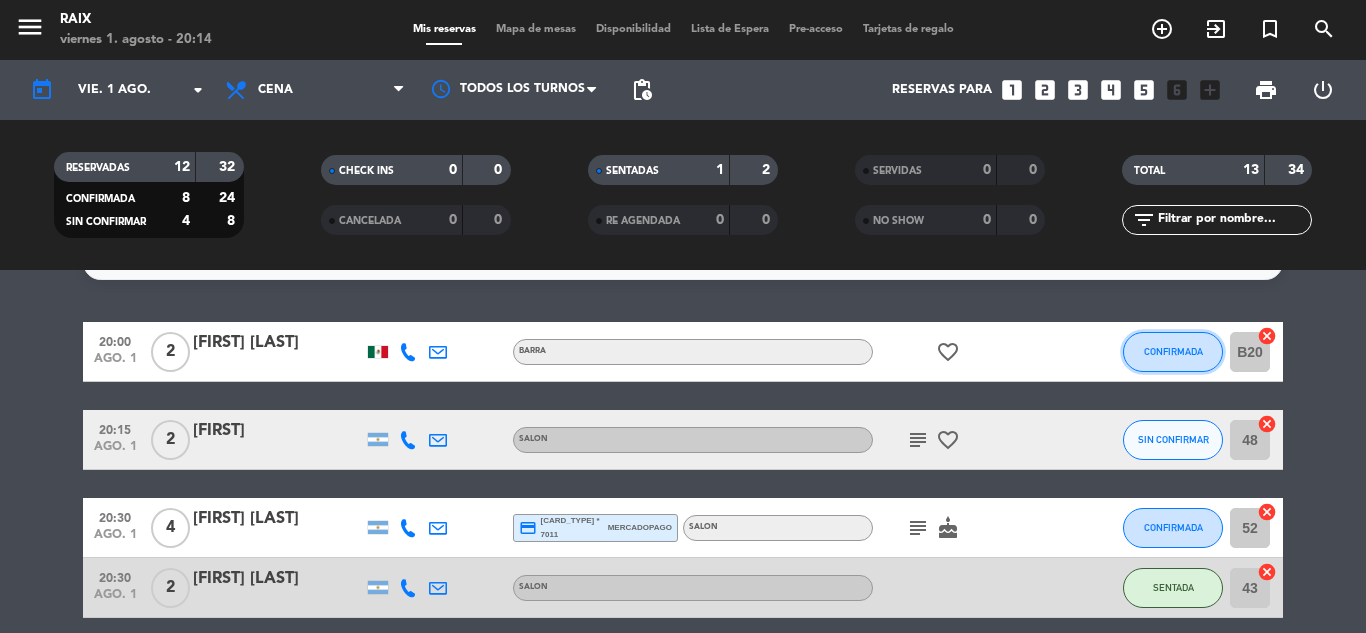 click on "CONFIRMADA" 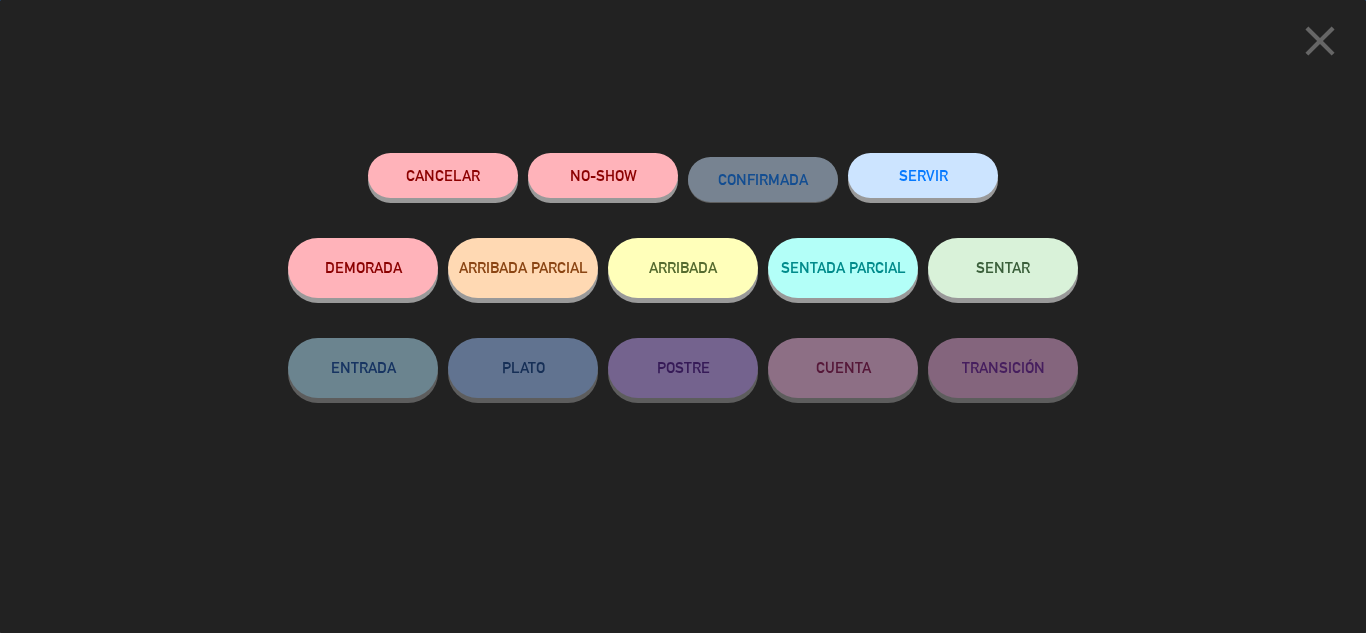 click on "SENTAR" 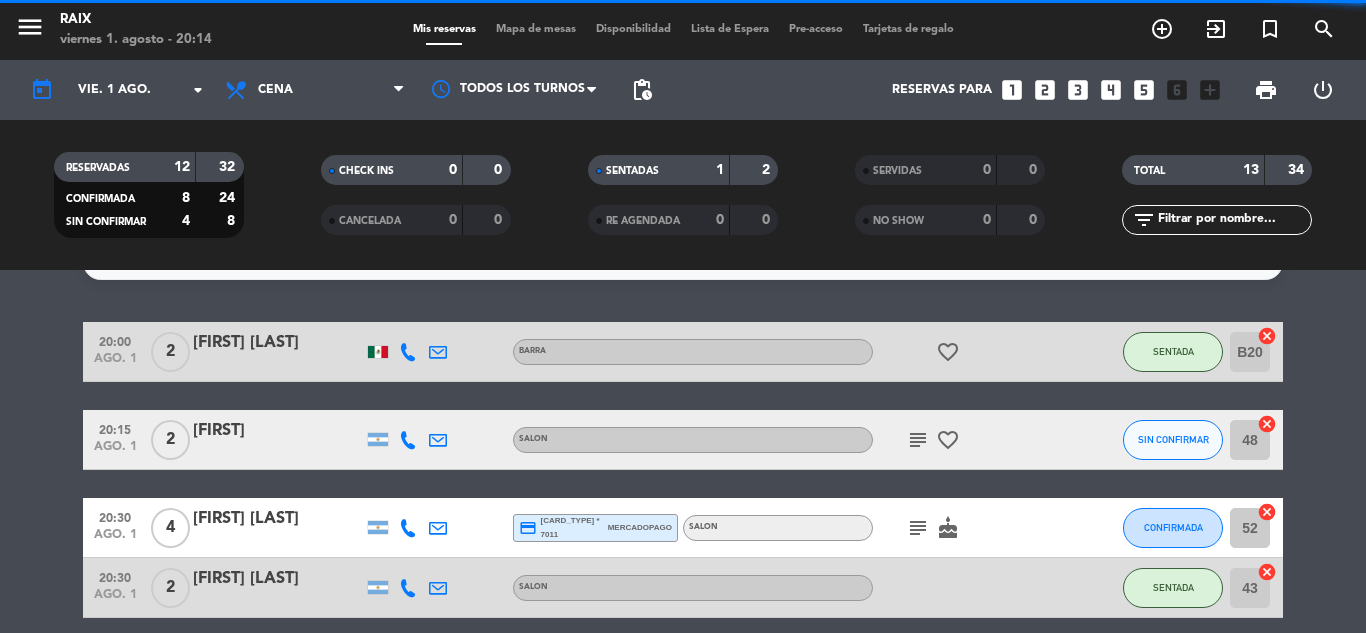 click on "20:00   ago. 1   2   [FIRST] [LAST]   BARRA   favorite_border  SENTADA B20  cancel   20:15   ago. 1   2   [FIRST]   SALON   subject   favorite_border  SIN CONFIRMAR 48  cancel   20:30   ago. 1   4   [FIRST] [LAST]  credit_card  master * 7011   mercadopago   SALON   subject   cake  CONFIRMADA 52  cancel   20:30   ago. 1   2   [FIRST] [LAST]   SALON  SENTADA 43  cancel   21:00   ago. 1   2   [FIRST] [LAST]   headset_mic  Sin menú asignado  subject  CONFIRMADA 53  cancel   21:00   ago. 1   5   [FIRST]  credit_card  visa * 4483   mercadopago   SALON   subject   cake  CONFIRMADA 46  cancel   21:00   ago. 1   2   [FIRST] [LAST]   SALON  SIN CONFIRMAR 45  cancel   21:30   ago. 1   5   [FIRST] [LAST]  credit_card  visa * 6465   mercadopago   SALON   subject   cake  CONFIRMADA 42  cancel   21:30   ago. 1   2   [FIRST] [LAST]   SALON  CONFIRMADA 44  cancel   21:30   ago. 1   2   [FIRST] [LAST]   SALON   healing  SIN CONFIRMAR 51  cancel   22:00   ago. 1   2   [FIRST] [LAST]   SALON  SIN CONFIRMAR 50  2" 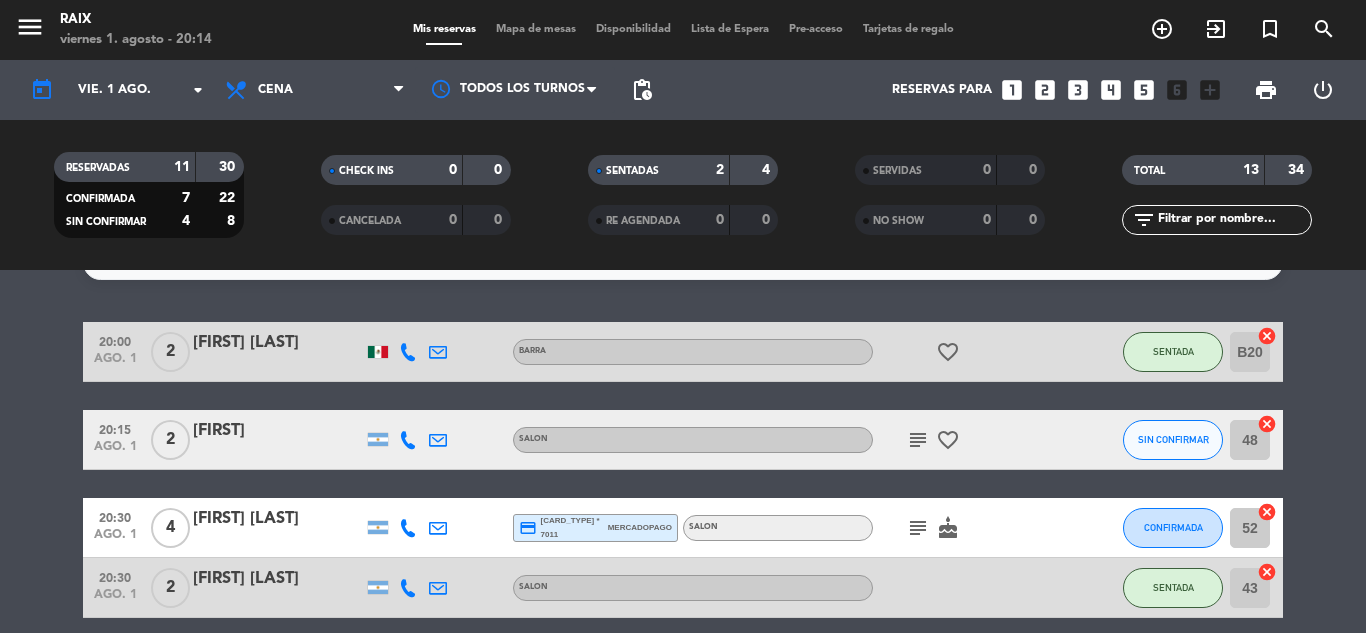 scroll, scrollTop: 80, scrollLeft: 0, axis: vertical 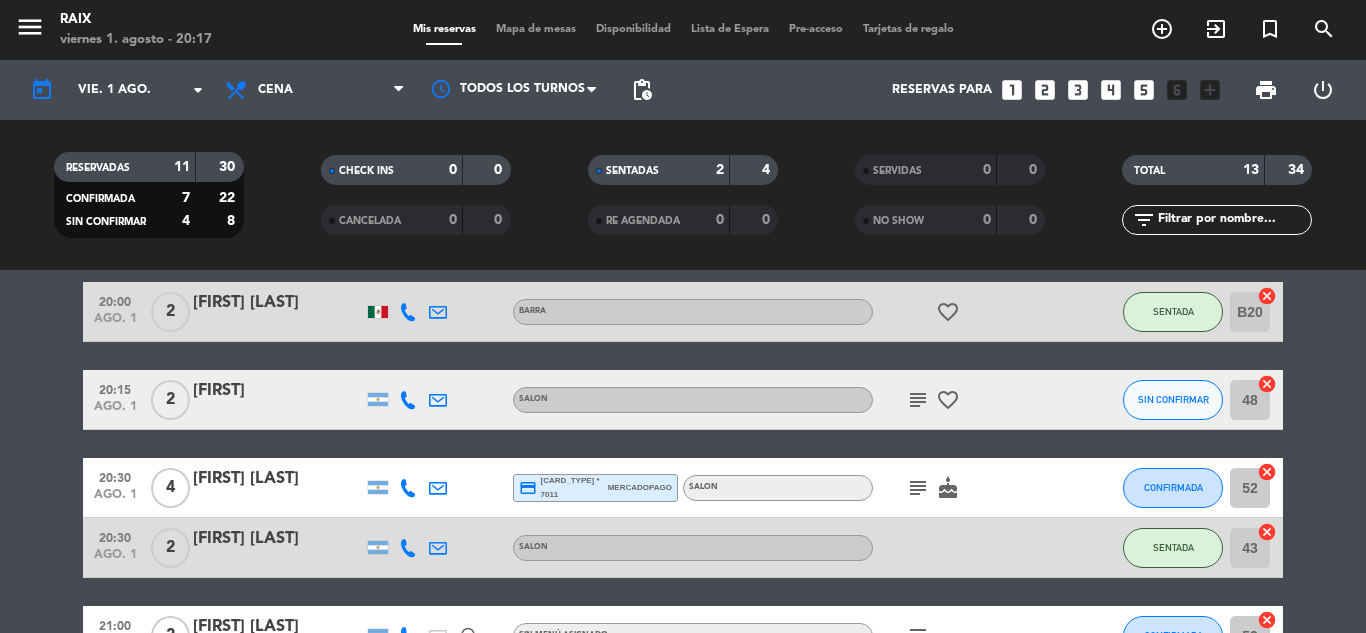 click on "20:00   ago. 1   2   [FIRST] [LAST]   BARRA   favorite_border  SENTADA B20  cancel   20:15   ago. 1   2   [FIRST]   SALON   subject   favorite_border  SIN CONFIRMAR 48  cancel   20:30   ago. 1   4   [FIRST] [LAST]  credit_card  master * 7011   mercadopago   SALON   subject   cake  CONFIRMADA 52  cancel   20:30   ago. 1   2   [FIRST] [LAST]   SALON  SENTADA 43  cancel   21:00   ago. 1   2   [FIRST] [LAST]   headset_mic  Sin menú asignado  subject  CONFIRMADA 53  cancel   21:00   ago. 1   5   [FIRST]  credit_card  visa * 4483   mercadopago   SALON   subject   cake  CONFIRMADA 46  cancel   21:00   ago. 1   2   [FIRST] [LAST]   SALON  SIN CONFIRMAR 45  cancel   21:30   ago. 1   5   [FIRST] [LAST]  credit_card  visa * 6465   mercadopago   SALON   subject   cake  CONFIRMADA 42  cancel   21:30   ago. 1   2   [FIRST] [LAST]   SALON  CONFIRMADA 44  cancel   21:30   ago. 1   2   [FIRST] [LAST]   SALON   healing  SIN CONFIRMAR 51  cancel   22:00   ago. 1   2   [FIRST] [LAST]   SALON  SIN CONFIRMAR 50  2" 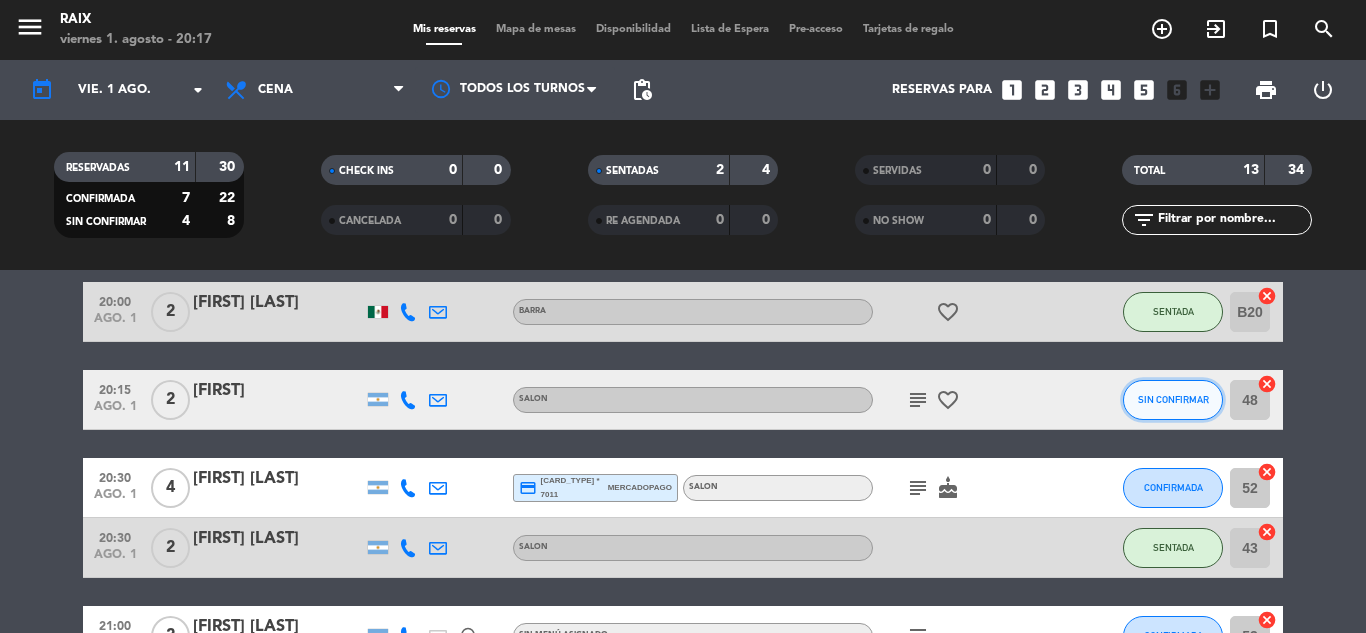 click on "SIN CONFIRMAR" 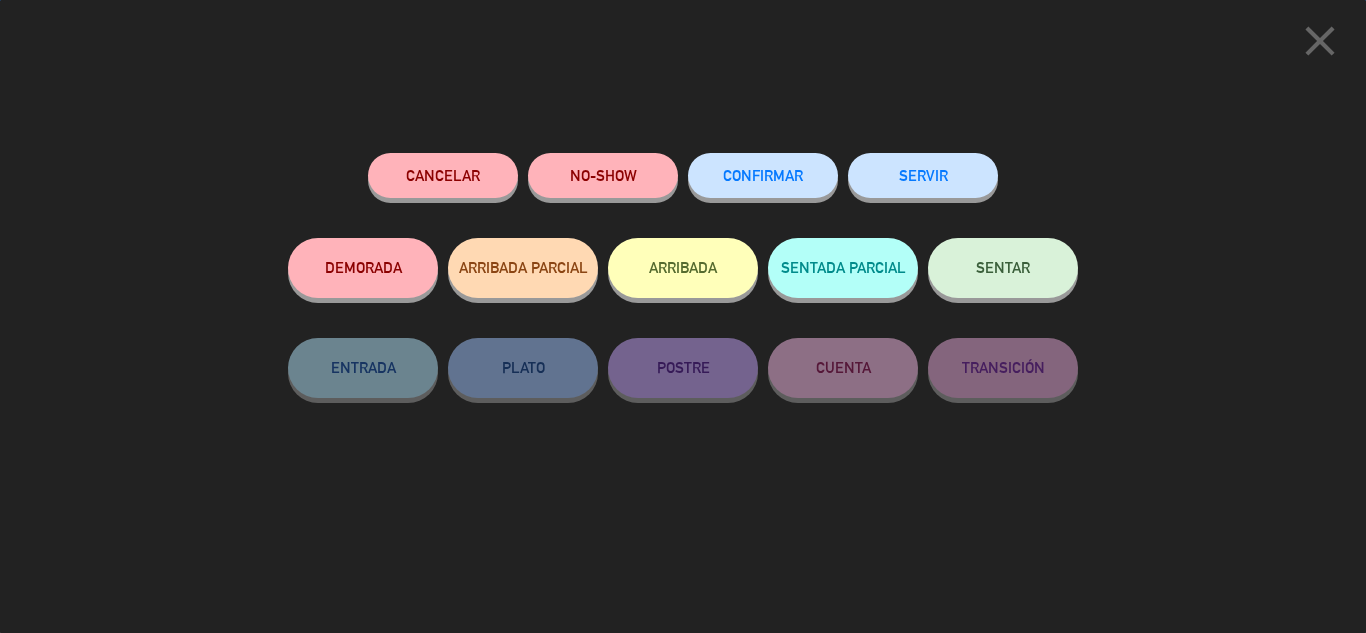 click on "SENTAR" 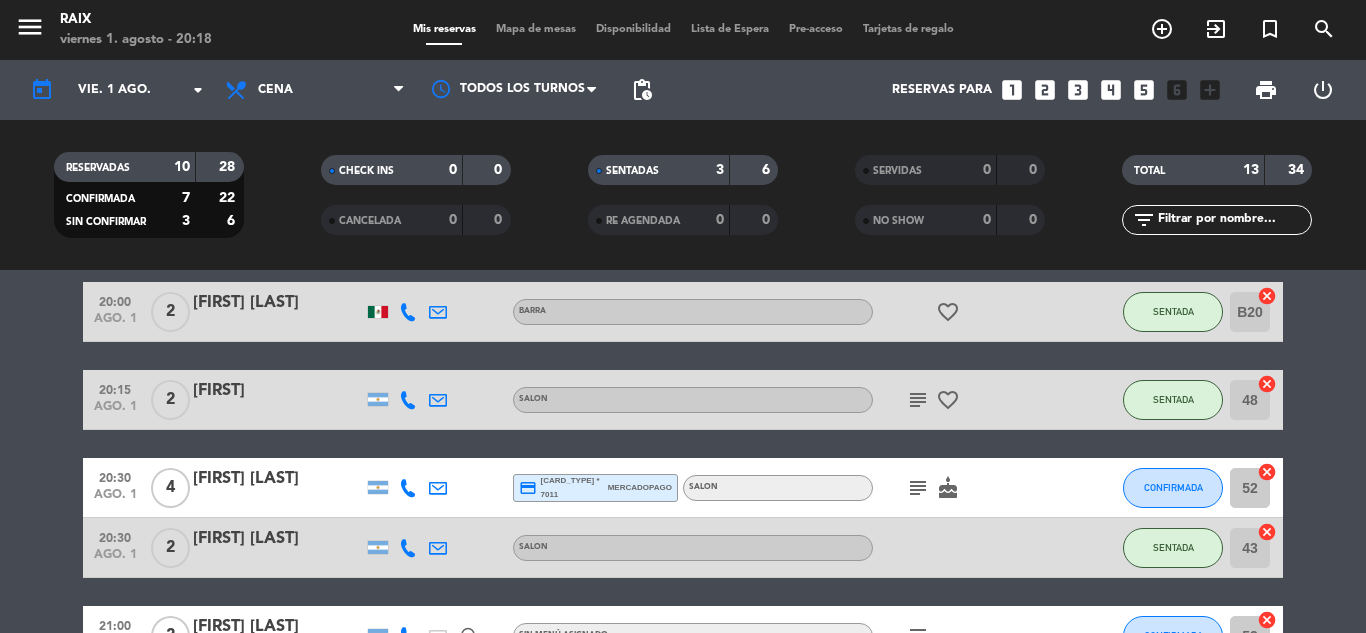 click on "20:00   ago. 1   2   [FIRST] [LAST]   BARRA   favorite_border  SENTADA B20  cancel   20:15   ago. 1   2   Mercedes   SALON   subject   favorite_border  SENTADA 48  cancel   20:30   ago. 1   4   [FIRST] [LAST]  credit_card  master * 7011   mercadopago   SALON   subject   cake  CONFIRMADA 52  cancel   20:30   ago. 1   2   [FIRST] [LAST]   SALON  SENTADA 43  cancel   21:00   ago. 1   2   Antonela Galicia   headset_mic  Sin menú asignado  subject  CONFIRMADA 53  cancel   21:00   ago. 1   5   Juan  credit_card  visa * 4483   mercadopago   SALON   subject   cake  CONFIRMADA 46  cancel   21:00   ago. 1   2   Nicolas Ziperovich   SALON  SIN CONFIRMAR 45  cancel   21:30   ago. 1   5   Lorena Viudez  credit_card  visa * 6465   mercadopago   SALON   subject   cake  CONFIRMADA 42  cancel   21:30   ago. 1   2   Lucas Terracino   SALON  CONFIRMADA 44  cancel   21:30   ago. 1   2   Mariana Tahoces   SALON   healing  SIN CONFIRMAR 51  cancel   22:00   ago. 1   2   Maria Julia Caffaro   SALON  SIN CONFIRMAR 50  cancel" 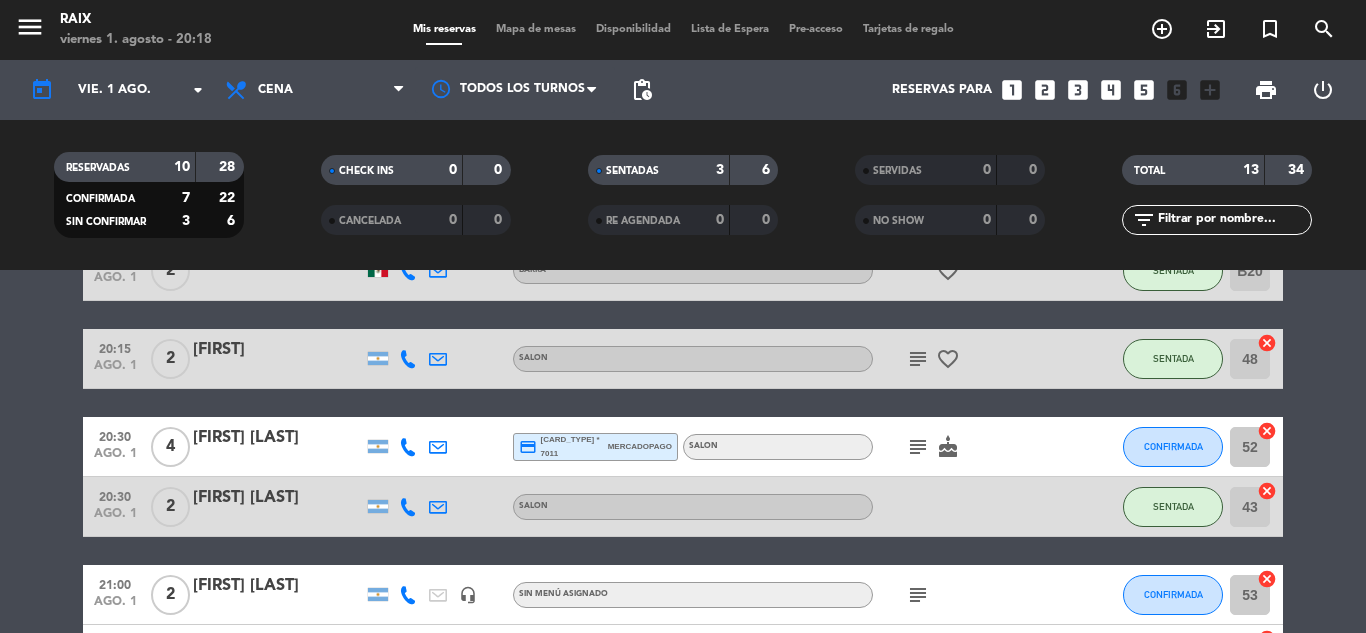 scroll, scrollTop: 160, scrollLeft: 0, axis: vertical 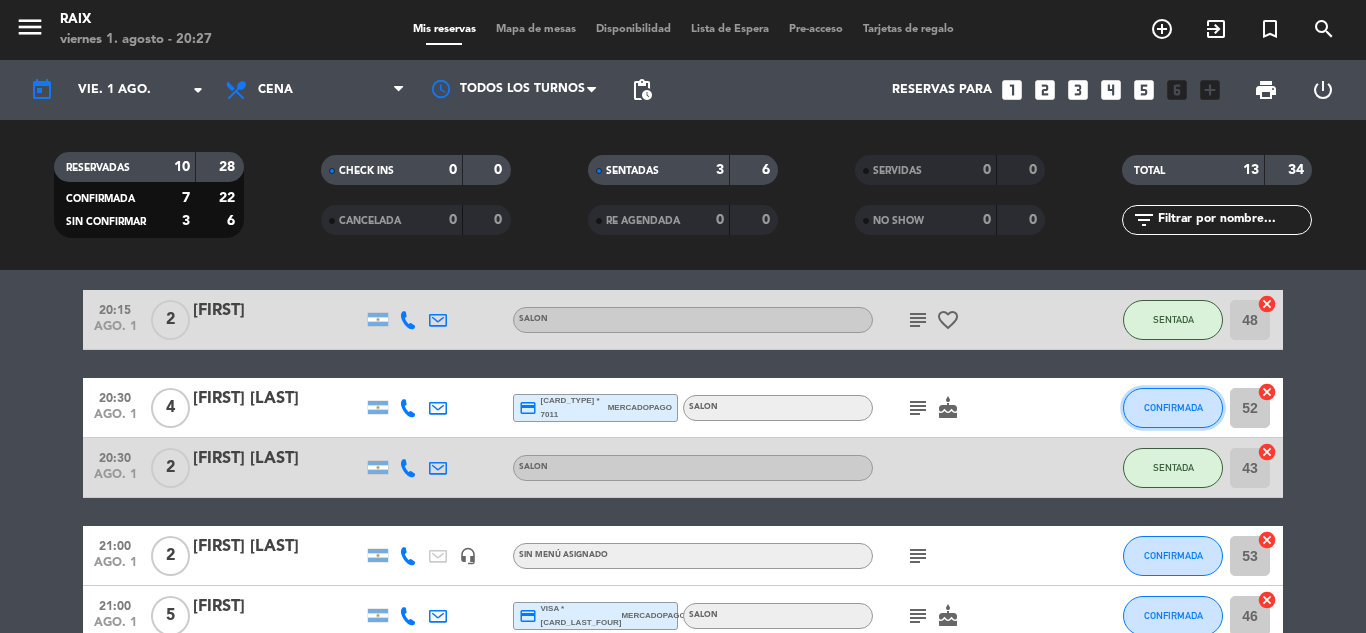 click on "CONFIRMADA" 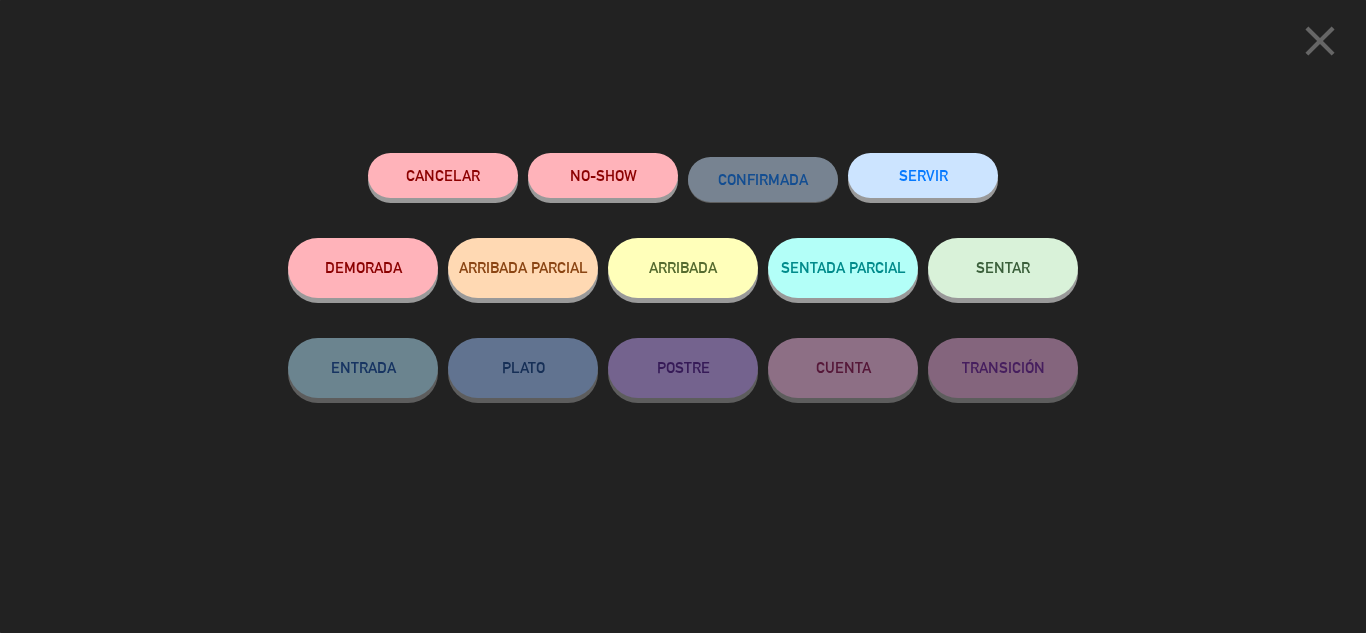 click on "SENTAR" 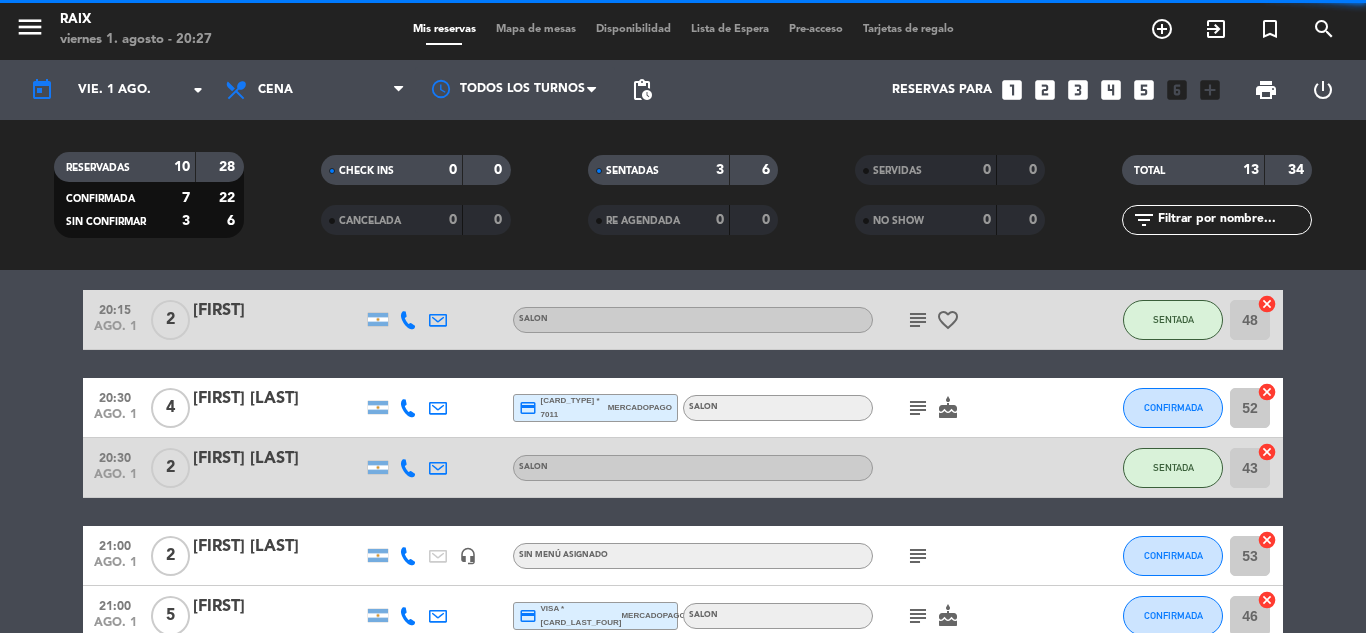 click on "20:00   ago. 1   2   [FIRST] [LAST]   BARRA   favorite_border  SENTADA B20  cancel   20:15   ago. 1   2   Mercedes   SALON   subject   favorite_border  SENTADA 48  cancel   20:30   ago. 1   4   [FIRST] [LAST]  credit_card  master * 7011   mercadopago   SALON   subject   cake  CONFIRMADA 52  cancel   20:30   ago. 1   2   [FIRST] [LAST]   SALON  SENTADA 43  cancel   21:00   ago. 1   2   Antonela Galicia   headset_mic  Sin menú asignado  subject  CONFIRMADA 53  cancel   21:00   ago. 1   5   Juan  credit_card  visa * 4483   mercadopago   SALON   subject   cake  CONFIRMADA 46  cancel   21:00   ago. 1   2   Nicolas Ziperovich   SALON  SIN CONFIRMAR 45  cancel   21:30   ago. 1   5   Lorena Viudez  credit_card  visa * 6465   mercadopago   SALON   subject   cake  CONFIRMADA 42  cancel   21:30   ago. 1   2   Lucas Terracino   SALON  CONFIRMADA 44  cancel   21:30   ago. 1   2   Mariana Tahoces   SALON   healing  SIN CONFIRMAR 51  cancel   22:00   ago. 1   2   Maria Julia Caffaro   SALON  SIN CONFIRMAR 50  cancel" 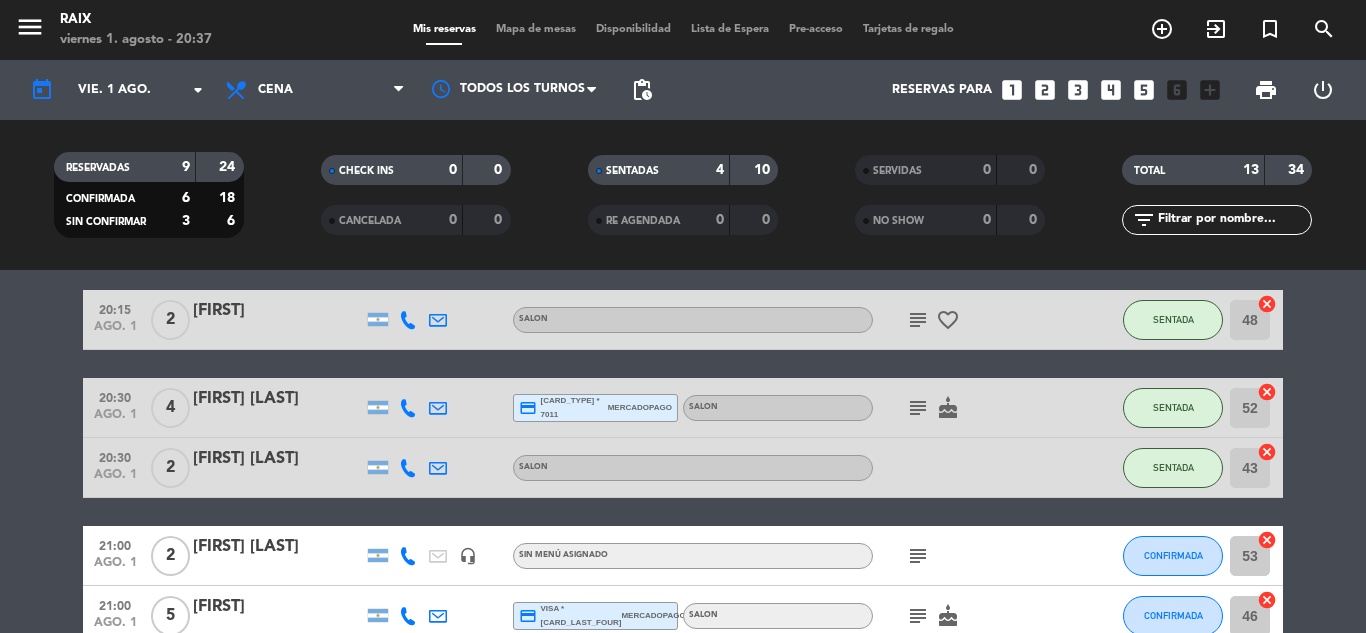 click on "20:00   ago. 1   2   [FIRST] [LAST]   BARRA   favorite_border  SENTADA B20  cancel   20:15   ago. 1   2   [FIRST]   SALON   subject   favorite_border  SENTADA 48  cancel   20:30   ago. 1   4   [FIRST] [LAST]  credit_card  master * 7011   mercadopago   SALON   subject   cake  SENTADA 52  cancel   20:30   ago. 1   2   [FIRST] [LAST]   SALON  SENTADA 43  cancel   21:00   ago. 1   2   [FIRST] [LAST]   headset_mic  Sin menú asignado  subject  CONFIRMADA 53  cancel   21:00   ago. 1   5   [FIRST]  credit_card  visa * 4483   mercadopago   SALON   subject   cake  CONFIRMADA 46  cancel   21:00   ago. 1   2   [FIRST] [LAST]   SALON  SIN CONFIRMAR 45  cancel   21:30   ago. 1   5   [FIRST] [LAST]  credit_card  visa * 6465   mercadopago   SALON   subject   cake  CONFIRMADA 42  cancel   21:30   ago. 1   2   [FIRST] [LAST]   SALON  CONFIRMADA 44  cancel   21:30   ago. 1   2   [FIRST] [LAST]   SALON   healing  SIN CONFIRMAR 51  cancel   22:00   ago. 1   2   [FIRST] [LAST]   SALON  SIN CONFIRMAR 50  cancel   2" 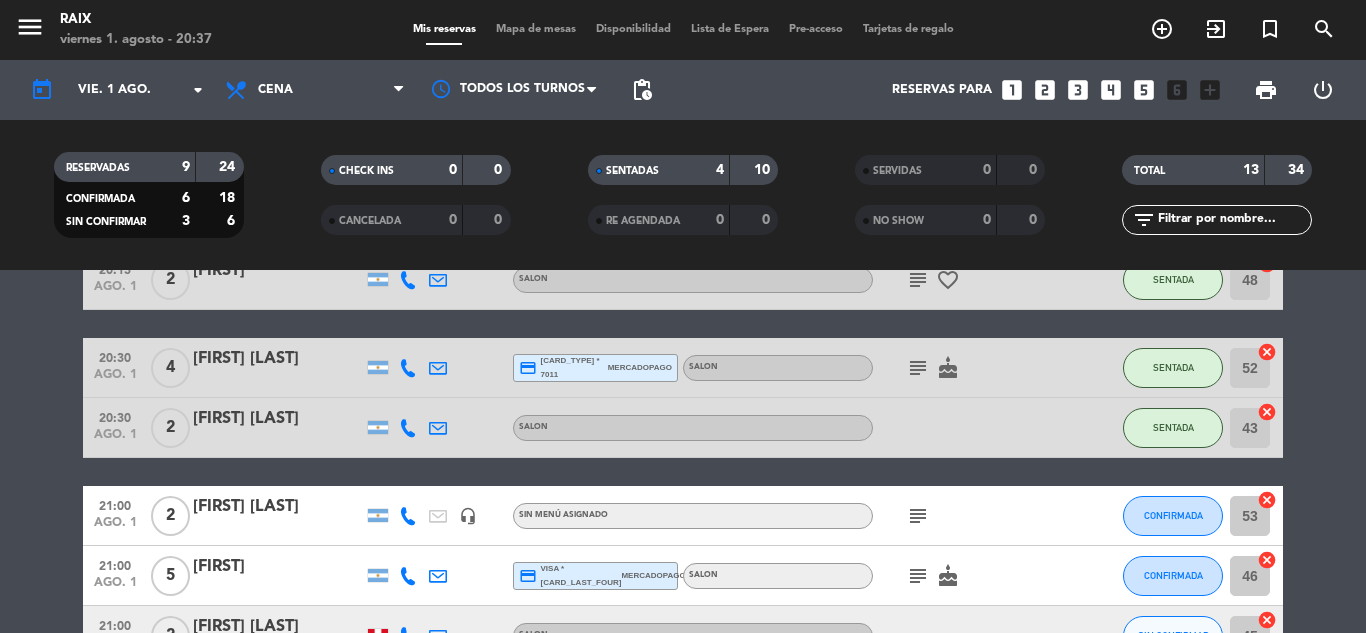 scroll, scrollTop: 240, scrollLeft: 0, axis: vertical 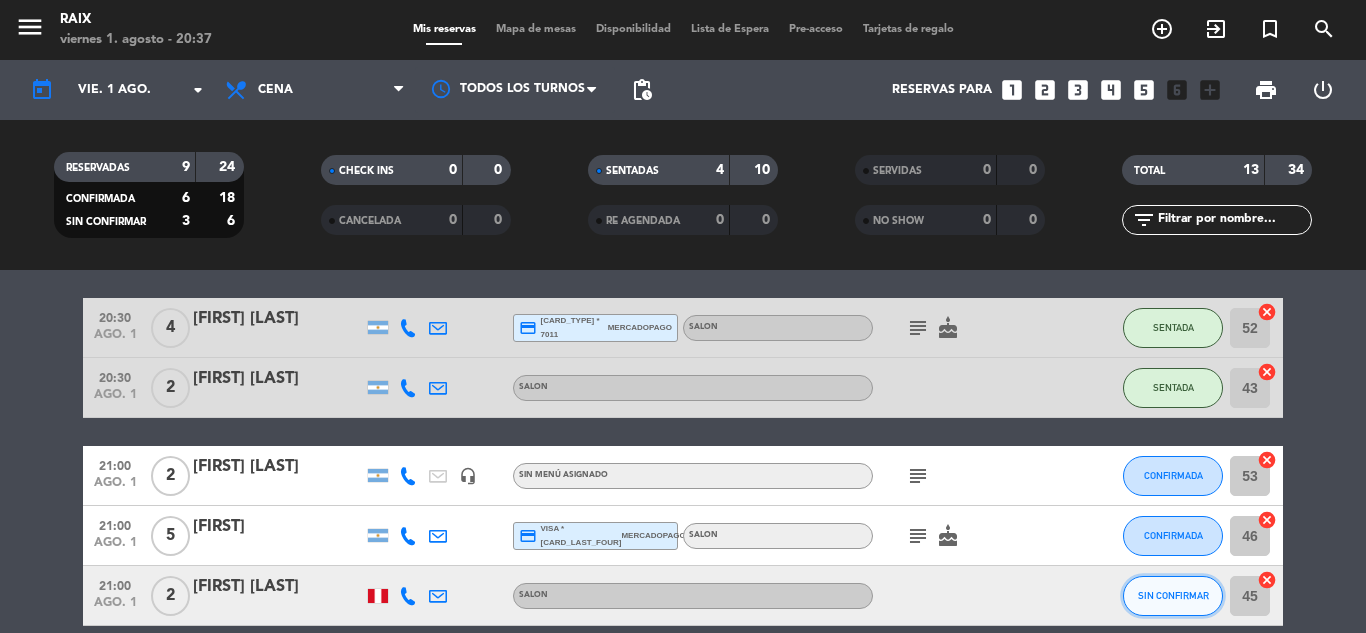 click on "SIN CONFIRMAR" 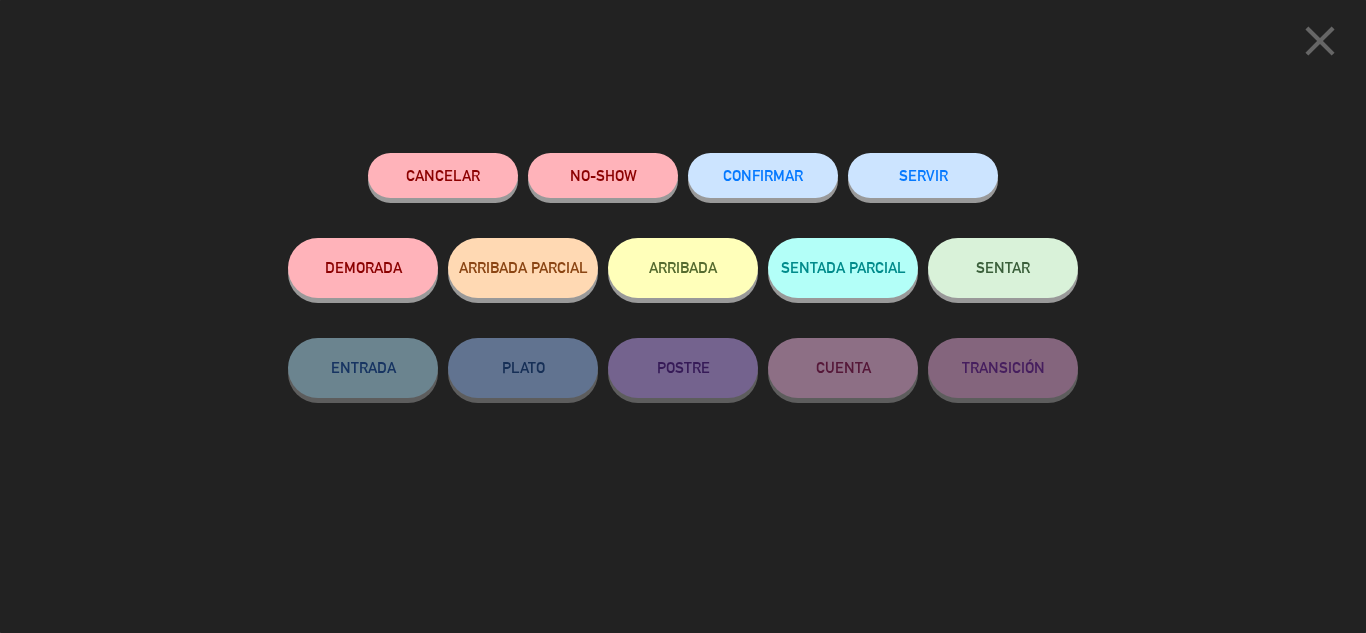 click on "SENTAR" 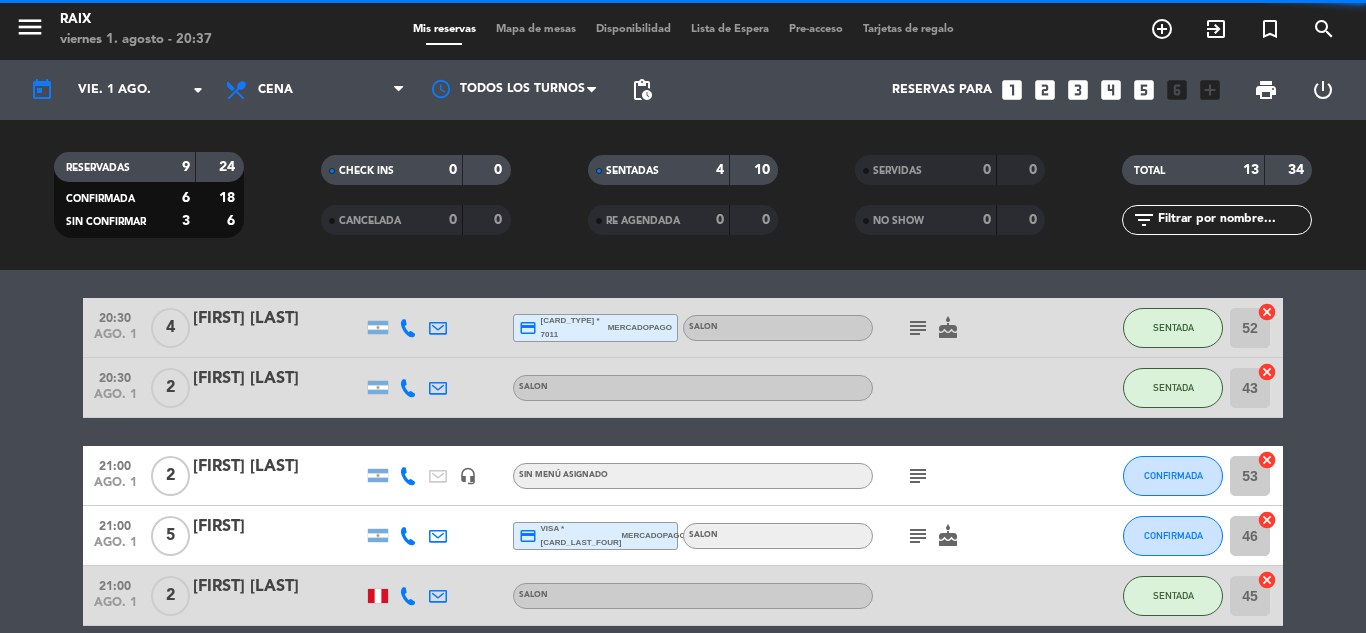 click on "20:00   ago. 1   2   [FIRST] [LAST]   BARRA   favorite_border  SENTADA B20  cancel   20:15   ago. 1   2   Mercedes   SALON   subject   favorite_border  SENTADA 48  cancel   20:30   ago. 1   4   [FIRST] [LAST]  credit_card  master * 7011   mercadopago   SALON   subject   cake  SENTADA 52  cancel   20:30   ago. 1   2   [FIRST] [LAST]   SALON  SENTADA 43  cancel   21:00   ago. 1   2   Antonela Galicia   headset_mic  Sin menú asignado  subject  CONFIRMADA 53  cancel   21:00   ago. 1   5   Juan  credit_card  visa * 4483   mercadopago   SALON   subject   cake  CONFIRMADA 46  cancel   21:00   ago. 1   2   Nicolas Ziperovich   SALON  SENTADA 45  cancel   21:30   ago. 1   5   Lorena Viudez  credit_card  visa * 6465   mercadopago   SALON   subject   cake  CONFIRMADA 42  cancel   21:30   ago. 1   2   Lucas Terracino   SALON  CONFIRMADA 44  cancel   21:30   ago. 1   2   Mariana Tahoces   SALON   healing  SIN CONFIRMAR 51  cancel   22:00   ago. 1   2   Maria Julia Caffaro   SALON  SIN CONFIRMAR 50  cancel   22:30" 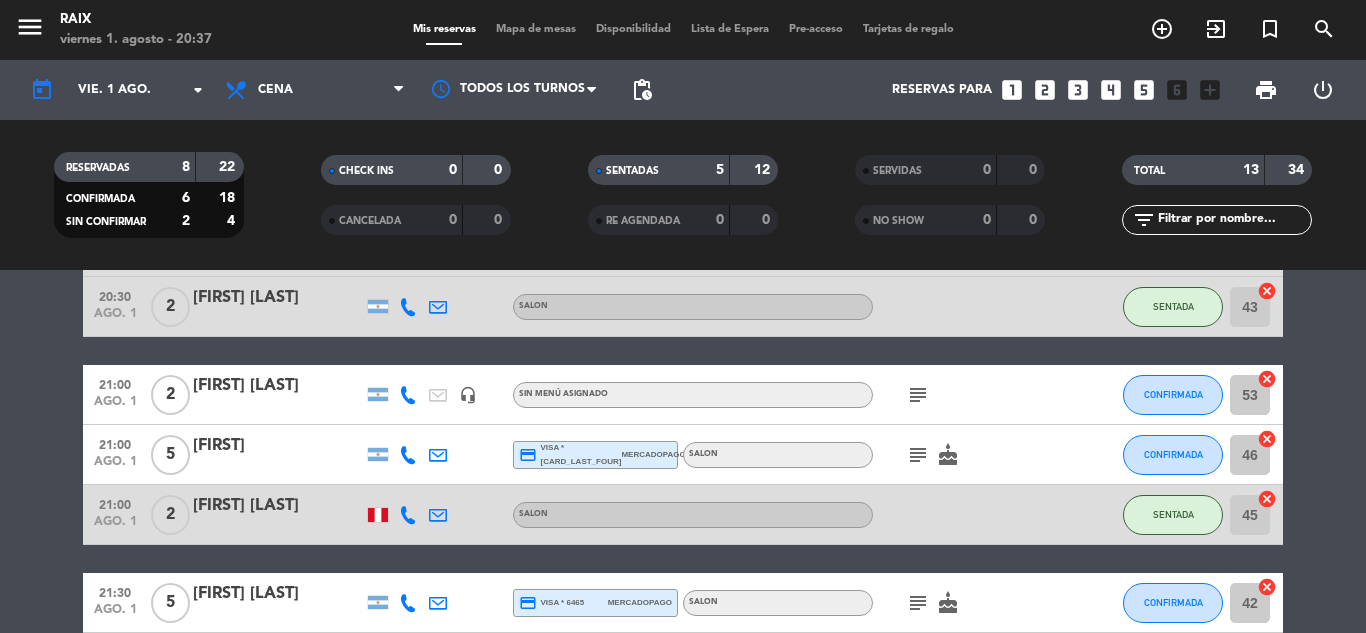 scroll, scrollTop: 320, scrollLeft: 0, axis: vertical 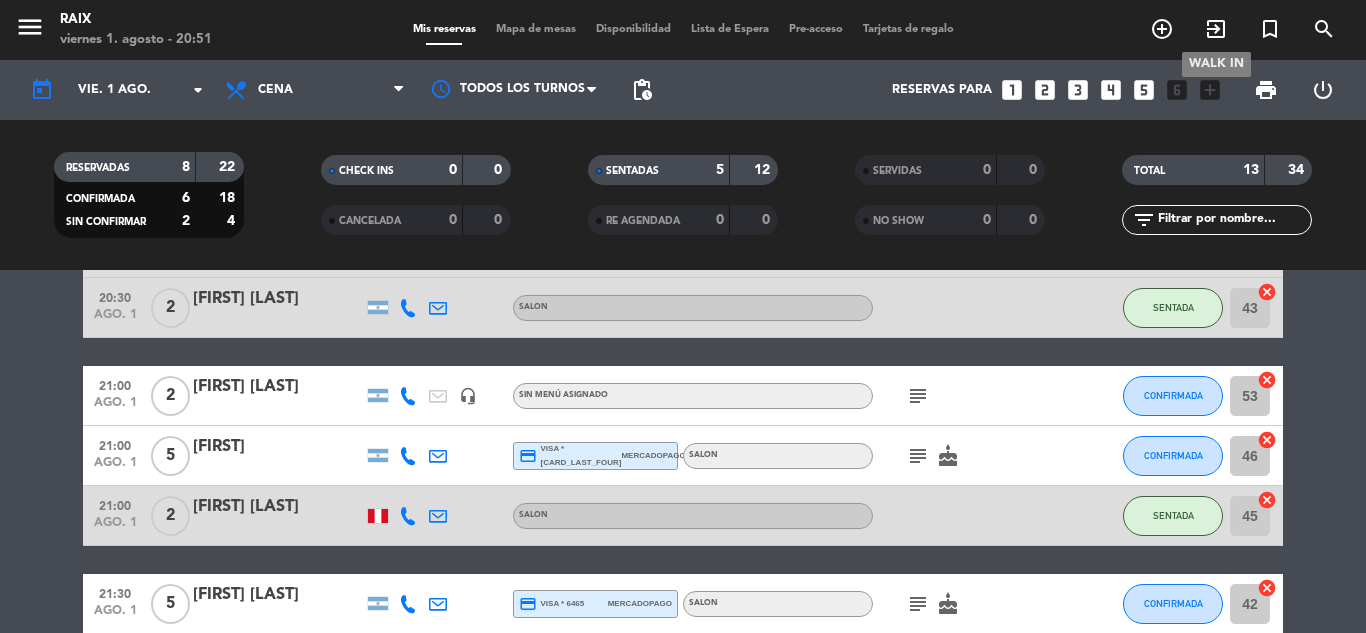 click on "exit_to_app" at bounding box center (1216, 29) 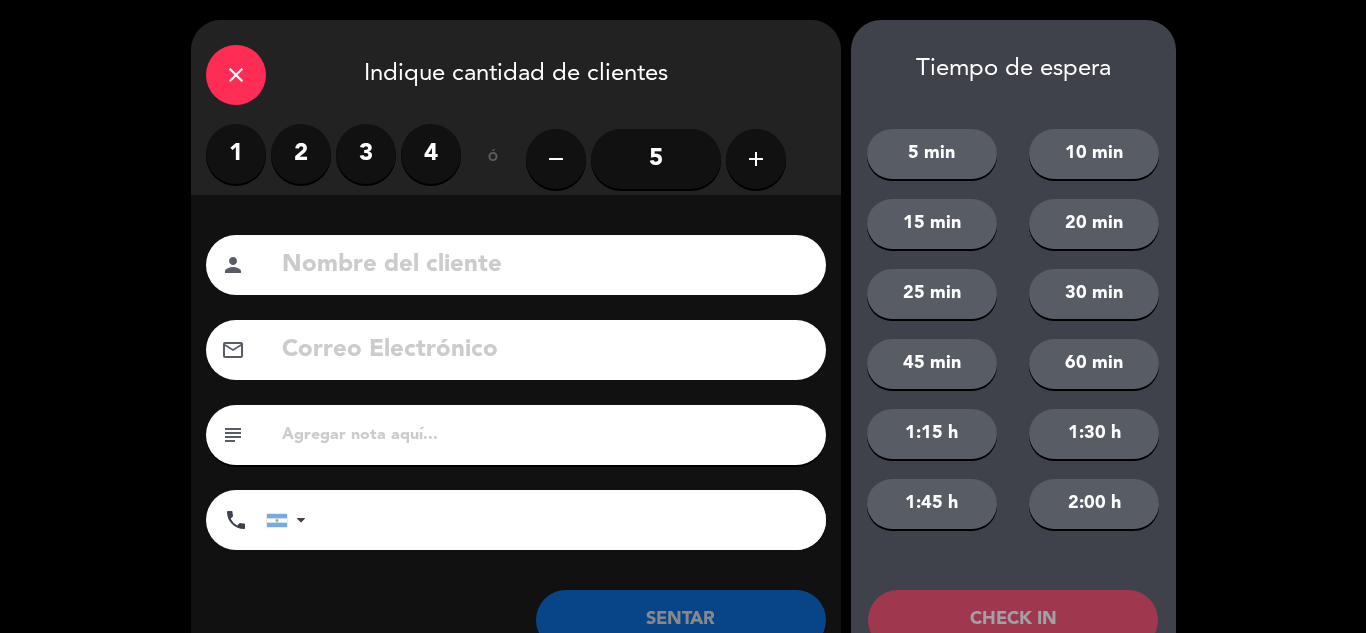 click on "2" at bounding box center (301, 154) 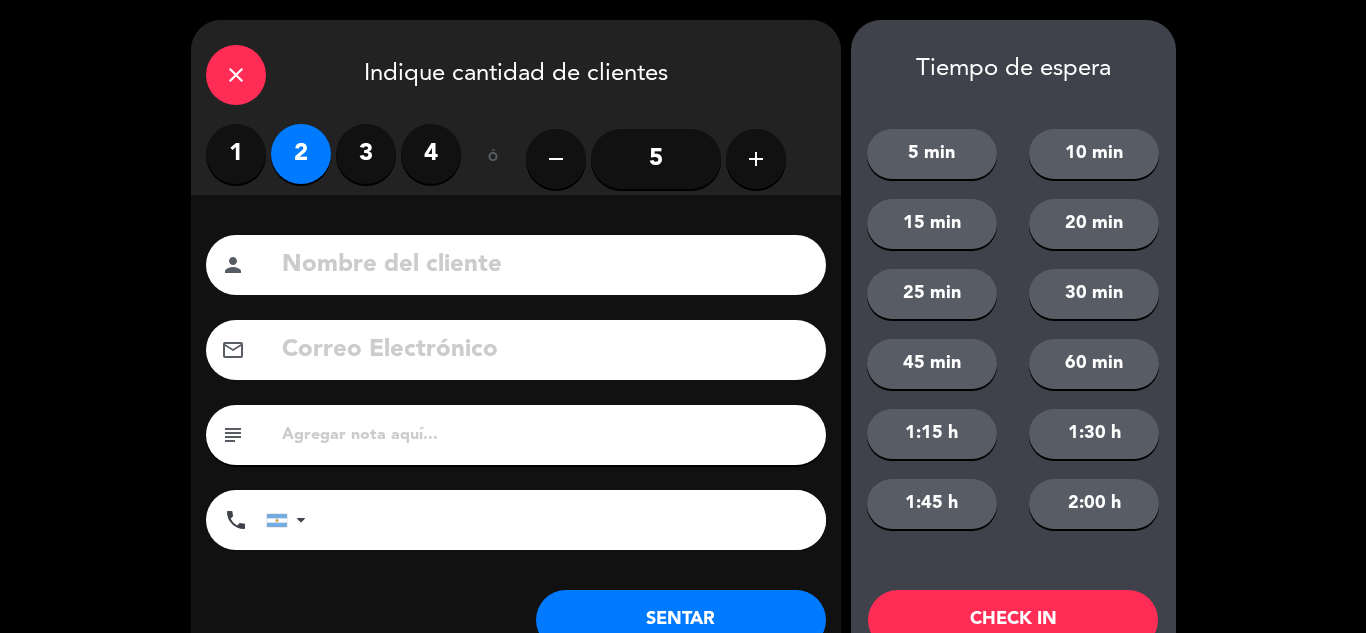 click on "SENTAR" 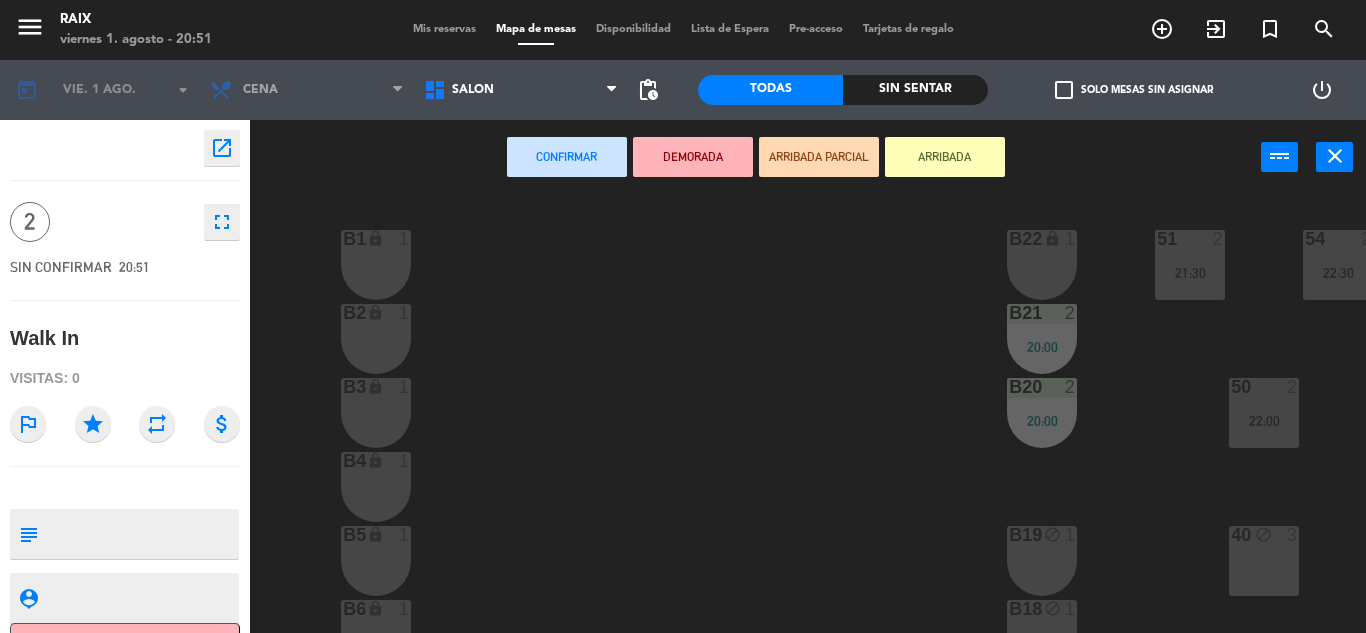 click on "B19 block  1" at bounding box center [1042, 561] 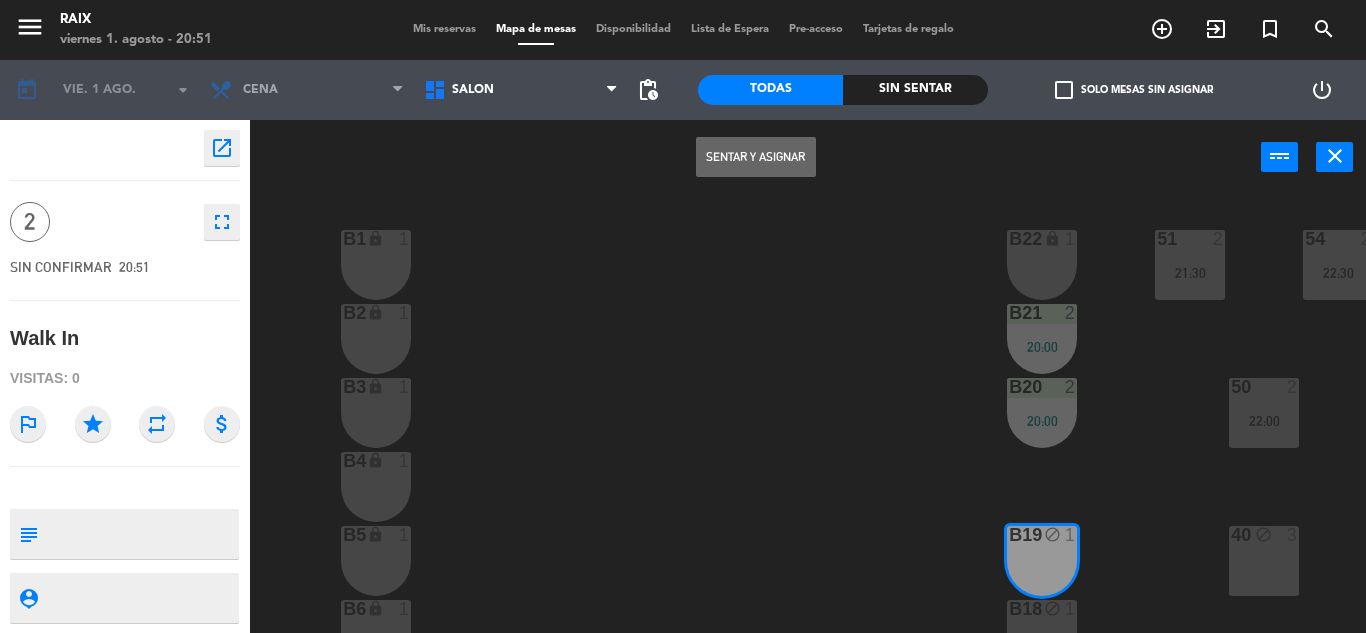 click on "Sentar y Asignar" at bounding box center [756, 157] 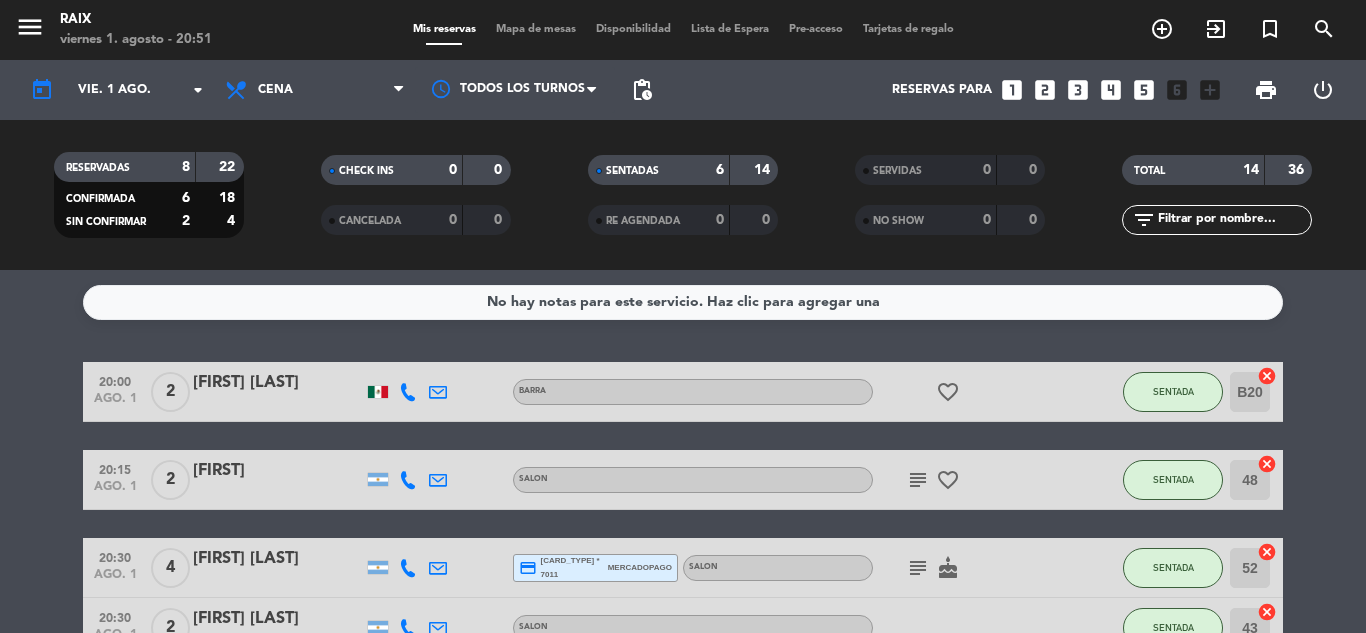 click on "No hay notas para este servicio. Haz clic para agregar una   20:00   ago. 1   2   [FIRST] [LAST]   BARRA   favorite_border  SENTADA B20  cancel   20:15   ago. 1   2   [FIRST] [LAST]   SALON   subject   favorite_border  SENTADA 48  cancel   20:30   ago. 1   4   [FIRST] [LAST]  credit_card  master * 7011   mercadopago   SALON   subject   cake  SENTADA 52  cancel   20:30   ago. 1   2   [FIRST] [LAST]   SALON  SENTADA 43  cancel   20:51   ago. 1   2   Walk In   exit_to_app  Sin menú asignado SENTADA B19  cancel   21:00   ago. 1   2   [FIRST] [LAST]   headset_mic  Sin menú asignado  subject  CONFIRMADA 53  cancel   21:00   ago. 1   5   [FIRST]  credit_card  visa * 4483   mercadopago   SALON   subject   cake  CONFIRMADA 46  cancel   21:00   ago. 1   2   [FIRST] [LAST]   SALON  SENTADA 45  cancel   21:30   ago. 1   5   [FIRST] [LAST]  credit_card  visa * 6465   mercadopago   SALON   subject   cake  CONFIRMADA 42  cancel   21:30   ago. 1   2   [FIRST] [LAST]   SALON  CONFIRMADA 44  cancel   21:30   ago. 1   2  51" 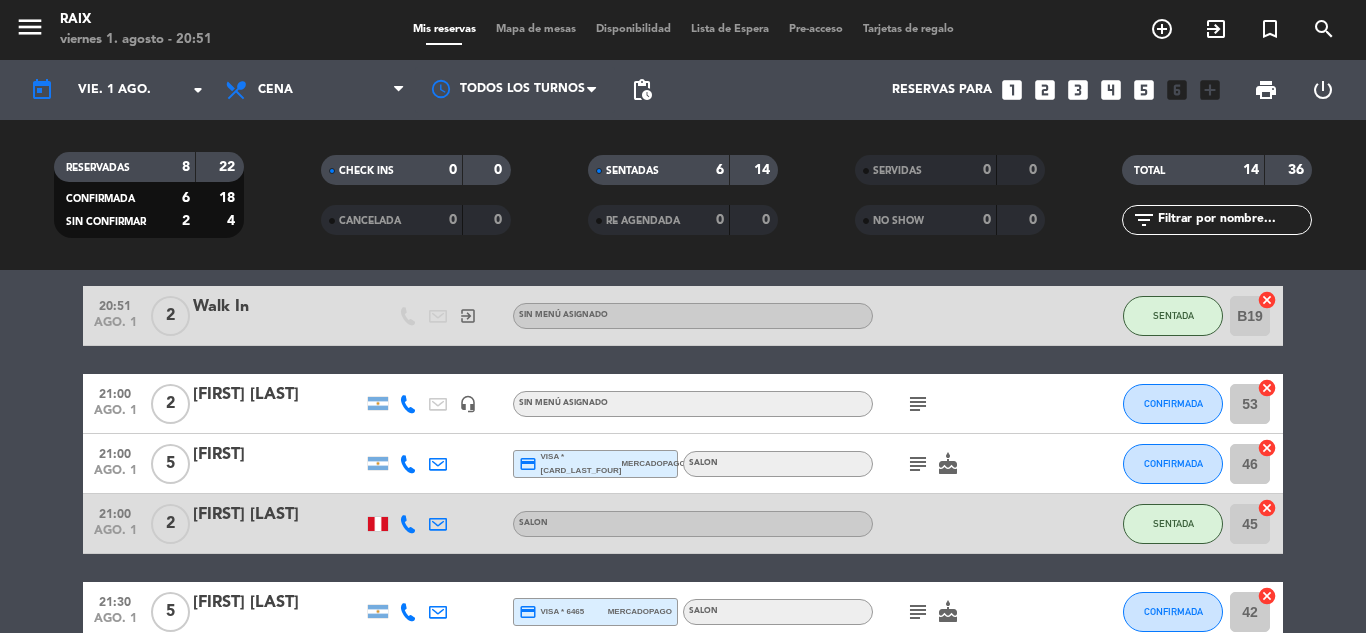 scroll, scrollTop: 440, scrollLeft: 0, axis: vertical 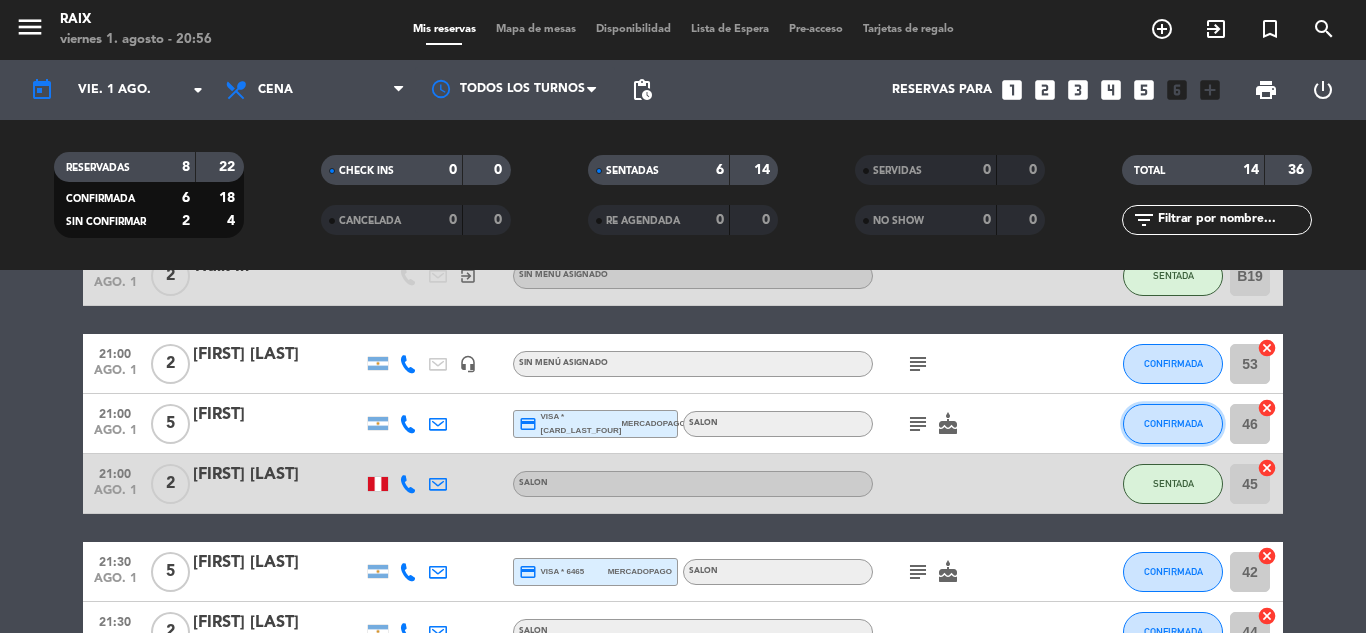 click on "CONFIRMADA" 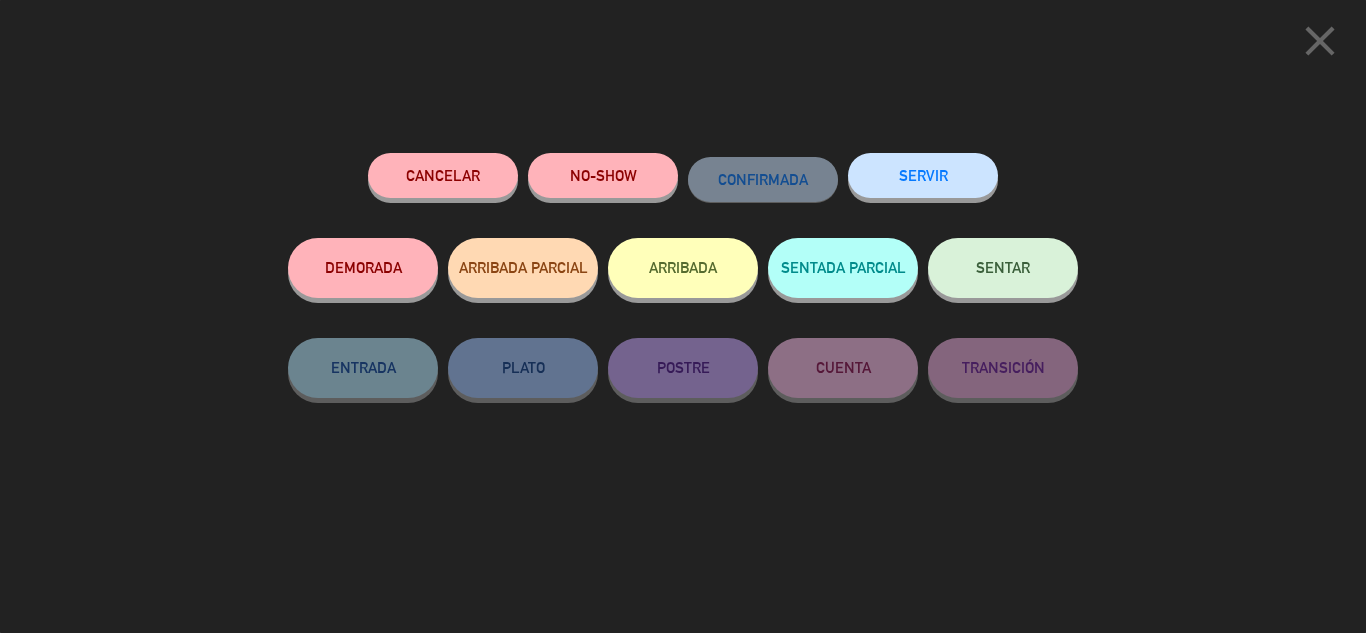 click on "SENTAR" 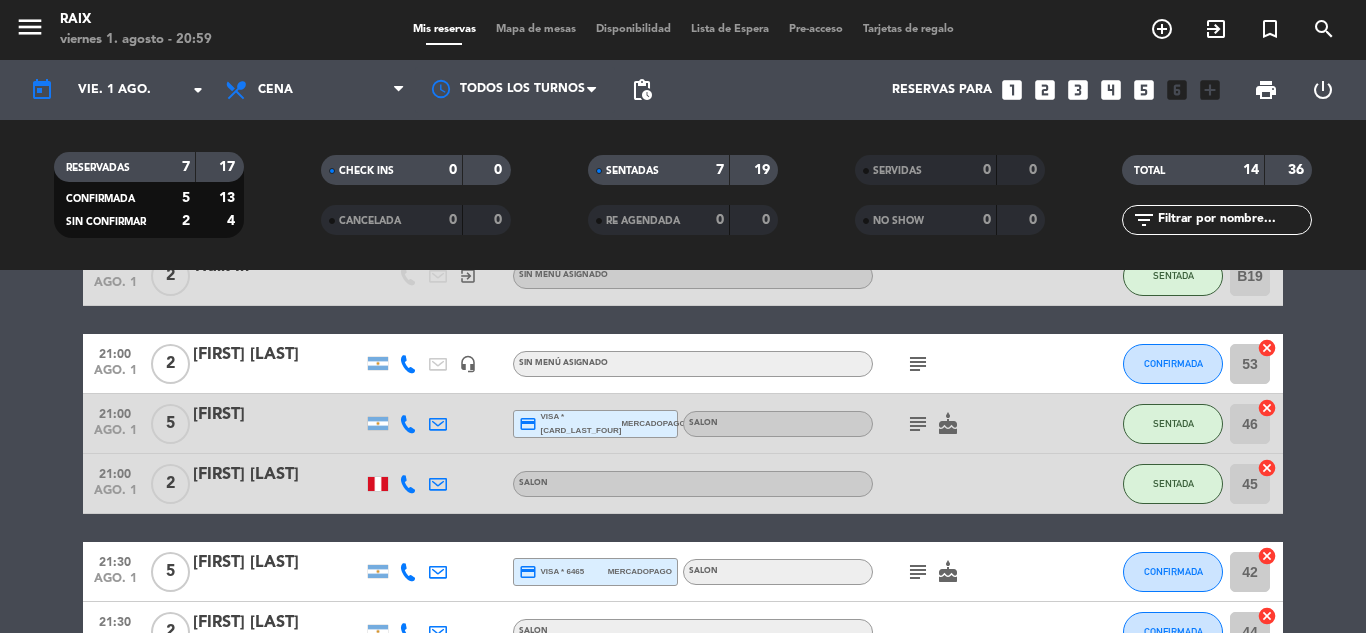 click on "20:00   ago. 1   2   [FIRST] [LAST]   BARRA   favorite_border  SENTADA B20  cancel   20:15   ago. 1   2   [FIRST]   SALON   subject   favorite_border  SENTADA 48  cancel   20:30   ago. 1   4   [FIRST] [LAST]  credit_card  master * 7011   mercadopago   SALON   subject   cake  SENTADA 52  cancel   20:30   ago. 1   2   [FIRST] [LAST]   SALON  SENTADA 43  cancel   20:51   ago. 1   2   Walk In   exit_to_app  Sin menú asignado SENTADA B19  cancel   21:00   ago. 1   2   [FIRST] [LAST]   headset_mic  Sin menú asignado  subject  CONFIRMADA 53  cancel   21:00   ago. 1   5   [FIRST]  credit_card  visa * 4483   mercadopago   SALON   subject   cake  SENTADA 46  cancel   21:00   ago. 1   2   [FIRST] [LAST]   SALON  SENTADA 45  cancel   21:30   ago. 1   5   [FIRST] [LAST]  credit_card  visa * 6465   mercadopago   SALON   subject   cake  CONFIRMADA 42  cancel   21:30   ago. 1   2   [FIRST] [LAST]   SALON  CONFIRMADA 44  cancel   21:30   ago. 1   2   [FIRST] [LAST]   SALON   healing  SIN CONFIRMAR 51  cancel   2" 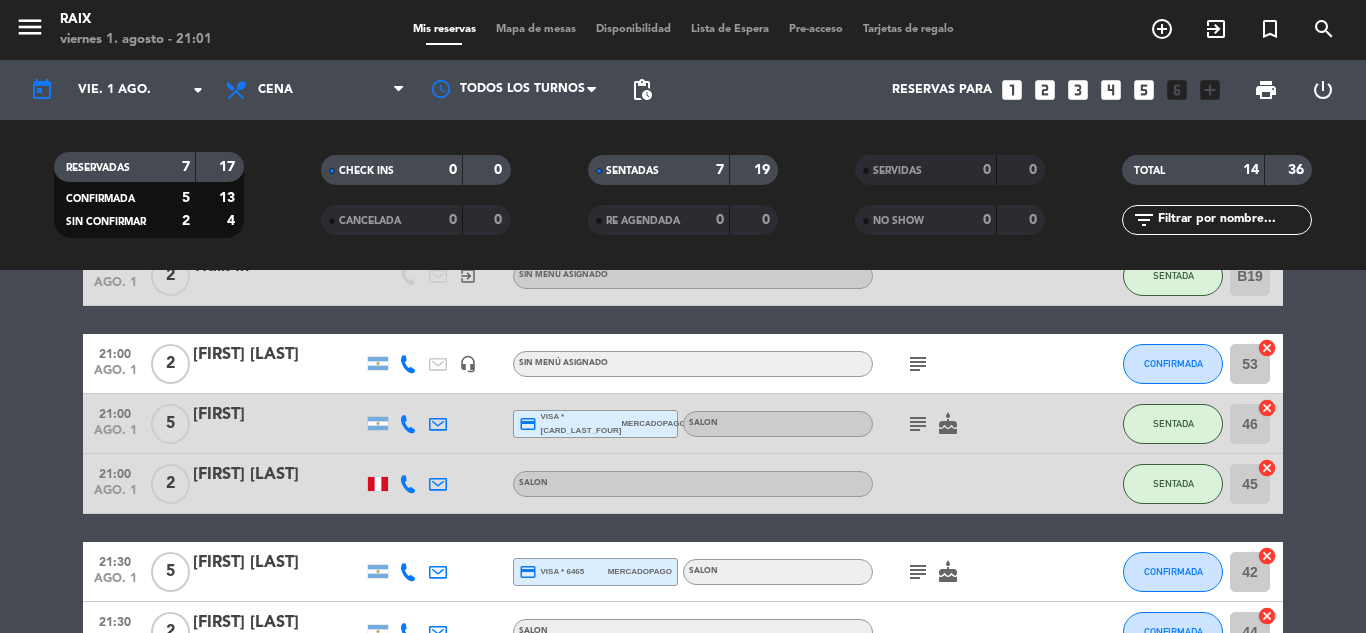 click on "20:00   ago. 1   2   [FIRST] [LAST]   BARRA   favorite_border  SENTADA B20  cancel   20:15   ago. 1   2   [FIRST]   SALON   subject   favorite_border  SENTADA 48  cancel   20:30   ago. 1   4   [FIRST] [LAST]  credit_card  master * 7011   mercadopago   SALON   subject   cake  SENTADA 52  cancel   20:30   ago. 1   2   [FIRST] [LAST]   SALON  SENTADA 43  cancel   20:51   ago. 1   2   Walk In   exit_to_app  Sin menú asignado SENTADA B19  cancel   21:00   ago. 1   2   [FIRST] [LAST]   headset_mic  Sin menú asignado  subject  CONFIRMADA 53  cancel   21:00   ago. 1   5   [FIRST]  credit_card  visa * 4483   mercadopago   SALON   subject   cake  SENTADA 46  cancel   21:00   ago. 1   2   [FIRST] [LAST]   SALON  SENTADA 45  cancel   21:30   ago. 1   5   [FIRST] [LAST]  credit_card  visa * 6465   mercadopago   SALON   subject   cake  CONFIRMADA 42  cancel   21:30   ago. 1   2   [FIRST] [LAST]   SALON  CONFIRMADA 44  cancel   21:30   ago. 1   2   [FIRST] [LAST]   SALON   healing  SIN CONFIRMAR 51  cancel   2" 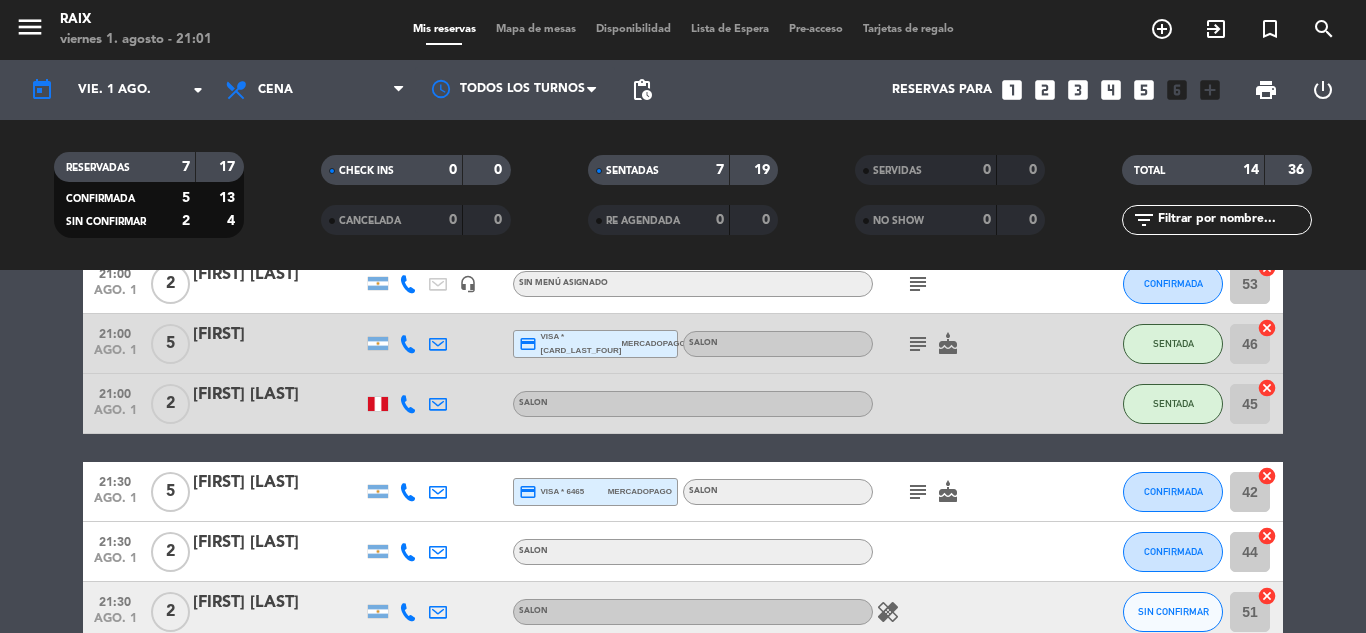 scroll, scrollTop: 560, scrollLeft: 0, axis: vertical 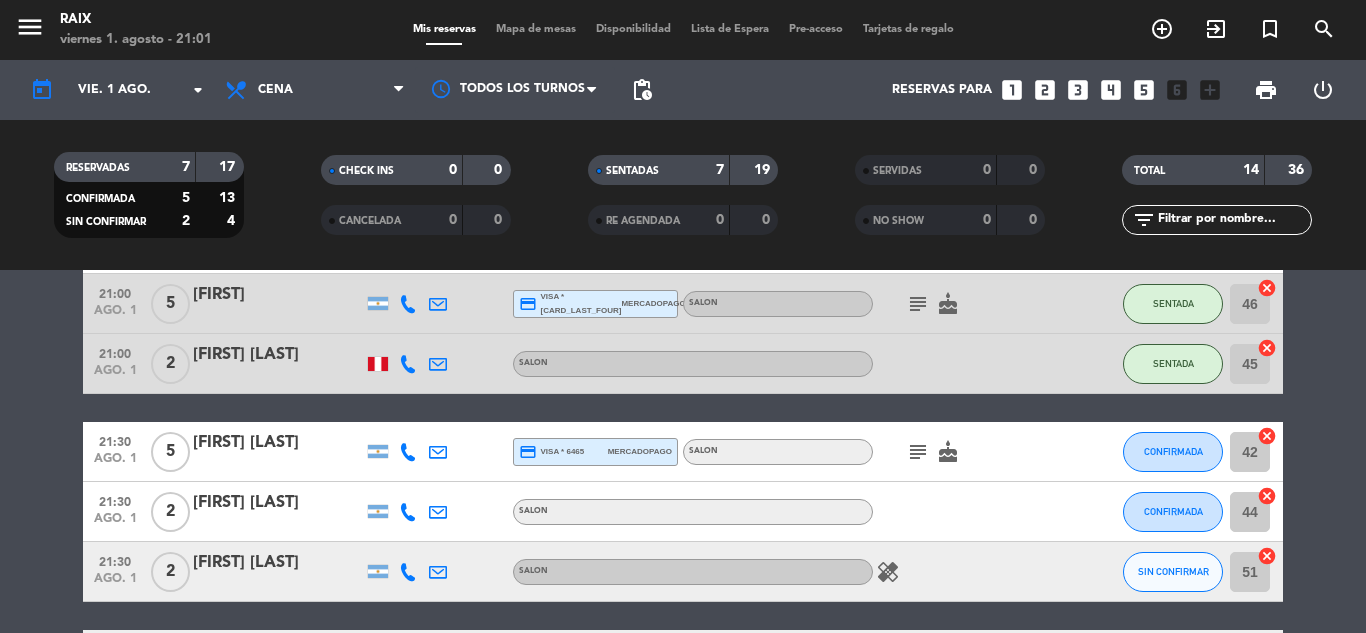 click on "subject" 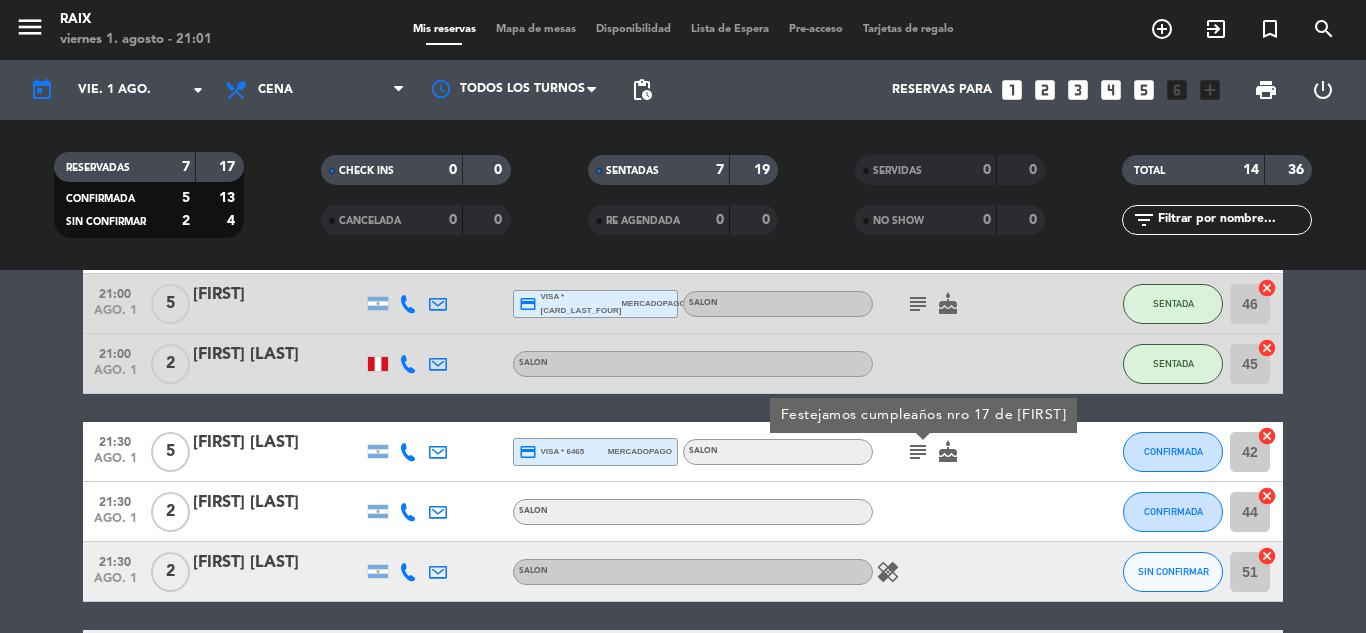 click on "subject" 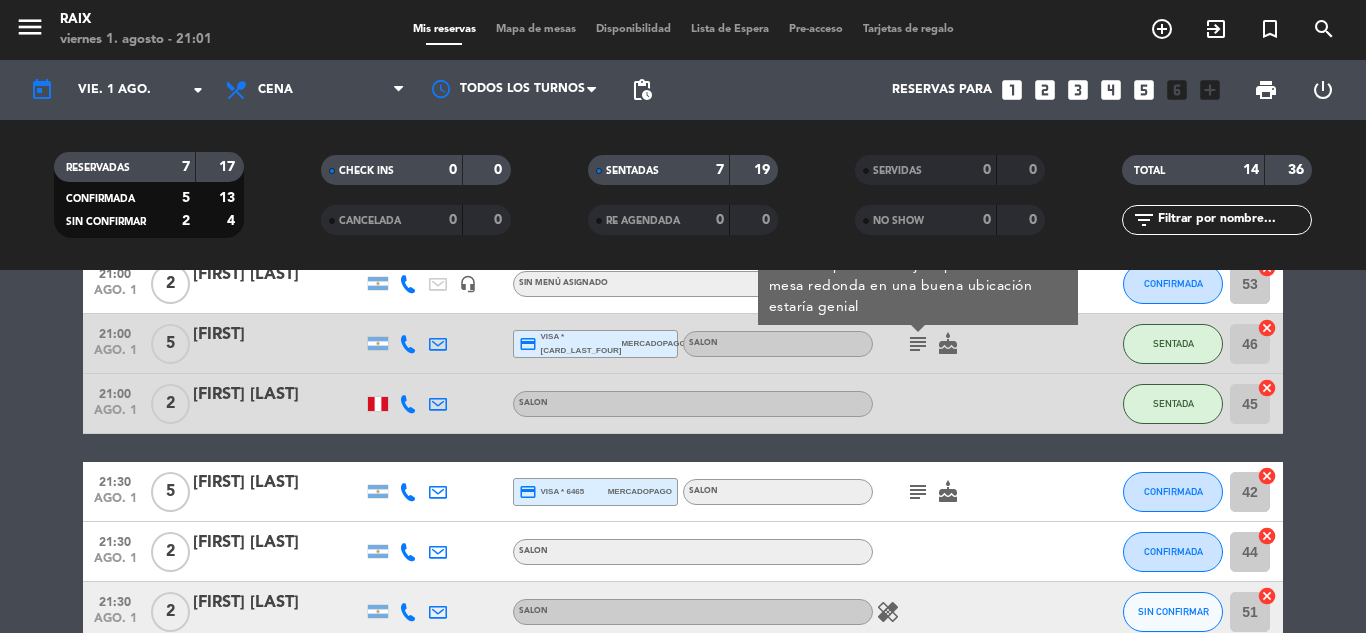 click on "subject  Es el cumple de mi hija si pudiera ser una mesa redonda en una buena ubicación estaría genial  cake" 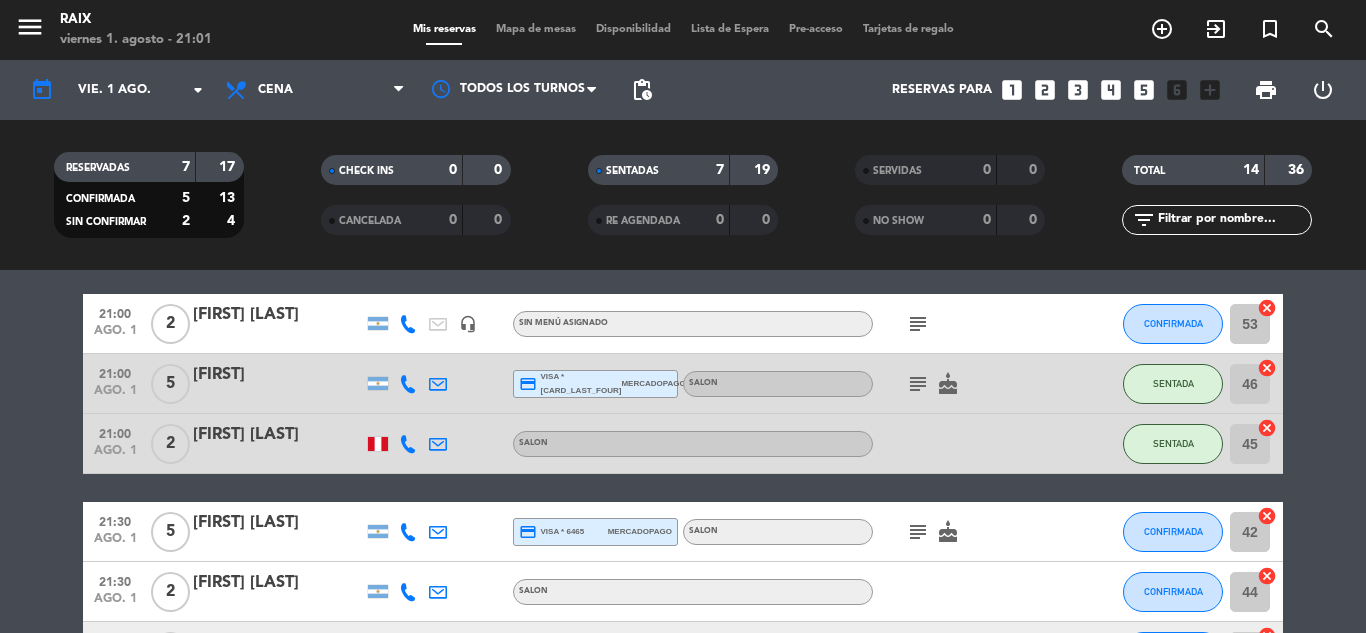 scroll, scrollTop: 440, scrollLeft: 0, axis: vertical 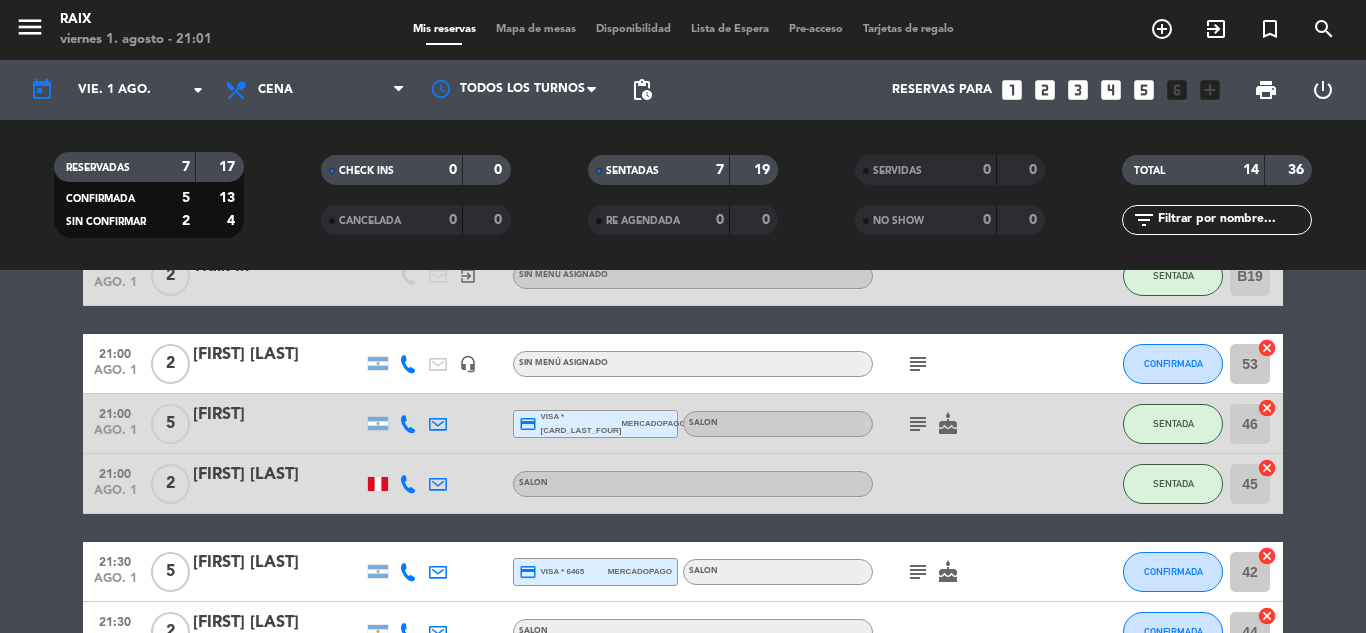 click on "subject" 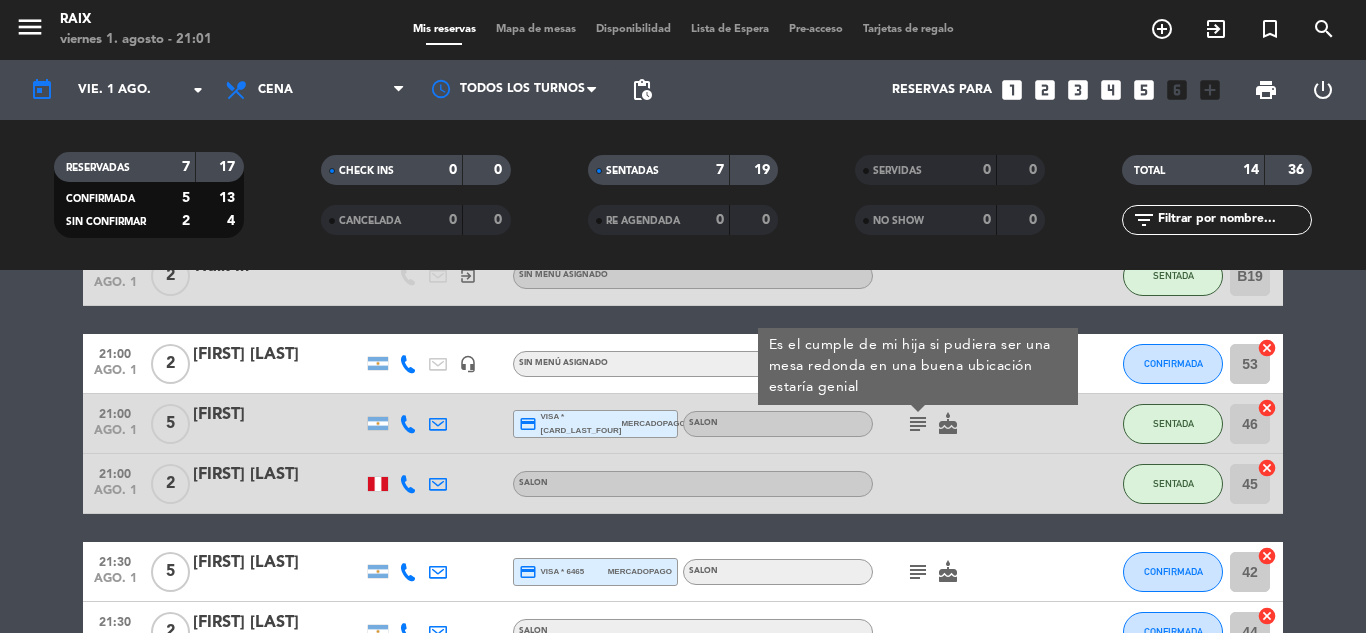 click on "20:00   ago. 1   2   [FIRST] [LAST]   BARRA   favorite_border  SENTADA B20  cancel   20:15   ago. 1   2   [FIRST] [LAST]   SALON   subject   favorite_border  SENTADA 48  cancel   20:30   ago. 1   4   [FIRST] [LAST]  credit_card  master * 7011   mercadopago   SALON   subject   cake  SENTADA 52  cancel   20:30   ago. 1   2   [FIRST] [LAST]   SALON  SENTADA 43  cancel   20:51   ago. 1   2   Walk In   exit_to_app  Sin menú asignado SENTADA B19  cancel   21:00   ago. 1   2   [FIRST] [LAST]   headset_mic  Sin menú asignado  subject  CONFIRMADA 53  cancel   21:00   ago. 1   5   [FIRST]  credit_card  visa * 4483   mercadopago   SALON   subject   cake  CONFIRMADA 46  cancel   21:00   ago. 1   2   [FIRST] [LAST]   SALON  SENTADA 45  cancel   21:30   ago. 1   5   [FIRST] [LAST]  credit_card  visa * 6465   mercadopago   SALON   subject   cake  CONFIRMADA 42  cancel   21:30   ago. 1   2   [FIRST] [LAST]   SALON  CONFIRMADA 44" 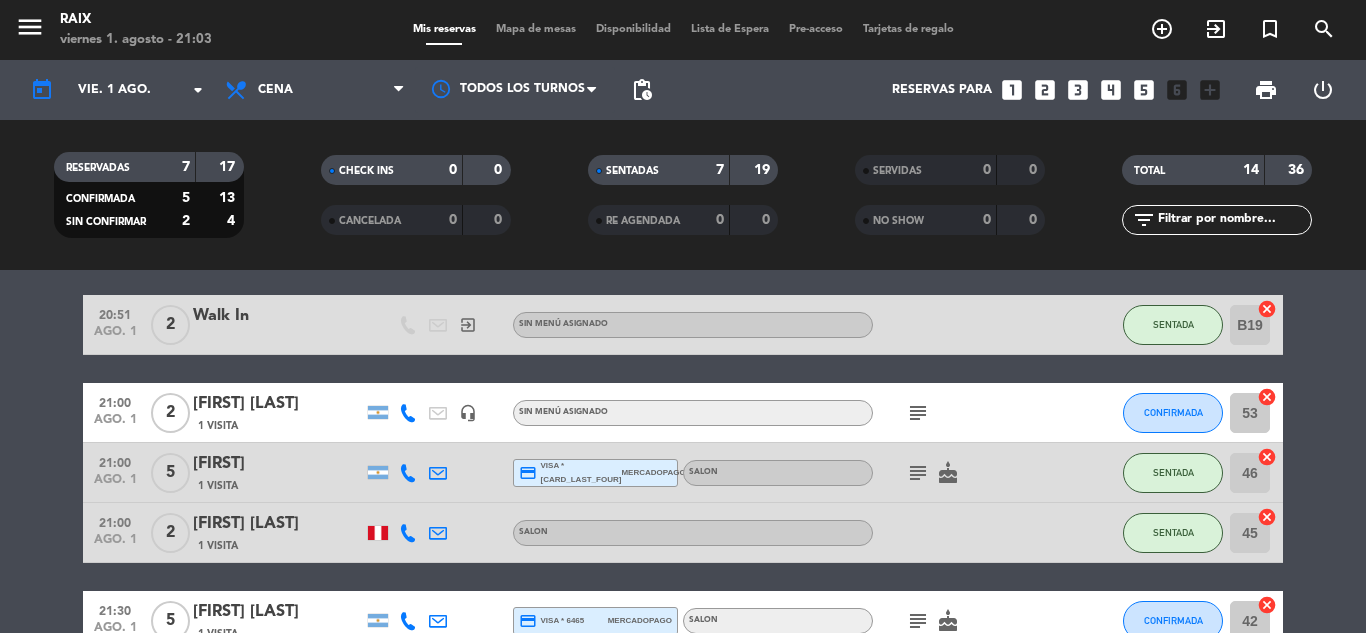 scroll, scrollTop: 391, scrollLeft: 0, axis: vertical 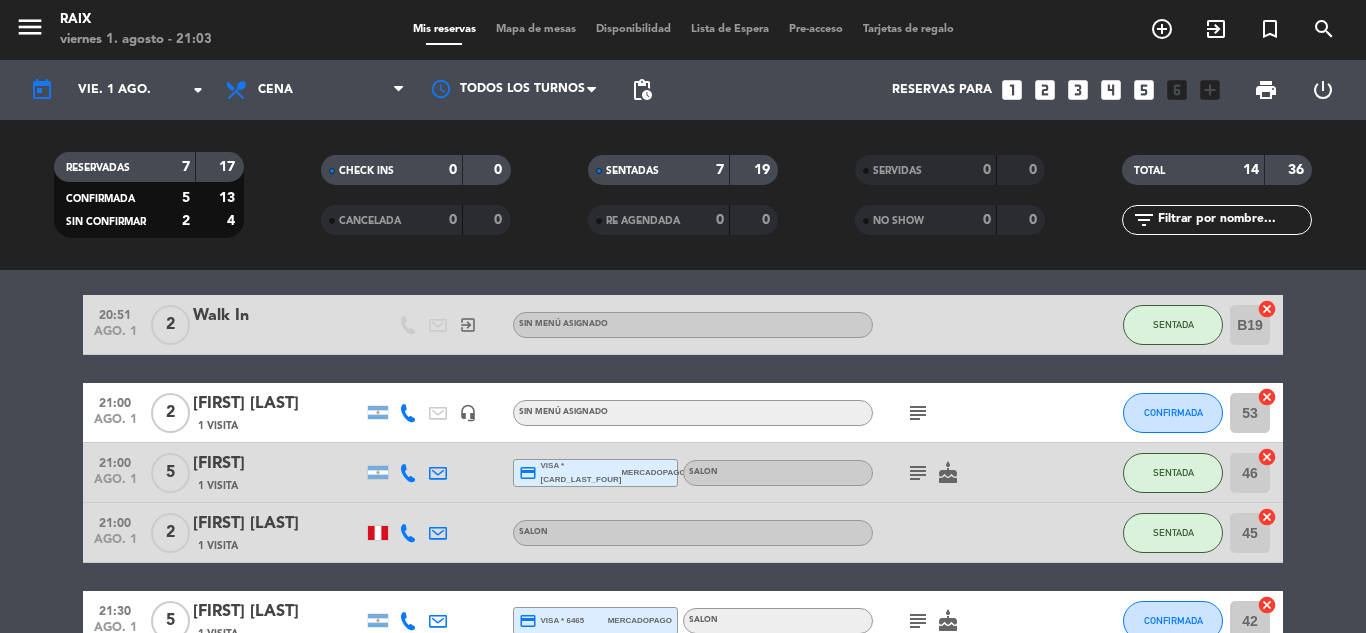 click on "subject" 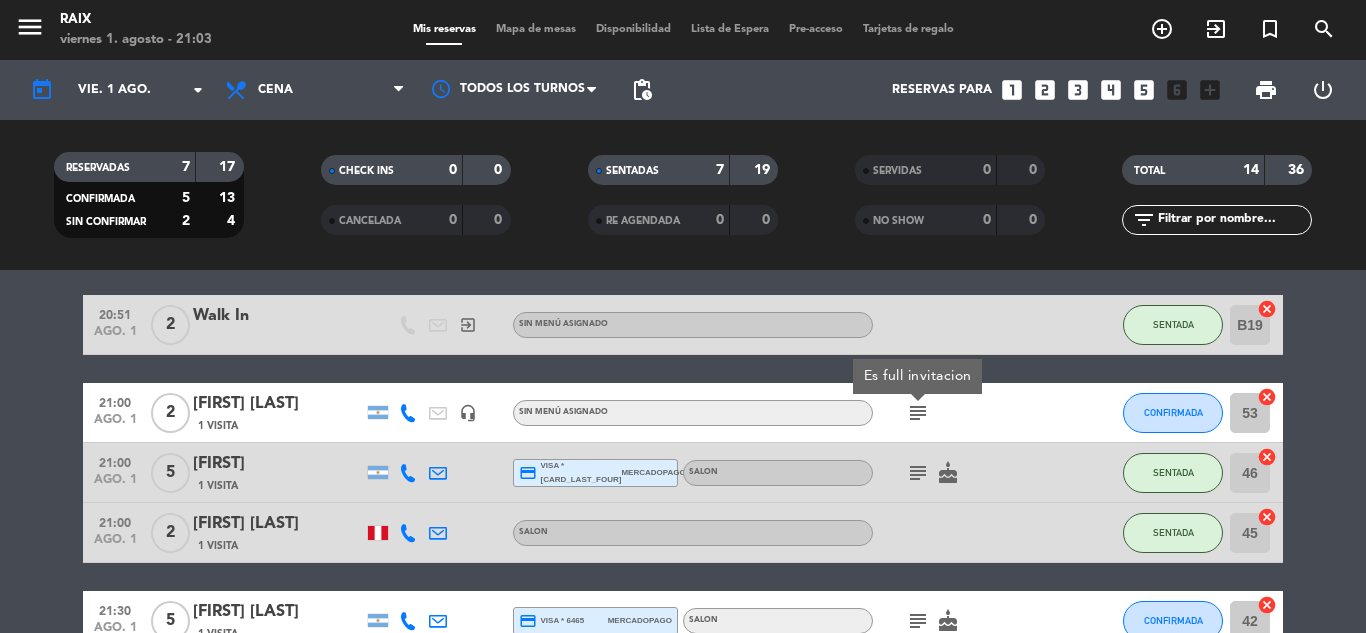 click on "20:00   ago. 1   2   [FIRST] [LAST]   1 Visita   BARRA   favorite_border  SENTADA B20  cancel   20:15   ago. 1   2   [FIRST]   1 Visita   SALON   subject   favorite_border  SENTADA 48  cancel   20:30   ago. 1   4   [FIRST] [LAST]   1 Visita  credit_card  master * 7011   mercadopago   SALON   subject   cake  SENTADA 52  cancel   20:30   ago. 1   2   [FIRST] [LAST]   1 Visita   SALON  SENTADA 43  cancel   20:51   ago. 1   2   Walk In   exit_to_app  Sin menú asignado SENTADA B19  cancel   21:00   ago. 1   2   [FIRST] [LAST]   1 Visita   headset_mic  Sin menú asignado  subject  Es full invitacion CONFIRMADA 53  cancel   21:00   ago. 1   5   [FIRST]   1 Visita  credit_card  visa * 4483   mercadopago   SALON   subject   cake  SENTADA 46  cancel   21:00   ago. 1   2   [FIRST] [LAST]   1 Visita   SALON  SENTADA 45  cancel   21:30   ago. 1   5   [FIRST] [LAST]   1 Visita  credit_card  visa * 6465   mercadopago   SALON   subject   cake  CONFIRMADA 42  cancel   21:30   ago. 1   2   [FIRST] [LAST]   1 Visita" 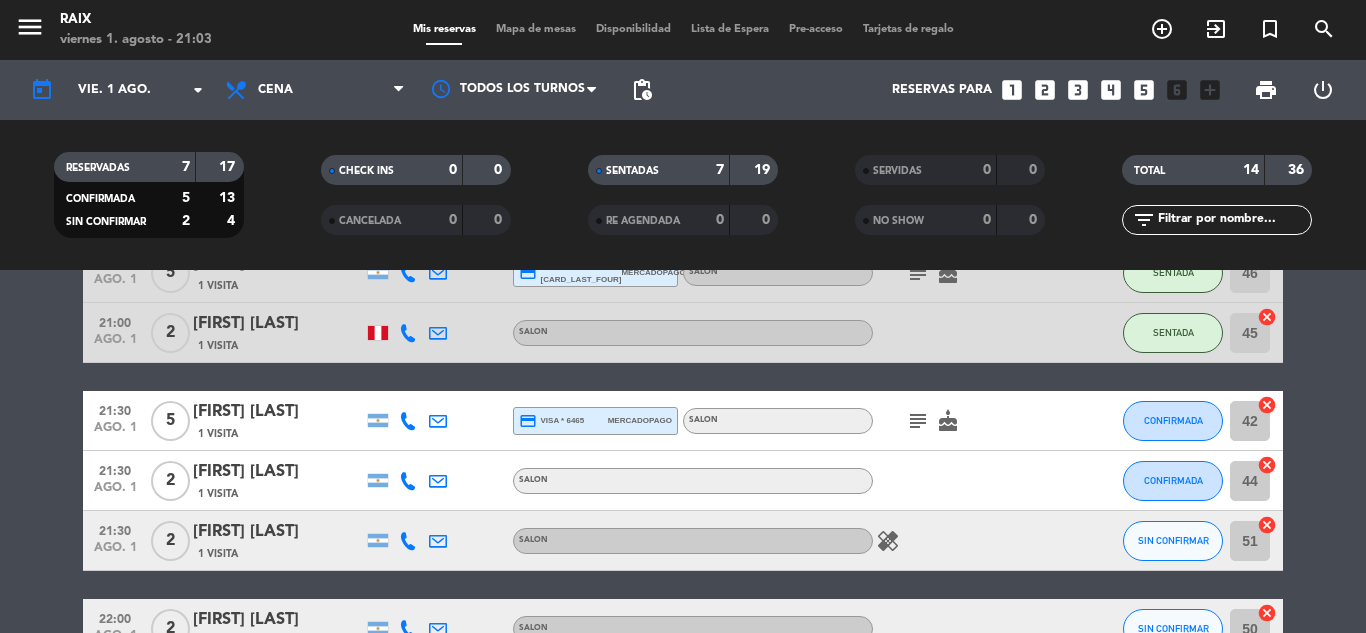 scroll, scrollTop: 589, scrollLeft: 0, axis: vertical 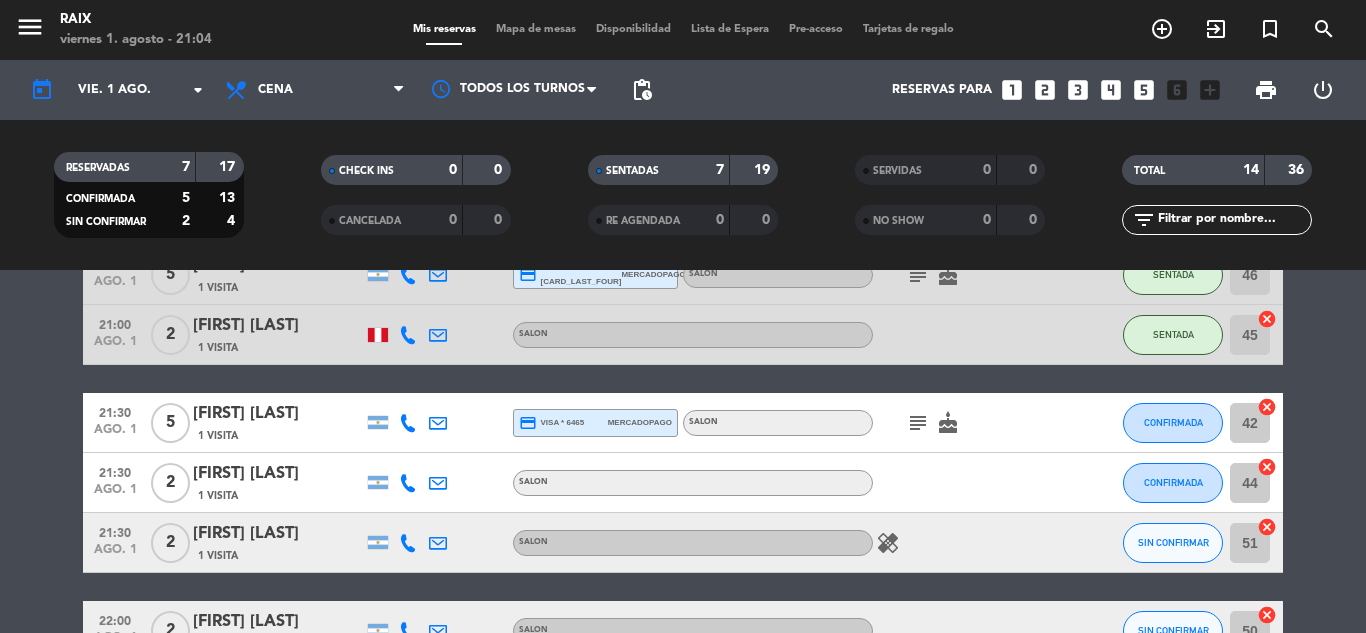 click on "20:00   ago. 1   2   [FIRST] [LAST]   1 Visita   BARRA   favorite_border  SENTADA B20  cancel   20:15   ago. 1   2   Mercedes   1 Visita   SALON   subject   favorite_border  SENTADA 48  cancel   20:30   ago. 1   4   [FIRST] [LAST]   1 Visita  credit_card  master * 7011   mercadopago   SALON   subject   cake  SENTADA 52  cancel   20:30   ago. 1   2   [FIRST] [LAST]   1 Visita   SALON  SENTADA 43  cancel   20:51   ago. 1   2   Walk In   exit_to_app  Sin menú asignado SENTADA B19  cancel   21:00   ago. 1   2   Antonela Galicia   1 Visita   headset_mic  Sin menú asignado  subject  CONFIRMADA 53  cancel   21:00   ago. 1   5   Juan   1 Visita  credit_card  visa * 4483   mercadopago   SALON   subject   cake  SENTADA 46  cancel   21:00   ago. 1   2   Nicolas Ziperovich   1 Visita   SALON  SENTADA 45  cancel   21:30   ago. 1   5   Lorena Viudez   1 Visita  credit_card  visa * 6465   mercadopago   SALON   subject   cake  CONFIRMADA 42  cancel   21:30   ago. 1   2   Lucas Terracino   1 Visita   SALON  CONFIRMADA" 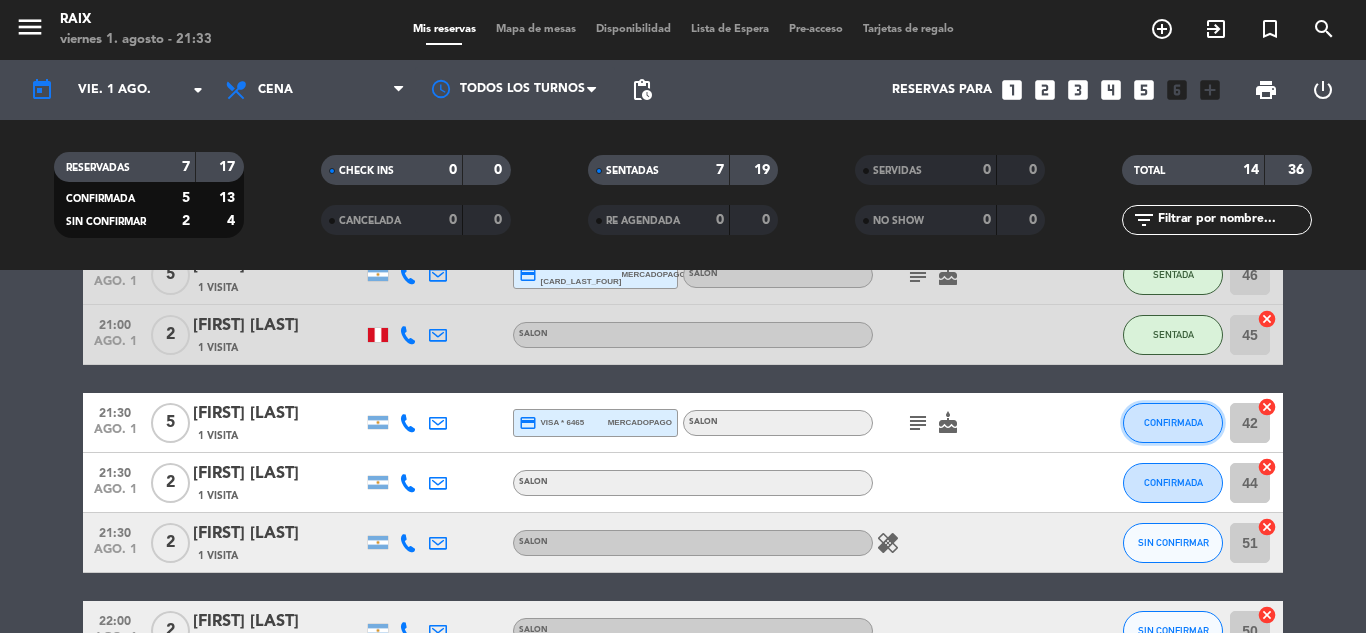 click on "CONFIRMADA" 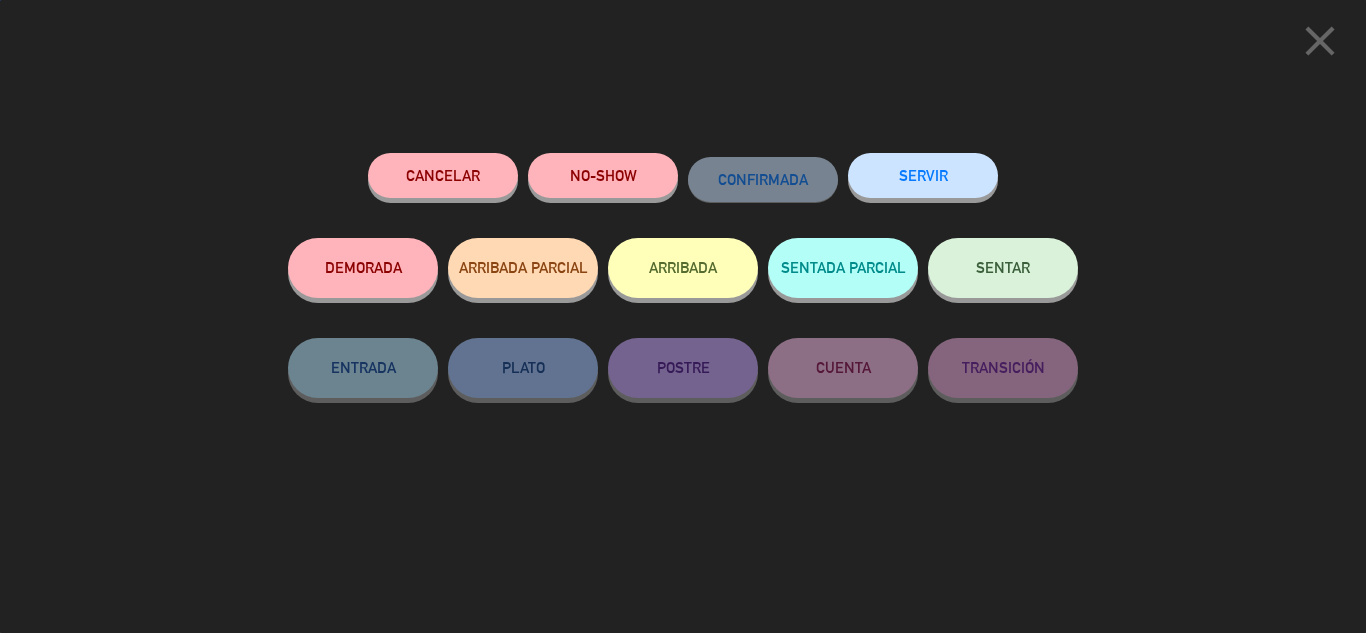 scroll, scrollTop: 865, scrollLeft: 0, axis: vertical 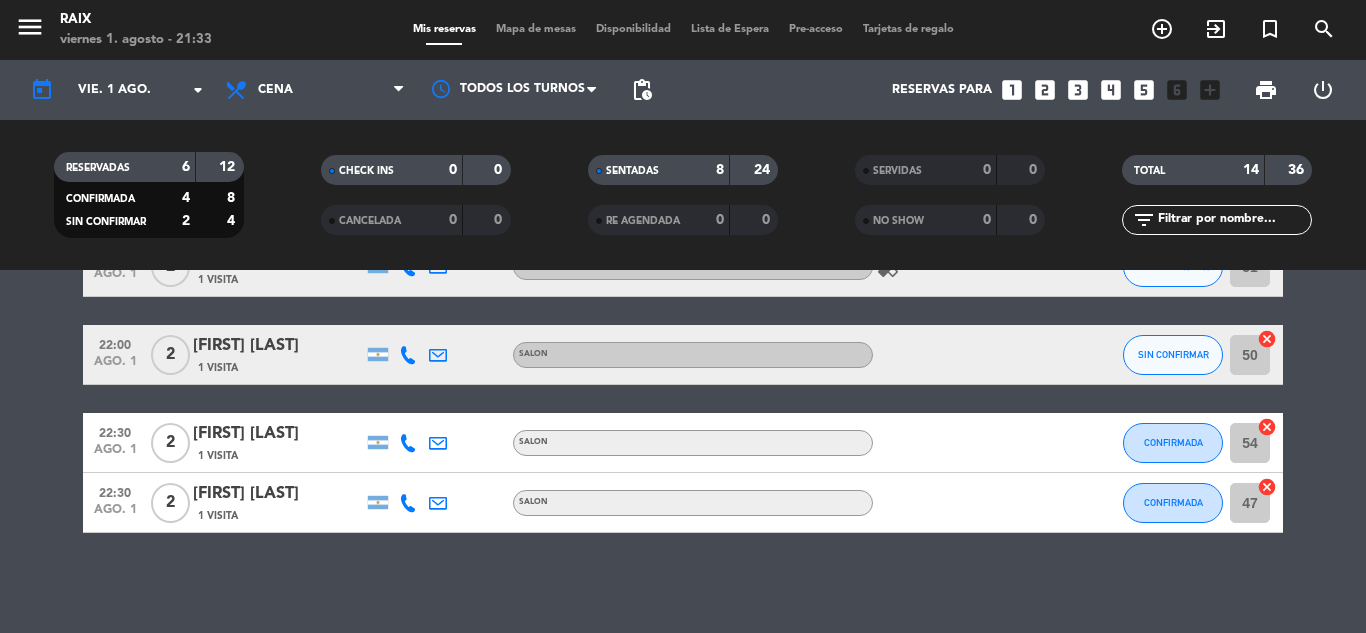 click on "20:00   ago. 1   2   [FIRST] [LAST]   1 Visita   BARRA   favorite_border  SENTADA B20  cancel   20:15   ago. 1   2   [FIRST]   1 Visita   SALON   subject   favorite_border  SENTADA 48  cancel   20:30   ago. 1   4   [FIRST] [LAST]   1 Visita  credit_card  master * 7011   mercadopago   SALON   subject   cake  SENTADA 52  cancel   20:30   ago. 1   2   [FIRST] [LAST]   1 Visita   SALON  SENTADA 43  cancel   20:51   ago. 1   2   Walk In   exit_to_app  Sin menú asignado SENTADA B19  cancel   21:00   ago. 1   2   [FIRST] [LAST]   1 Visita   headset_mic  Sin menú asignado  subject  SENTADA 53  cancel   21:00   ago. 1   5   [FIRST]   1 Visita  credit_card  visa * 4483   mercadopago   SALON   subject   cake  SENTADA 46  cancel   21:00   ago. 1   2   [FIRST] [LAST]   1 Visita   SALON  SENTADA 45  cancel   21:30   ago. 1   5   [FIRST] [LAST]   1 Visita  credit_card  visa * 6465   mercadopago   SALON   subject   cake  SENTADA 42  cancel   21:30   ago. 1   2   [FIRST] [LAST]   1 Visita   SALON  CONFIRMADA 44" 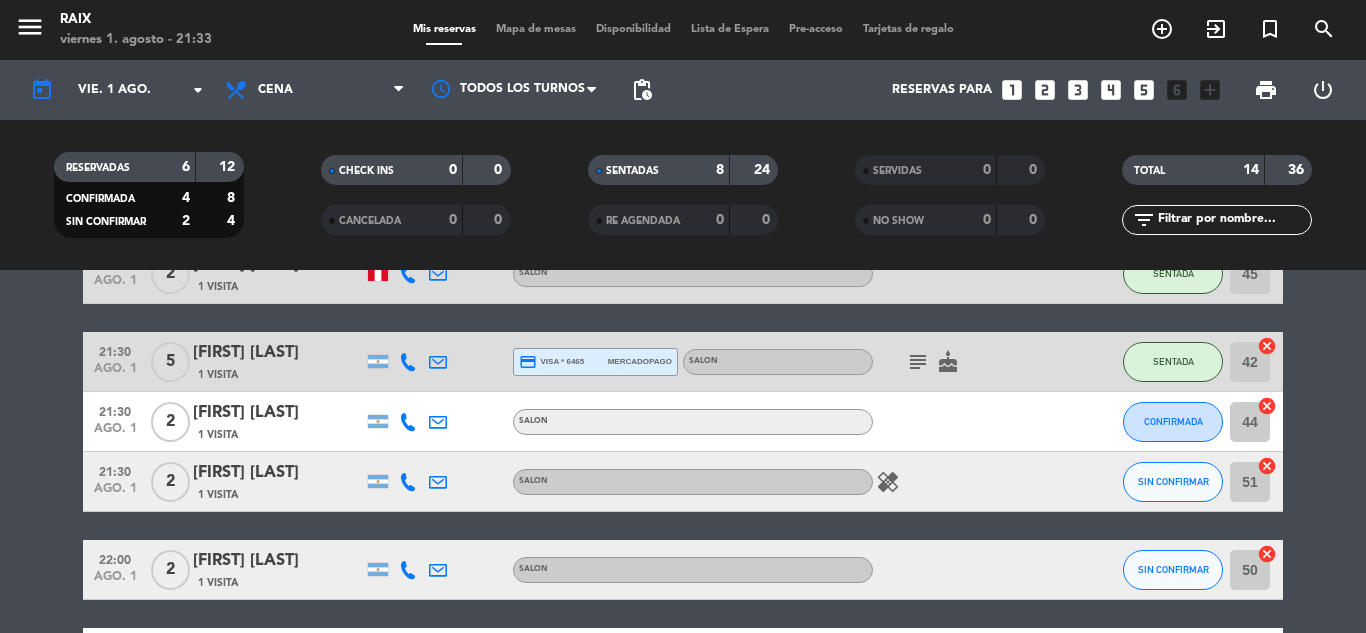 scroll, scrollTop: 625, scrollLeft: 0, axis: vertical 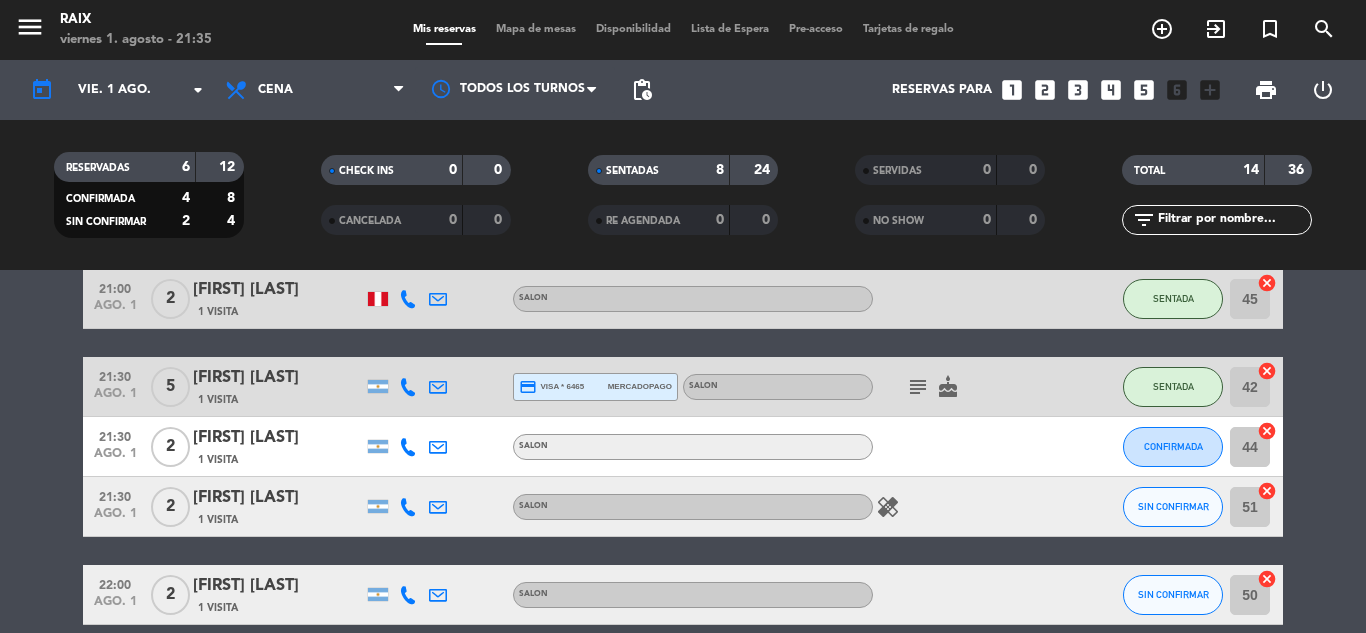 click on "20:00   ago. 1   2   [FIRST] [LAST]   1 Visita   BARRA   favorite_border  SENTADA B20  cancel   20:15   ago. 1   2   [FIRST]   1 Visita   SALON   subject   favorite_border  SENTADA 48  cancel   20:30   ago. 1   4   [FIRST] [LAST]   1 Visita  credit_card  master * 7011   mercadopago   SALON   subject   cake  SENTADA 52  cancel   20:30   ago. 1   2   [FIRST] [LAST]   1 Visita   SALON  SENTADA 43  cancel   20:51   ago. 1   2   Walk In   exit_to_app  Sin menú asignado SENTADA B19  cancel   21:00   ago. 1   2   [FIRST] [LAST]   1 Visita   headset_mic  Sin menú asignado  subject  SENTADA 53  cancel   21:00   ago. 1   5   [FIRST]   1 Visita  credit_card  visa * 4483   mercadopago   SALON   subject   cake  SENTADA 46  cancel   21:00   ago. 1   2   [FIRST] [LAST]   1 Visita   SALON  SENTADA 45  cancel   21:30   ago. 1   5   [FIRST] [LAST]   1 Visita  credit_card  visa * 6465   mercadopago   SALON   subject   cake  SENTADA 42  cancel   21:30   ago. 1   2   [FIRST] [LAST]   1 Visita   SALON  CONFIRMADA 44" 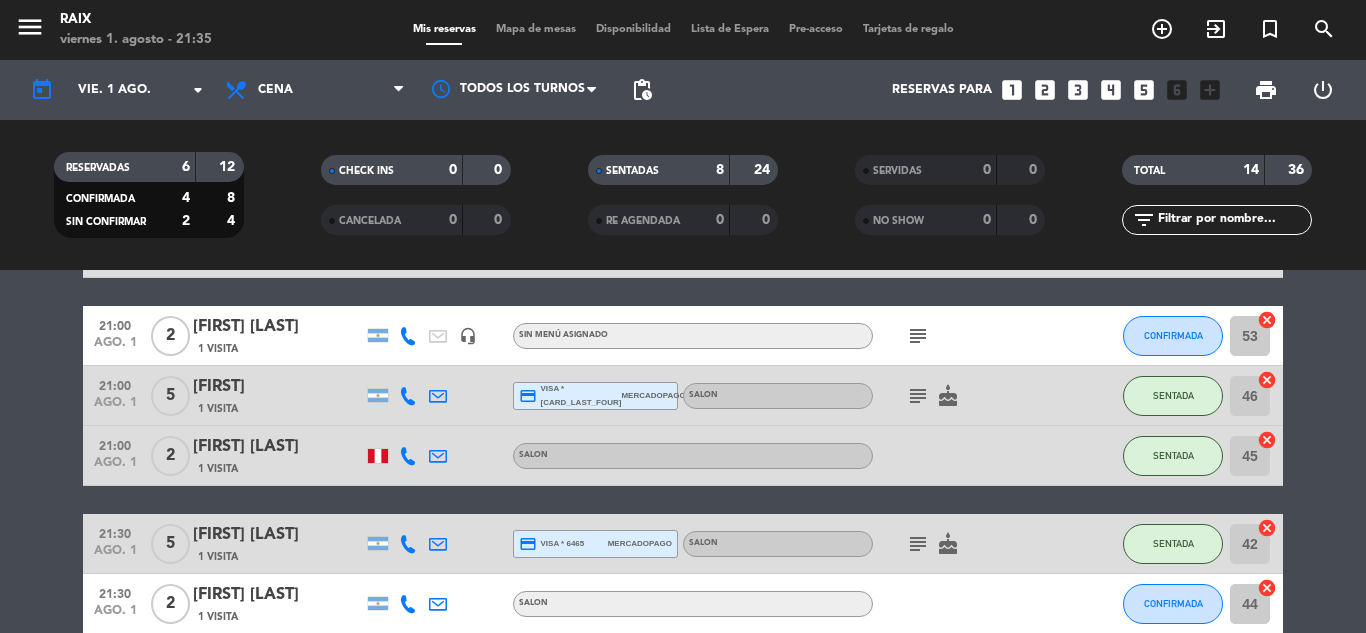 scroll, scrollTop: 465, scrollLeft: 0, axis: vertical 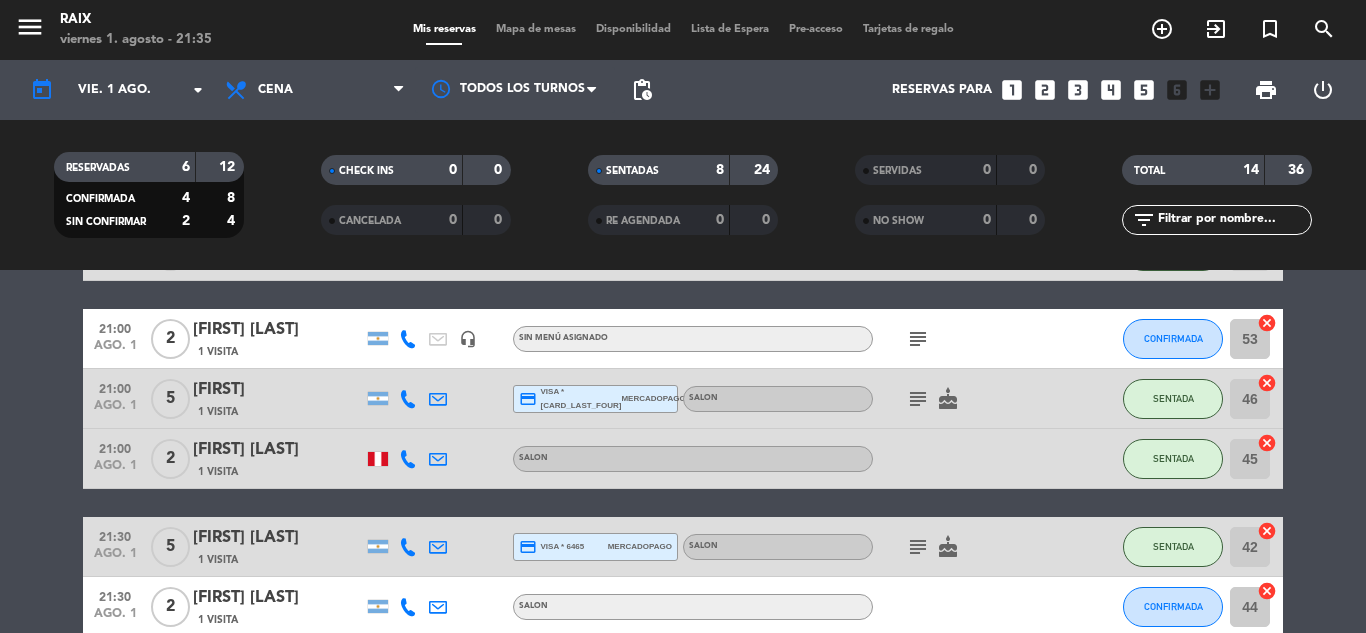 click on "CONFIRMADA" 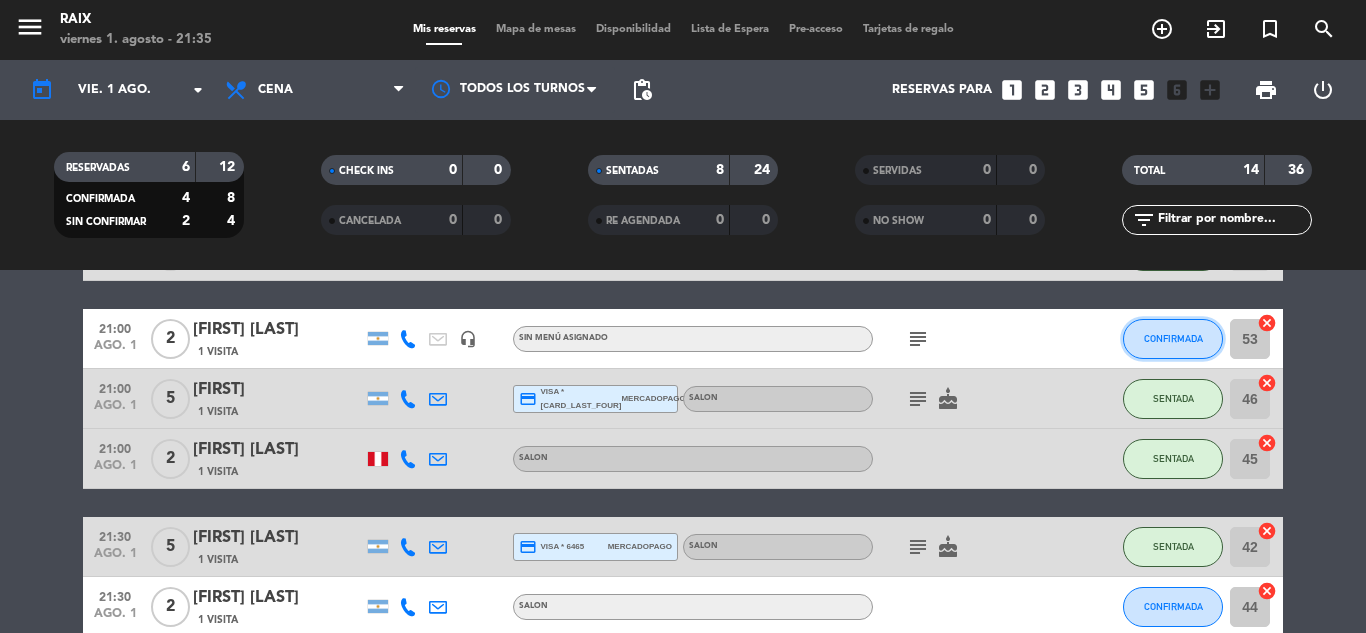 click on "CONFIRMADA" 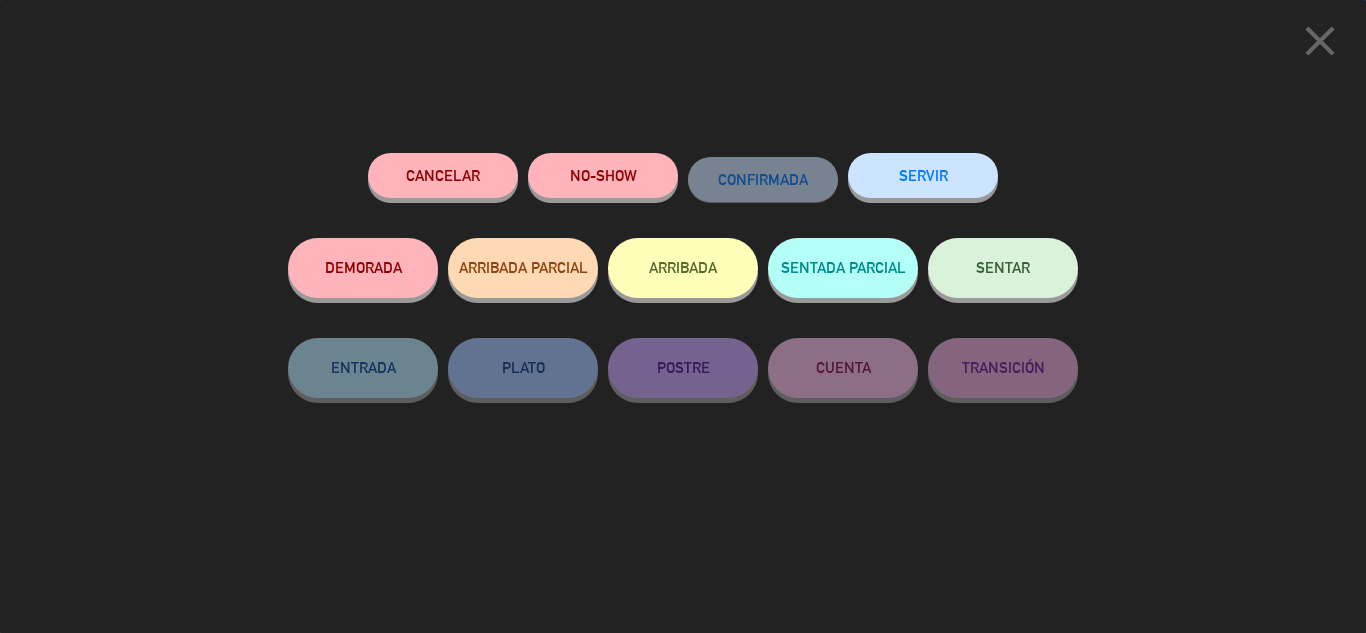 click on "SENTAR" 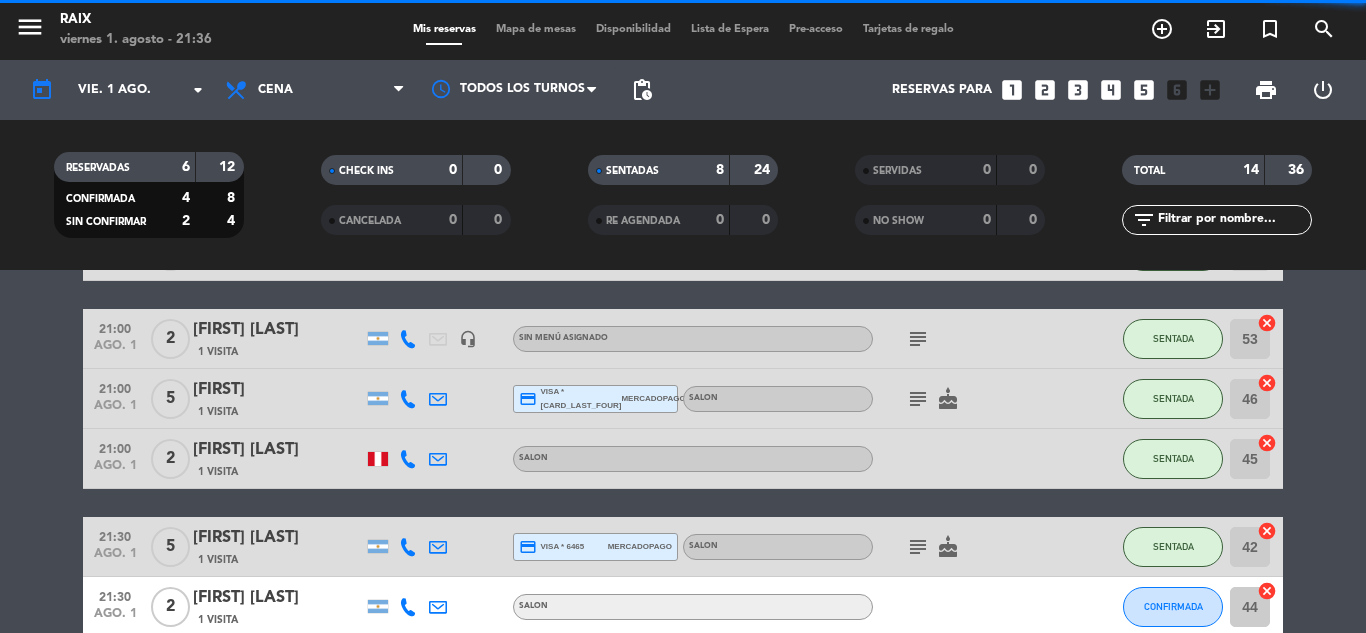 click on "20:00   ago. 1   2   [FIRST] [LAST]   1 Visita   BARRA   favorite_border  SENTADA B20  cancel   20:15   ago. 1   2   [FIRST] [LAST]   1 Visita   SALON   subject   favorite_border  SENTADA 48  cancel   20:30   ago. 1   4   [FIRST] [LAST]   1 Visita  credit_card  master * 7011   mercadopago   SALON   subject   cake  SENTADA 52  cancel   20:30   ago. 1   2   [FIRST] [LAST]   1 Visita   SALON  SENTADA 43  cancel   20:51   ago. 1   2   Walk In   exit_to_app  Sin menú asignado SENTADA B19  cancel   21:00   ago. 1   2   [FIRST] [LAST]   1 Visita   headset_mic  Sin menú asignado  subject  SENTADA 53  cancel   21:00   ago. 1   5   [FIRST]   1 Visita  credit_card  visa * 4483   mercadopago   SALON   subject   cake  SENTADA 46  cancel   21:00   ago. 1   2   [FIRST] [LAST]   1 Visita   SALON  SENTADA 45  cancel   21:30   ago. 1   5   [FIRST] [LAST]   1 Visita  credit_card  visa * 6465   mercadopago   SALON   subject   cake  SENTADA 42  cancel   21:30   ago. 1   2   [FIRST] [LAST]   1 Visita   SALON  CONFIRMADA 44  2" 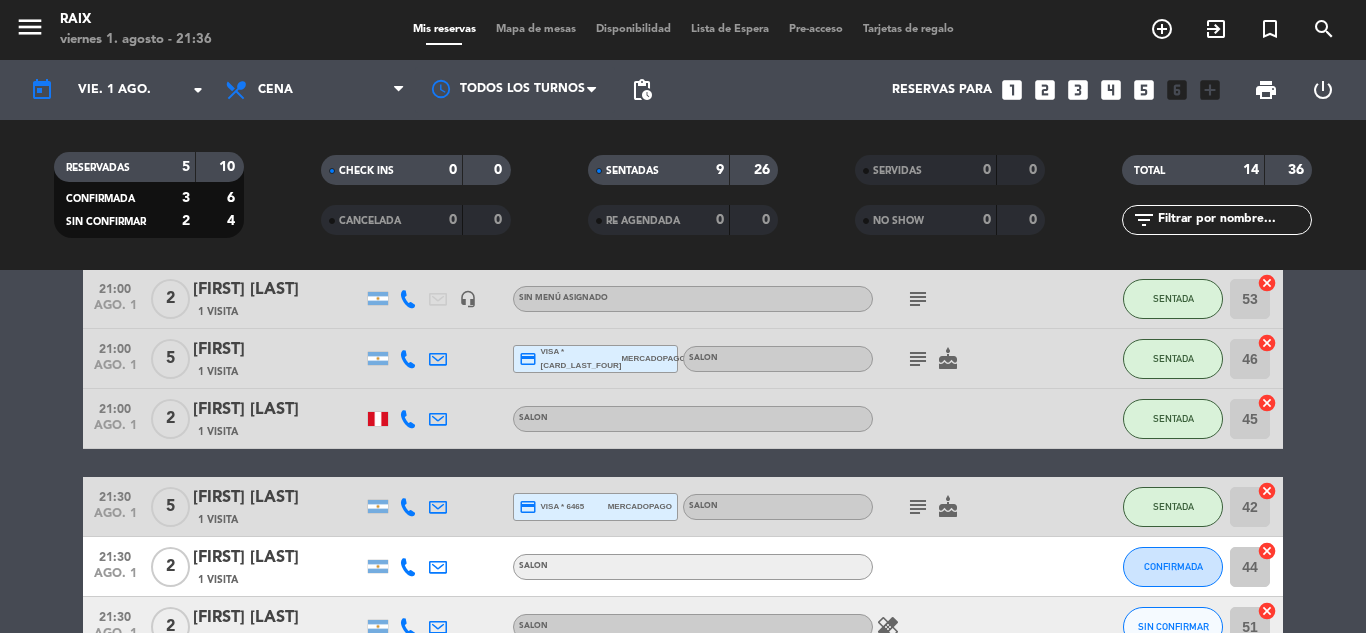 click on "20:00   ago. 1   2   [FIRST] [LAST]   1 Visita   BARRA   favorite_border  SENTADA B20  cancel   20:15   ago. 1   2   [FIRST] [LAST]   1 Visita   SALON   subject   favorite_border  SENTADA 48  cancel   20:30   ago. 1   4   [FIRST] [LAST]   1 Visita  credit_card  master * 7011   mercadopago   SALON   subject   cake  SENTADA 52  cancel   20:30   ago. 1   2   [FIRST] [LAST]   1 Visita   SALON  SENTADA 43  cancel   20:51   ago. 1   2   Walk In   exit_to_app  Sin menú asignado SENTADA B19  cancel   21:00   ago. 1   2   [FIRST] [LAST]   1 Visita   headset_mic  Sin menú asignado  subject  SENTADA 53  cancel   21:00   ago. 1   5   [FIRST]   1 Visita  credit_card  visa * 4483   mercadopago   SALON   subject   cake  SENTADA 46  cancel   21:00   ago. 1   2   [FIRST] [LAST]   1 Visita   SALON  SENTADA 45  cancel   21:30   ago. 1   5   [FIRST] [LAST]   1 Visita  credit_card  visa * 6465   mercadopago   SALON   subject   cake  SENTADA 42  cancel   21:30   ago. 1   2   [FIRST] [LAST]   1 Visita   SALON  CONFIRMADA 44  2" 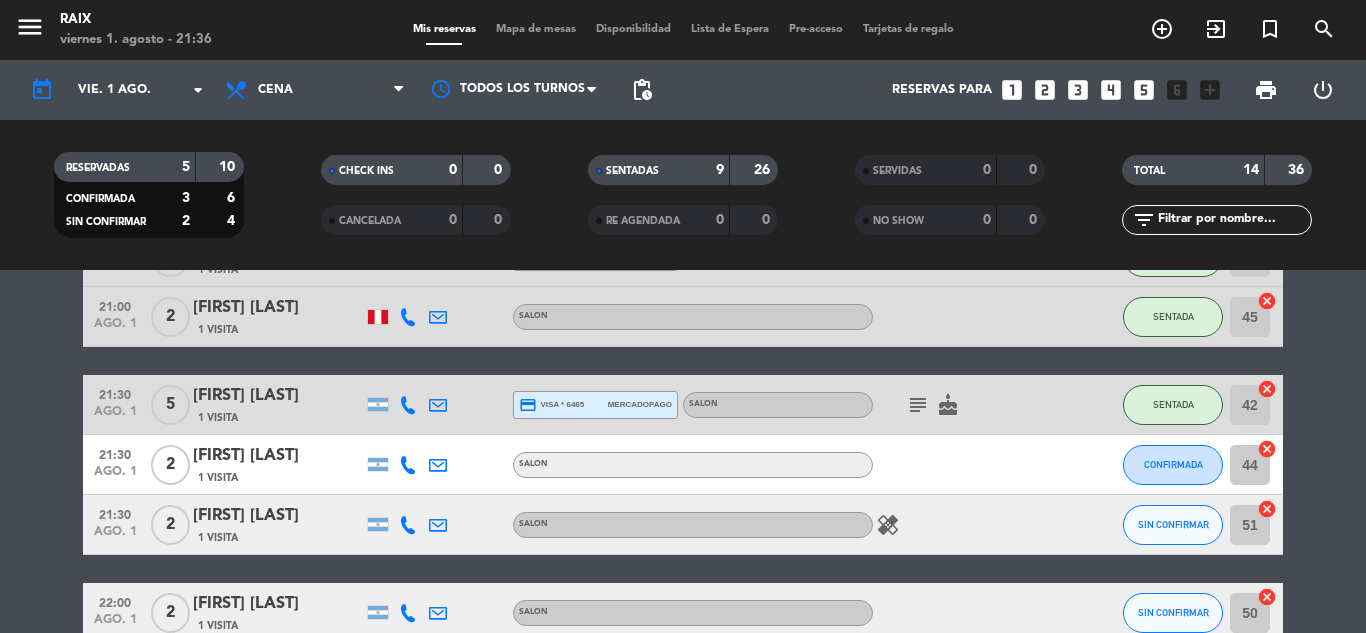 scroll, scrollTop: 625, scrollLeft: 0, axis: vertical 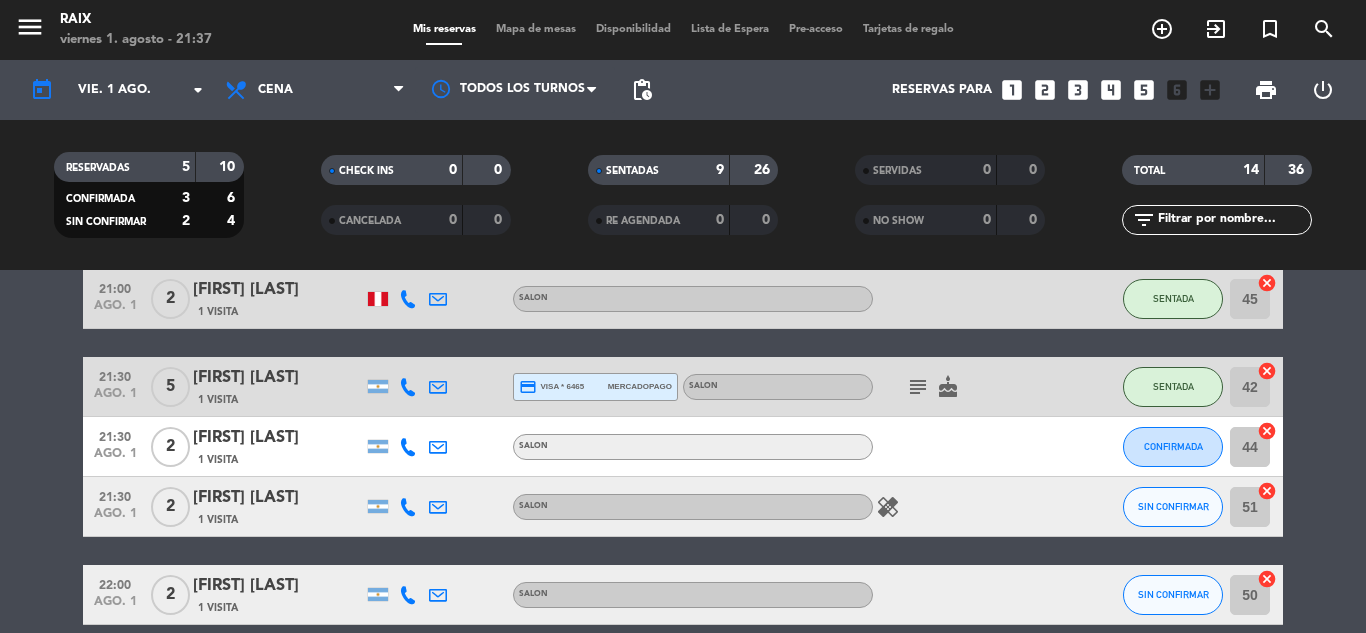 click on "20:00   ago. 1   2   [FIRST] [LAST]   1 Visita   BARRA   favorite_border  SENTADA B20  cancel   20:15   ago. 1   2   [FIRST] [LAST]   1 Visita   SALON   subject   favorite_border  SENTADA 48  cancel   20:30   ago. 1   4   [FIRST] [LAST]   1 Visita  credit_card  master * 7011   mercadopago   SALON   subject   cake  SENTADA 52  cancel   20:30   ago. 1   2   [FIRST] [LAST]   1 Visita   SALON  SENTADA 43  cancel   20:51   ago. 1   2   Walk In   exit_to_app  Sin menú asignado SENTADA B19  cancel   21:00   ago. 1   2   [FIRST] [LAST]   1 Visita   headset_mic  Sin menú asignado  subject  SENTADA 53  cancel   21:00   ago. 1   5   [FIRST]   1 Visita  credit_card  visa * 4483   mercadopago   SALON   subject   cake  SENTADA 46  cancel   21:00   ago. 1   2   [FIRST] [LAST]   1 Visita   SALON  SENTADA 45  cancel   21:30   ago. 1   5   [FIRST] [LAST]   1 Visita  credit_card  visa * 6465   mercadopago   SALON   subject   cake  SENTADA 42  cancel   21:30   ago. 1   2   [FIRST] [LAST]   1 Visita   SALON  CONFIRMADA 44  2" 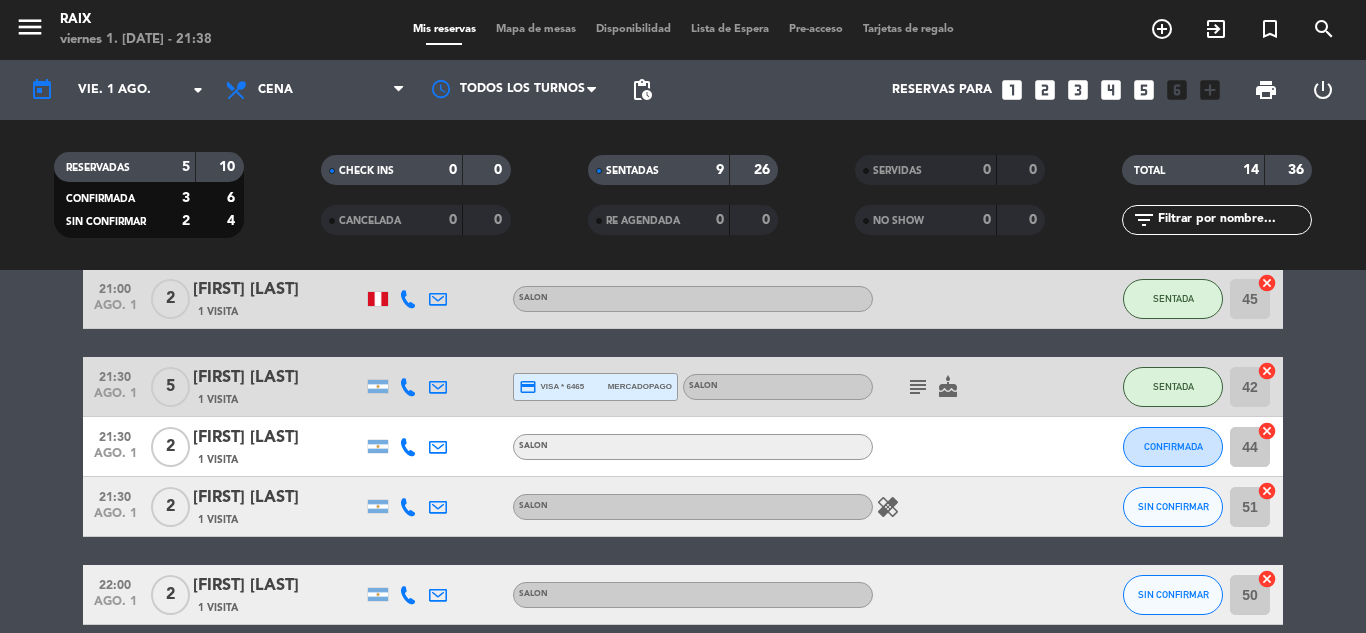 click on "healing" 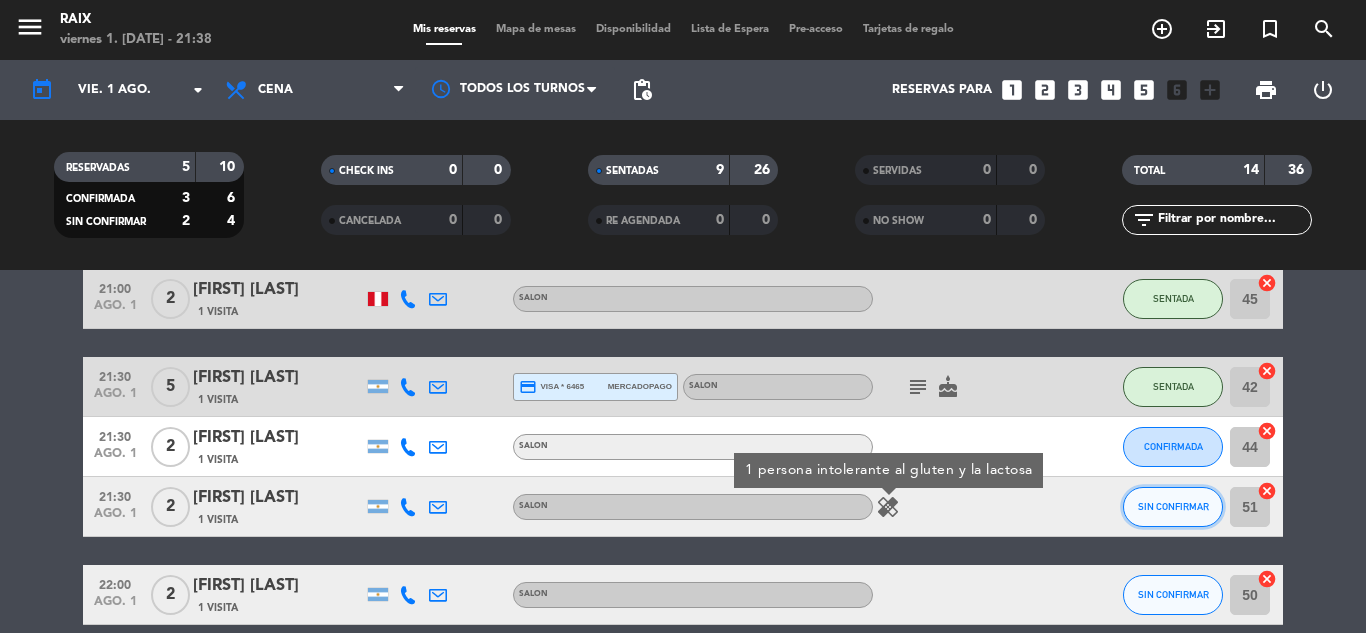 click on "SIN CONFIRMAR" 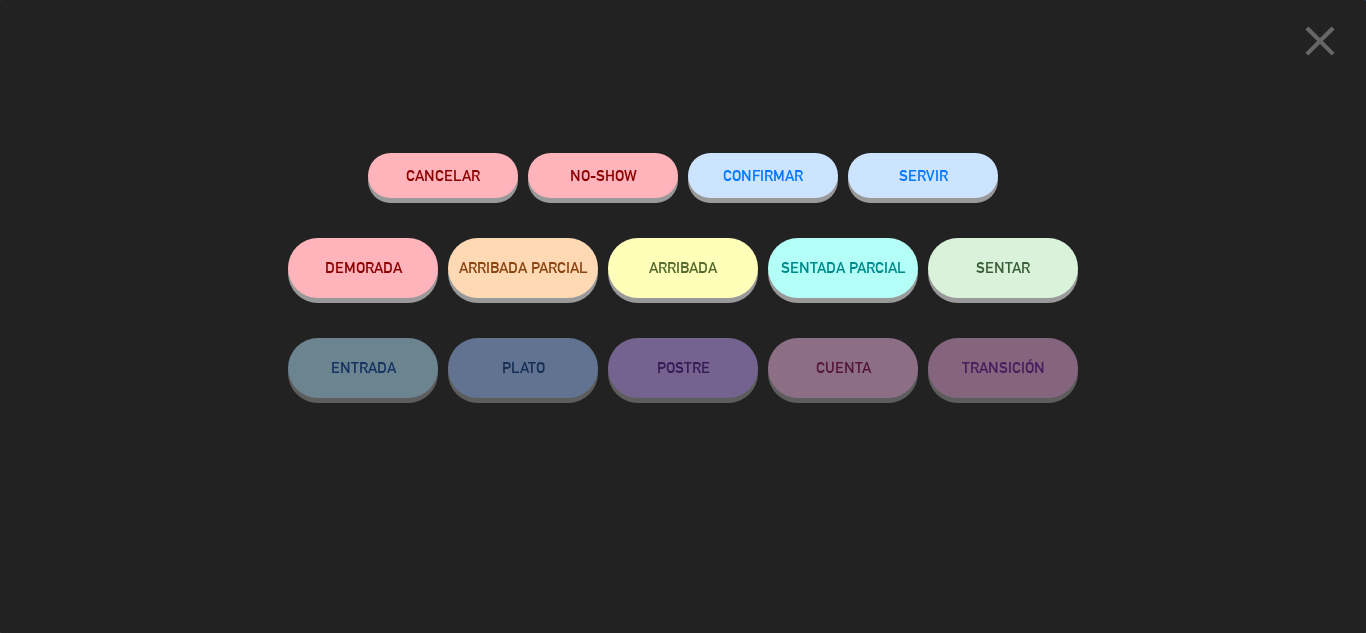 click on "SENTAR" 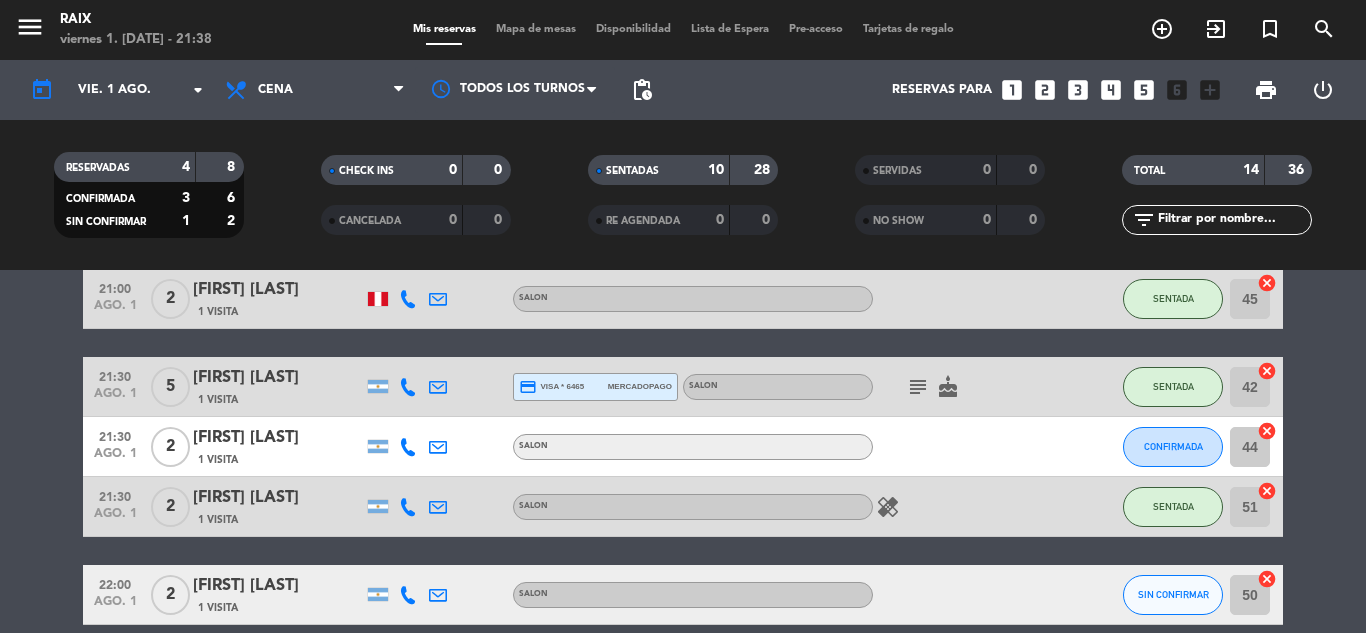 click on "20:00   ago. 1   2   [FIRST] [LAST]   1 Visita   BARRA   favorite_border  SENTADA B20  cancel   20:15   ago. 1   2   [FIRST] [LAST]   1 Visita   SALON   subject   favorite_border  SENTADA 48  cancel   20:30   ago. 1   4   [FIRST] [LAST]   1 Visita  credit_card  master * 7011   mercadopago   SALON   subject   cake  SENTADA 52  cancel   20:30   ago. 1   2   [FIRST] [LAST]   1 Visita   SALON  SENTADA 43  cancel   20:51   ago. 1   2   Walk In   exit_to_app  Sin menú asignado SENTADA B19  cancel   21:00   ago. 1   2   [FIRST] [LAST]   1 Visita   headset_mic  Sin menú asignado  subject  SENTADA 53  cancel   21:00   ago. 1   5   [FIRST]   1 Visita  credit_card  visa * 4483   mercadopago   SALON   subject   cake  SENTADA 46  cancel   21:00   ago. 1   2   [FIRST] [LAST]   1 Visita   SALON  SENTADA 45  cancel   21:30   ago. 1   5   [FIRST] [LAST]   1 Visita  credit_card  visa * 6465   mercadopago   SALON   subject   cake  SENTADA 42  cancel   21:30   ago. 1   2   [FIRST] [LAST]   1 Visita   SALON  CONFIRMADA 44  2" 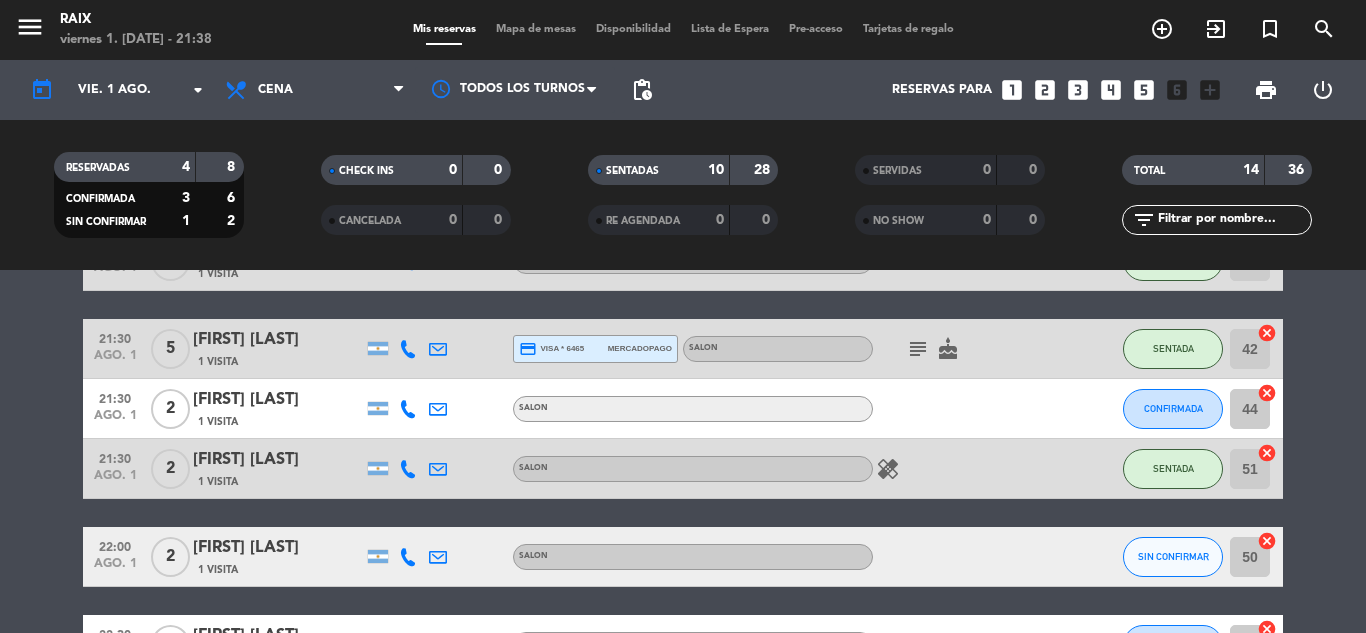 scroll, scrollTop: 665, scrollLeft: 0, axis: vertical 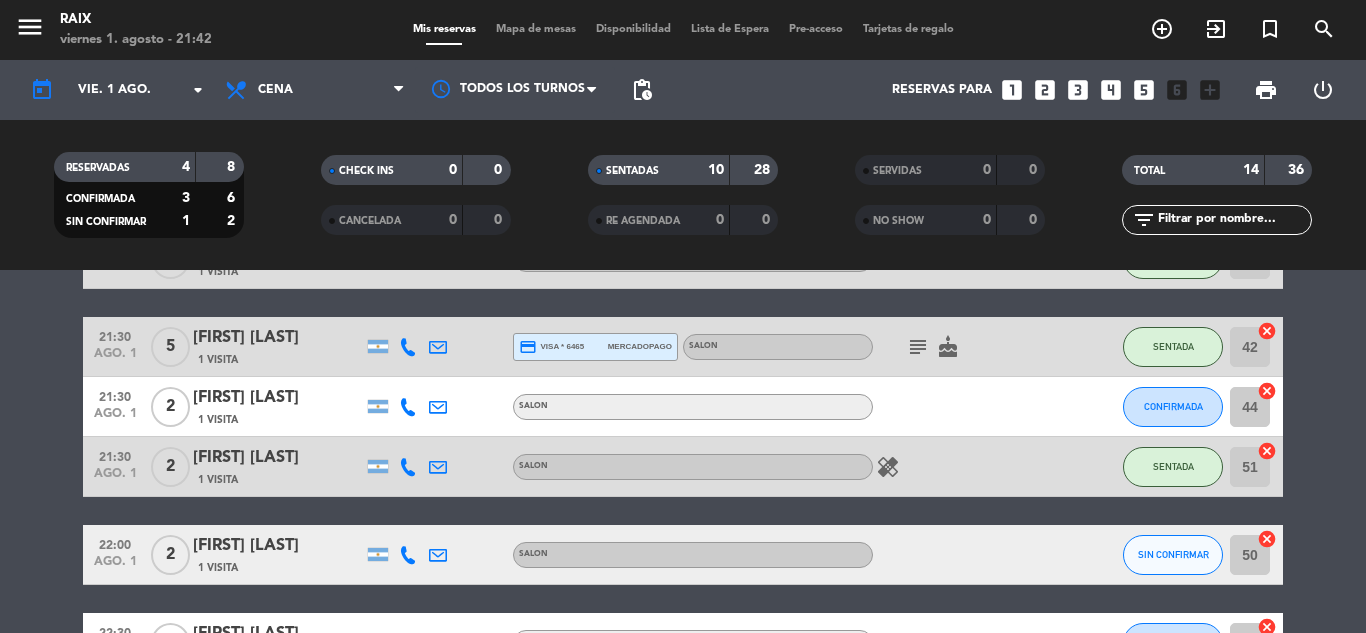 click on "20:00   ago. 1   2   [FIRST] [LAST]   1 Visita   BARRA   favorite_border  SENTADA B20  cancel   20:15   ago. 1   2   [FIRST] [LAST]   1 Visita   SALON   subject   favorite_border  SENTADA 48  cancel   20:30   ago. 1   4   [FIRST] [LAST]   1 Visita  credit_card  master * 7011   mercadopago   SALON   subject   cake  SENTADA 52  cancel   20:30   ago. 1   2   [FIRST] [LAST]   1 Visita   SALON  SENTADA 43  cancel   20:51   ago. 1   2   Walk In   exit_to_app  Sin menú asignado SENTADA B19  cancel   21:00   ago. 1   2   [FIRST] [LAST]   1 Visita   headset_mic  Sin menú asignado  subject  SENTADA 53  cancel   21:00   ago. 1   5   [FIRST]   1 Visita  credit_card  visa * 4483   mercadopago   SALON   subject   cake  SENTADA 46  cancel   21:00   ago. 1   2   [FIRST] [LAST]   1 Visita   SALON  SENTADA 45  cancel   21:30   ago. 1   5   [FIRST] [LAST]   1 Visita  credit_card  visa * 6465   mercadopago   SALON   subject   cake  SENTADA 42  cancel   21:30   ago. 1   2   [FIRST] [LAST]   1 Visita   SALON  CONFIRMADA 44  2" 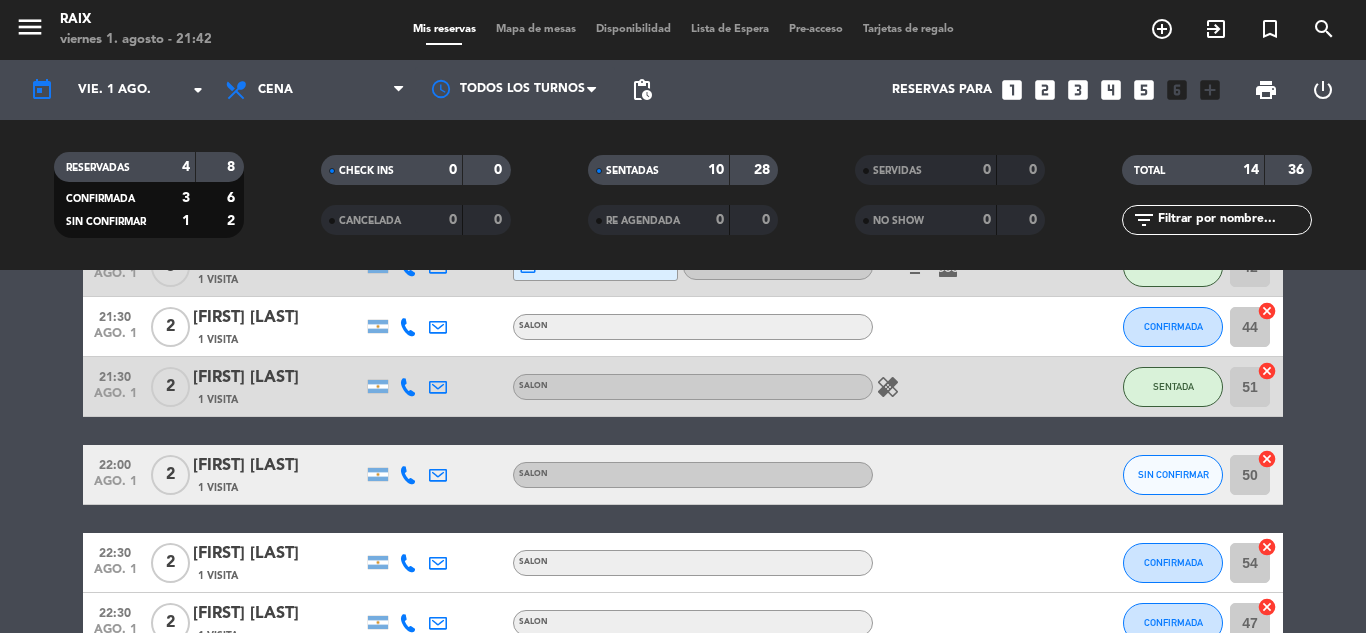 scroll, scrollTop: 785, scrollLeft: 0, axis: vertical 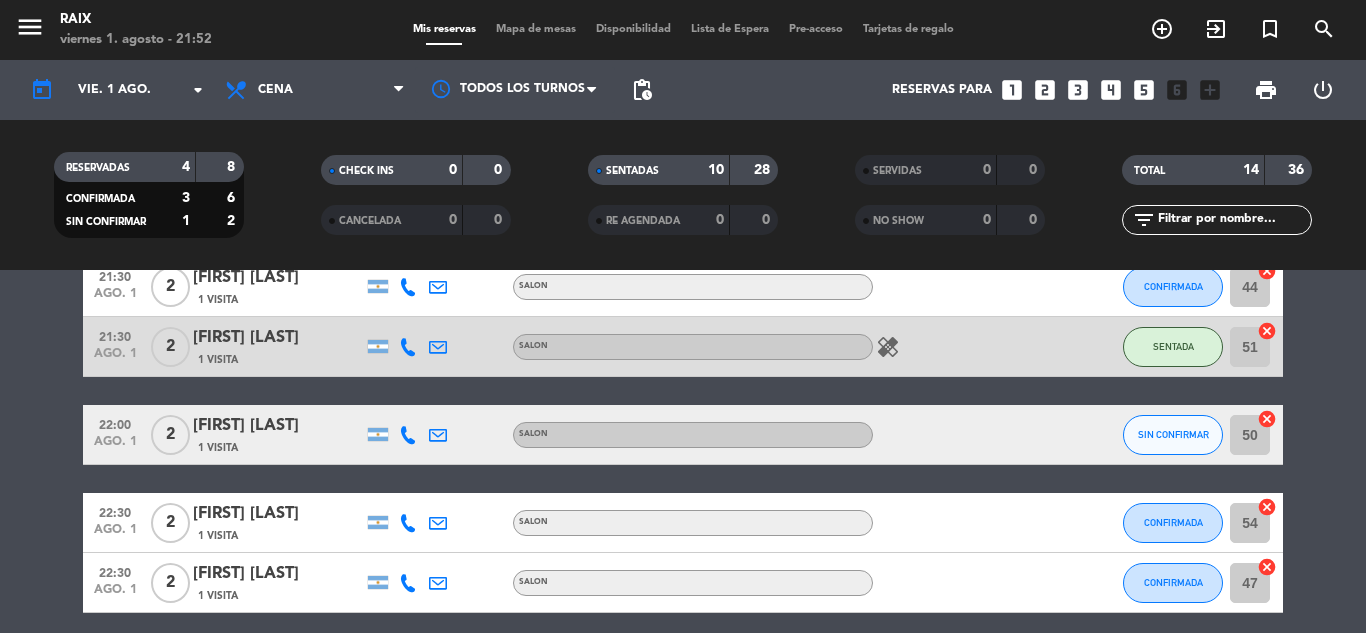 click on "20:00   ago. 1   2   [FIRST] [LAST]   1 Visita   BARRA   favorite_border  SENTADA B20  cancel   20:15   ago. 1   2   [FIRST] [LAST]   1 Visita   SALON   subject   favorite_border  SENTADA 48  cancel   20:30   ago. 1   4   [FIRST] [LAST]   1 Visita  credit_card  master * 7011   mercadopago   SALON   subject   cake  SENTADA 52  cancel   20:30   ago. 1   2   [FIRST] [LAST]   1 Visita   SALON  SENTADA 43  cancel   20:51   ago. 1   2   Walk In   exit_to_app  Sin menú asignado SENTADA B19  cancel   21:00   ago. 1   2   [FIRST] [LAST]   1 Visita   headset_mic  Sin menú asignado  subject  SENTADA 53  cancel   21:00   ago. 1   5   [FIRST]   1 Visita  credit_card  visa * 4483   mercadopago   SALON   subject   cake  SENTADA 46  cancel   21:00   ago. 1   2   [FIRST] [LAST]   1 Visita   SALON  SENTADA 45  cancel   21:30   ago. 1   5   [FIRST] [LAST]   1 Visita  credit_card  visa * 6465   mercadopago   SALON   subject   cake  SENTADA 42  cancel   21:30   ago. 1   2   [FIRST] [LAST]   1 Visita   SALON  CONFIRMADA 44  2" 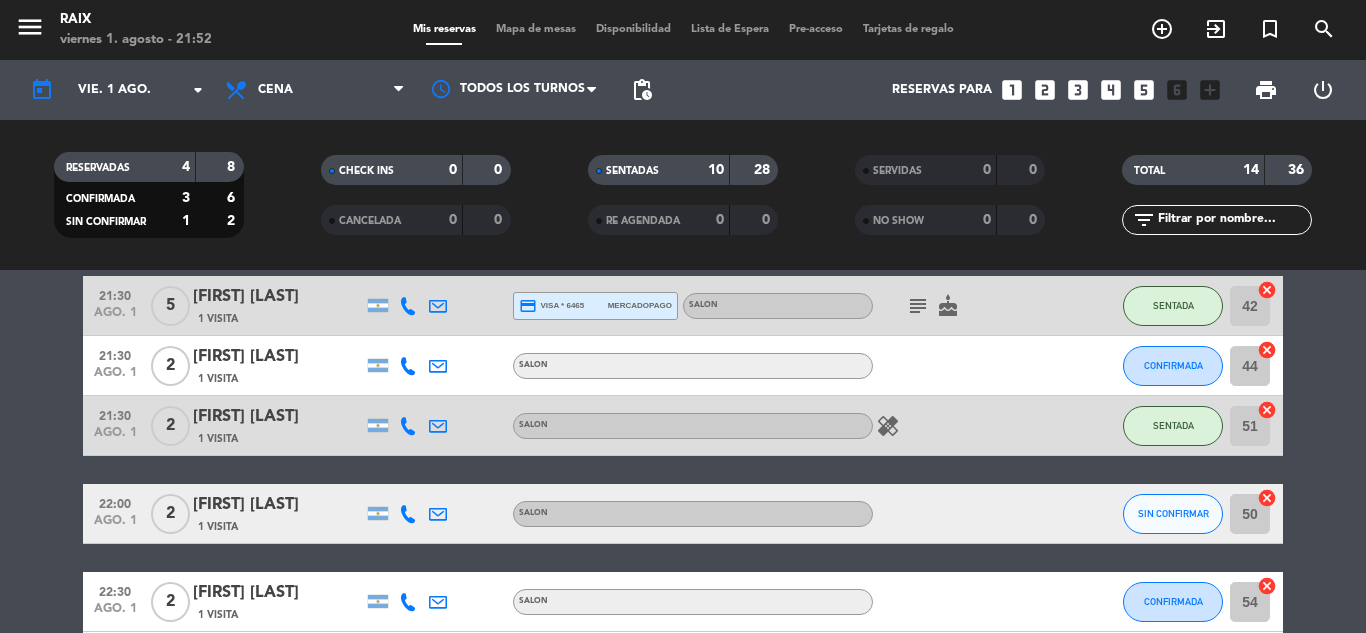 scroll, scrollTop: 705, scrollLeft: 0, axis: vertical 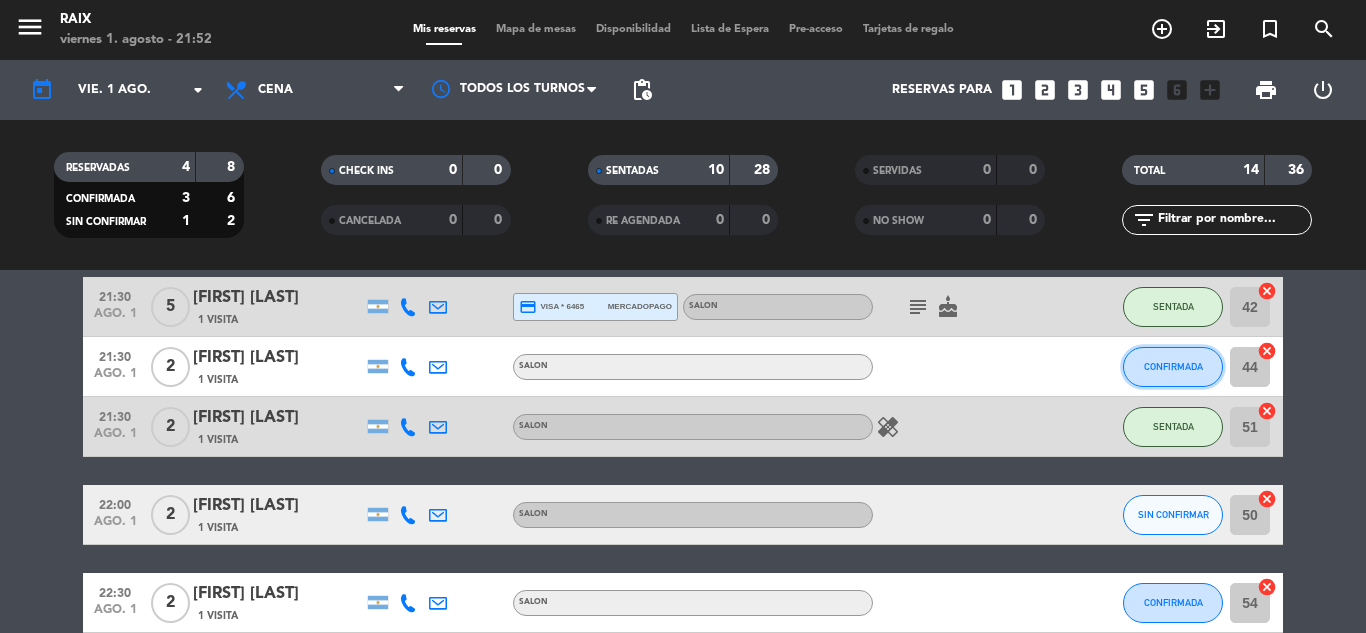 click on "CONFIRMADA" 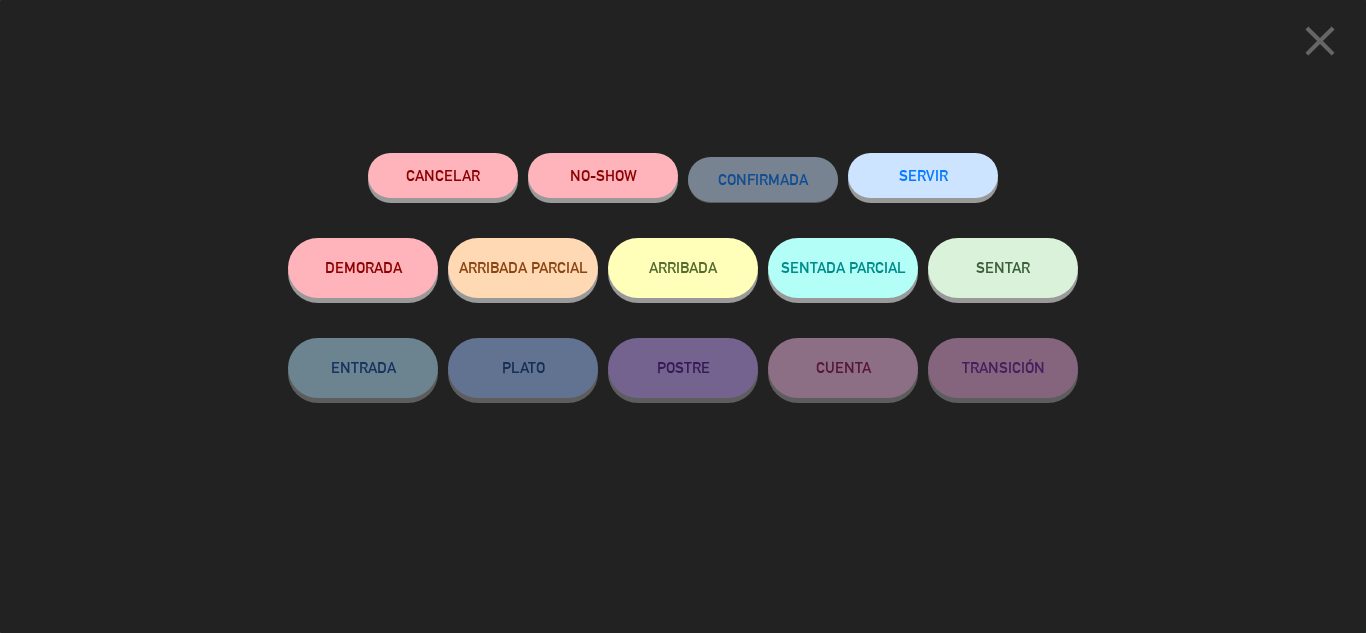 click on "SENTAR" 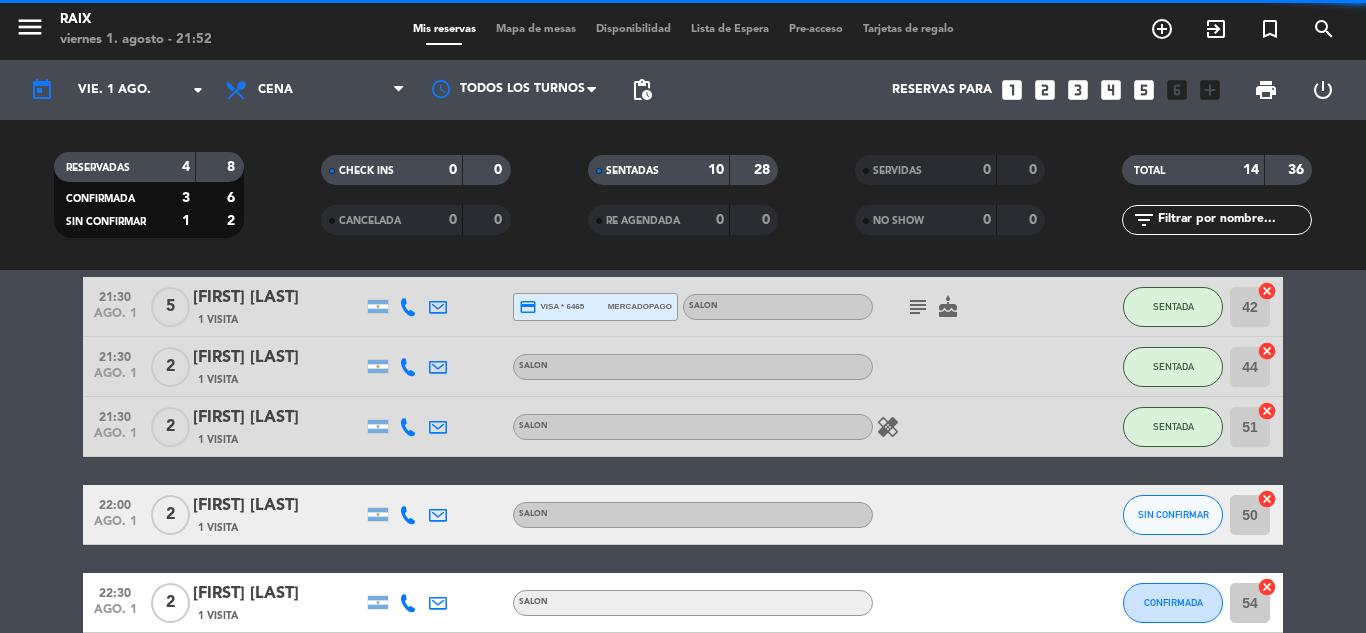 click on "20:00   ago. 1   2   [FIRST] [LAST]   1 Visita   BARRA   favorite_border  SENTADA B20  cancel   20:15   ago. 1   2   [FIRST] [LAST]   1 Visita   SALON   subject   favorite_border  SENTADA 48  cancel   20:30   ago. 1   4   [FIRST] [LAST]   1 Visita  credit_card  master * 7011   mercadopago   SALON   subject   cake  SENTADA 52  cancel   20:30   ago. 1   2   [FIRST] [LAST]   1 Visita   SALON  SENTADA 43  cancel   20:51   ago. 1   2   Walk In   exit_to_app  Sin menú asignado SENTADA B19  cancel   21:00   ago. 1   2   [FIRST] [LAST]   1 Visita   headset_mic  Sin menú asignado  subject  SENTADA 53  cancel   21:00   ago. 1   5   [FIRST]   1 Visita  credit_card  visa * 4483   mercadopago   SALON   subject   cake  SENTADA 46  cancel   21:00   ago. 1   2   [FIRST] [LAST]   1 Visita   SALON  SENTADA 45  cancel   21:30   ago. 1   5   [FIRST] [LAST]   1 Visita  credit_card  visa * 6465   mercadopago   SALON   subject   cake  SENTADA 42  cancel   21:30   ago. 1   2   [FIRST] [LAST]   1 Visita   SALON  CONFIRMADA 44  2" 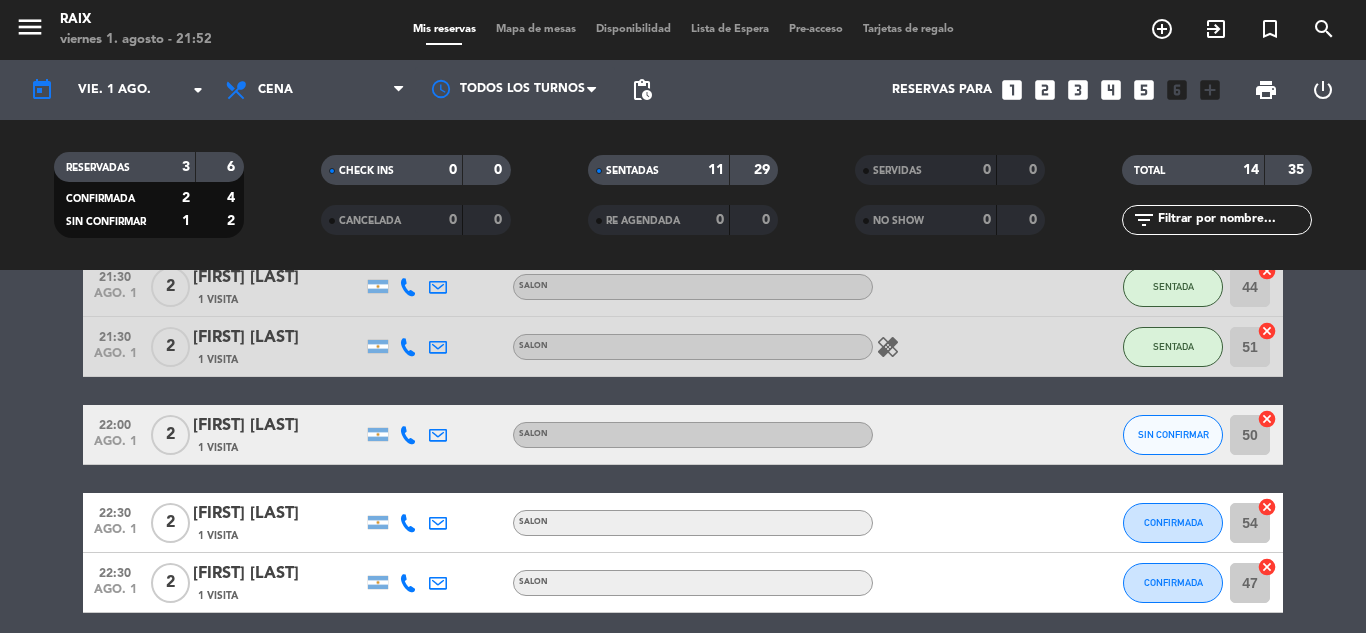 scroll, scrollTop: 825, scrollLeft: 0, axis: vertical 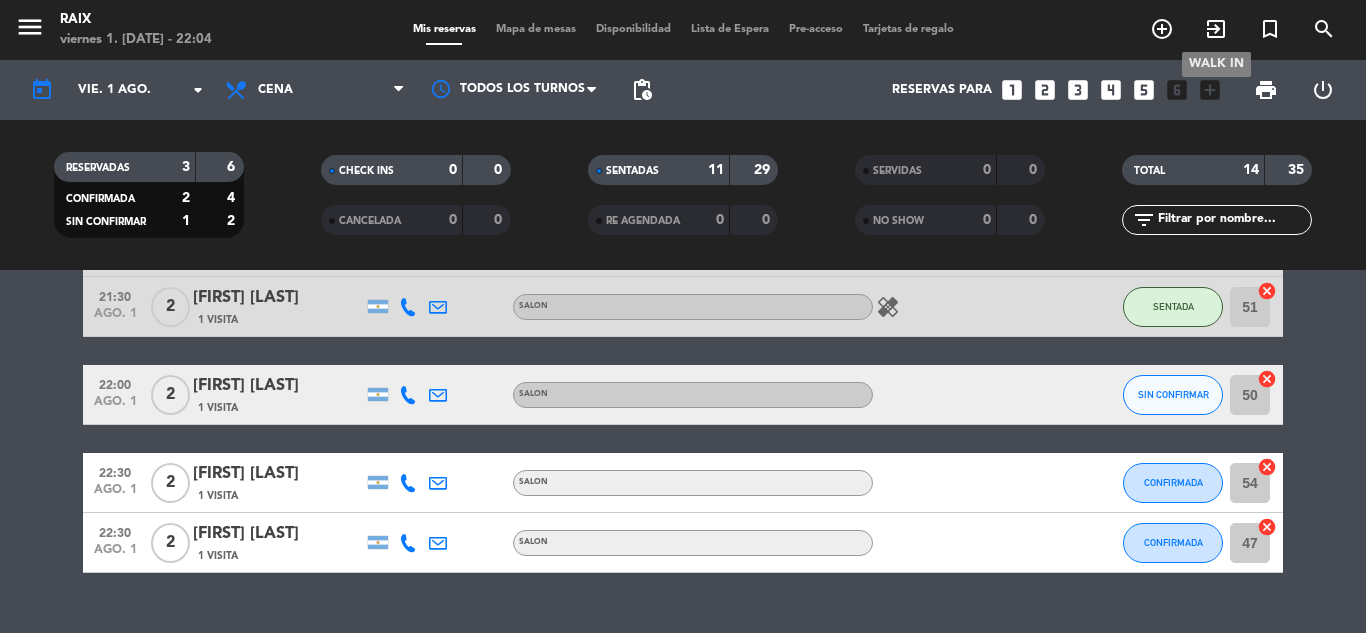 click on "exit_to_app" at bounding box center (1216, 29) 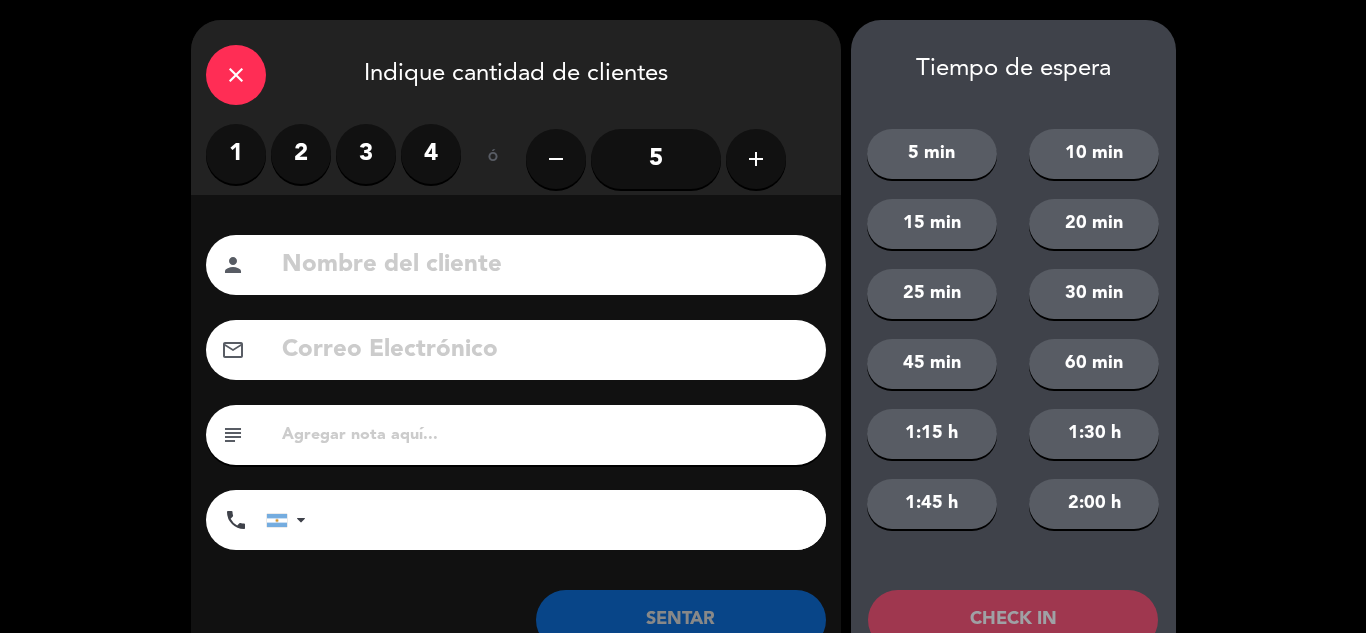 click on "3" at bounding box center (366, 154) 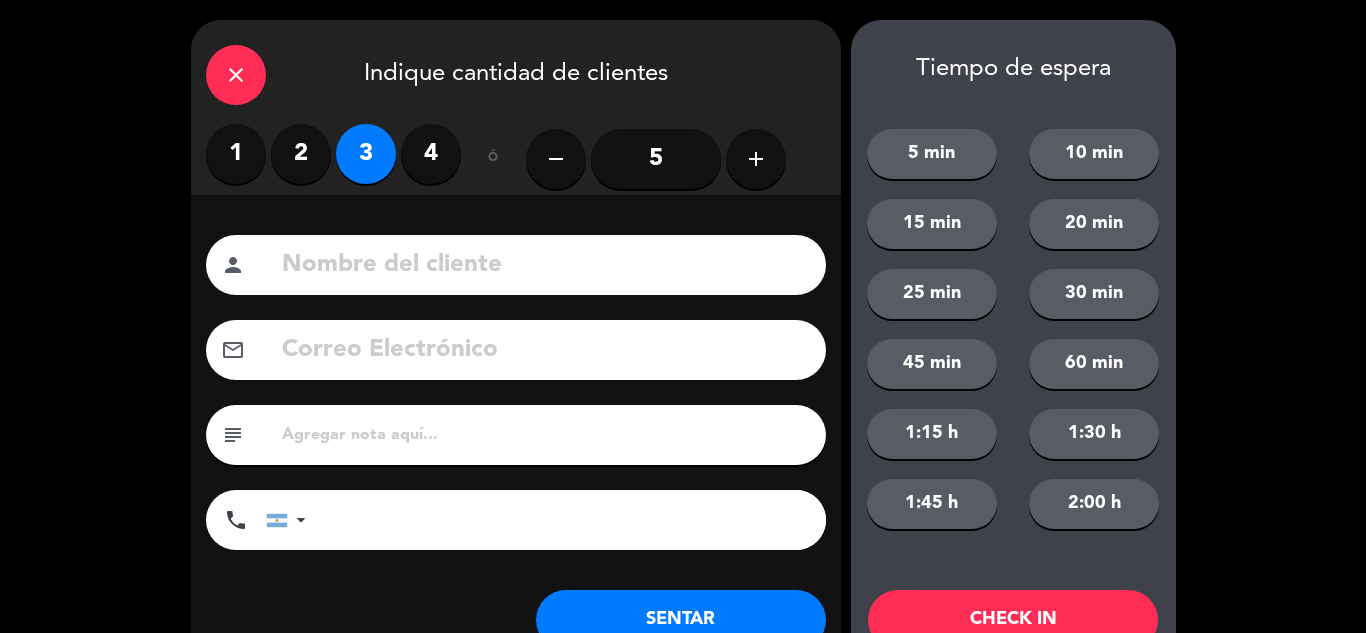 click on "SENTAR" 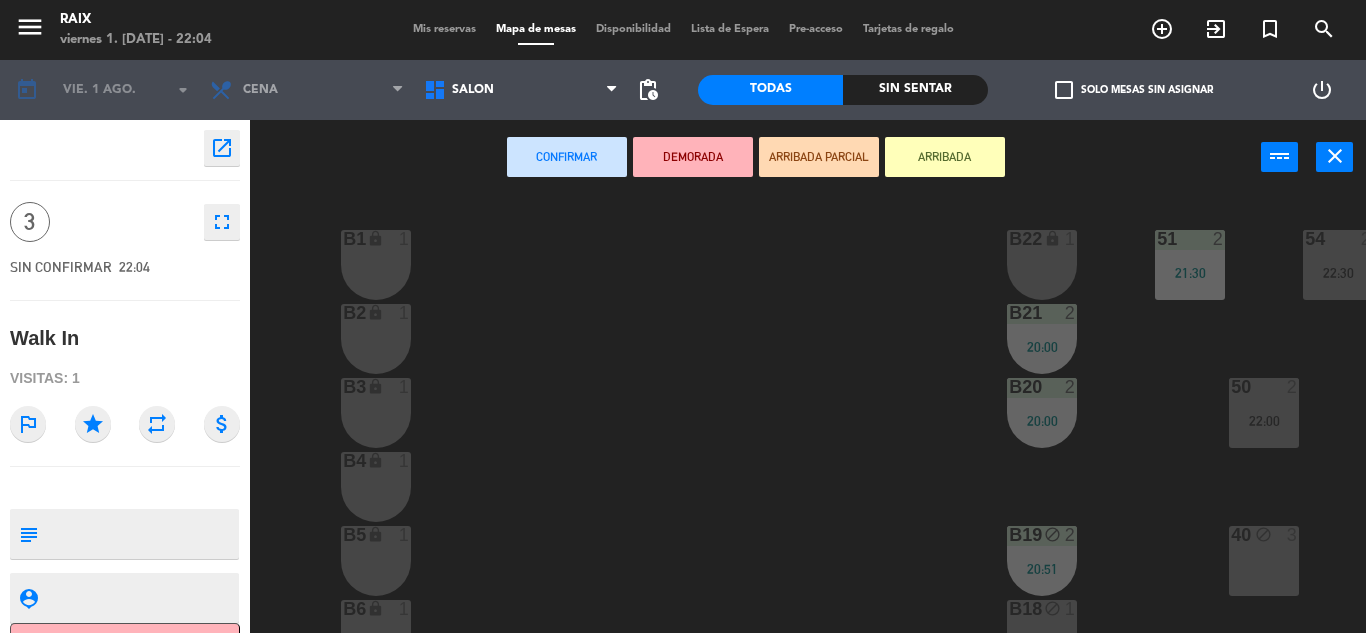 click on "51  2   21:30  53  2   21:00  54  2   22:30  B1 lock  1  B22 lock  1  B2 lock  1  B21  2   20:00  50  2   22:00  52  3   20:30  B3 lock  1  B20  2   20:00  B4 lock  1  40 block  3  43  2   20:30  46  5   21:00  B5 lock  1  B19 block  2   20:51  B6 lock  1  B18 block  1  41 block  2  44  2   21:30  47  2   22:30  B7 lock  1  B17 block  1  B16 block  1  42  5   21:30  45 lock  2   21:00  48 lock  2   20:15  B8 lock  1  B9 lock  1  B10 lock  1  B11 lock  1  B12 lock  1  B13 lock  1  B14 lock  1  B15 lock  1" 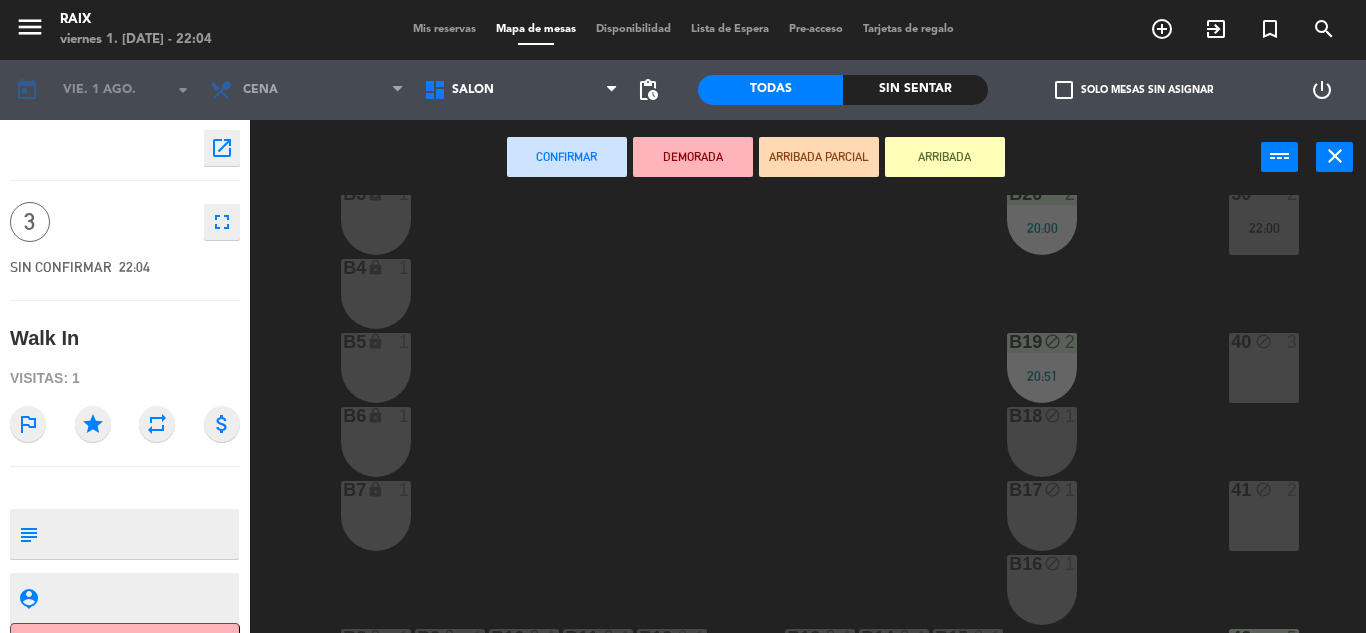 scroll, scrollTop: 200, scrollLeft: 0, axis: vertical 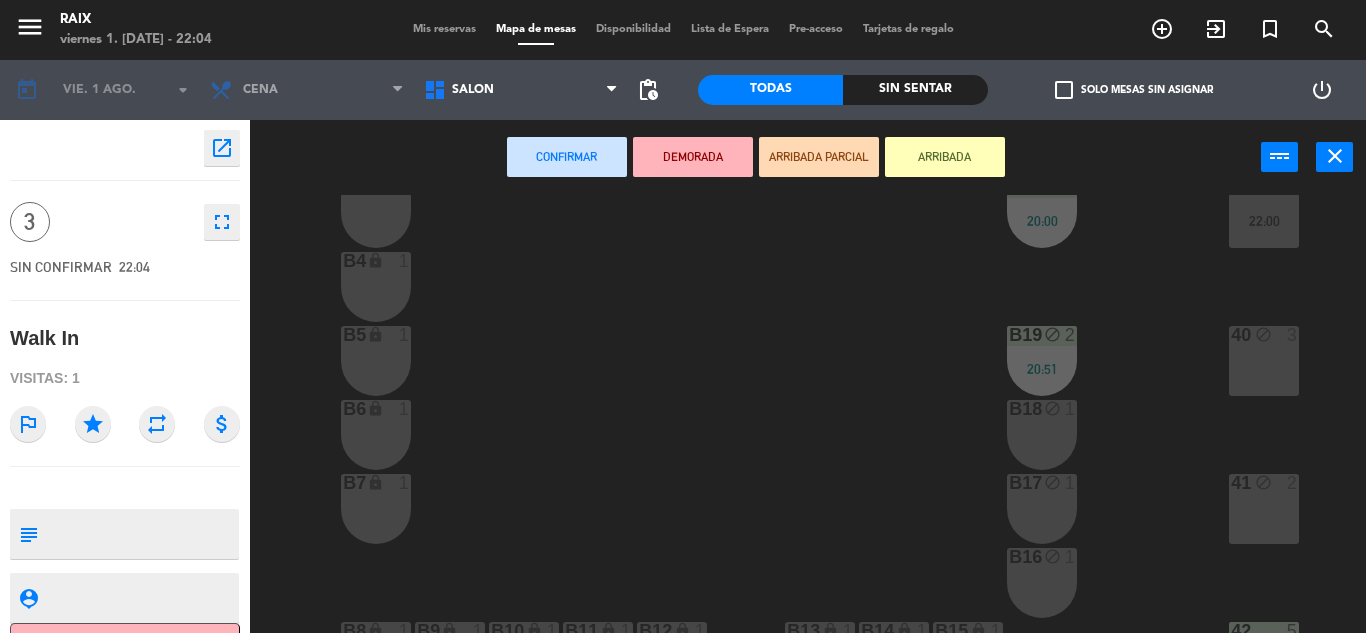 click on "B17 block  1" at bounding box center [1042, 509] 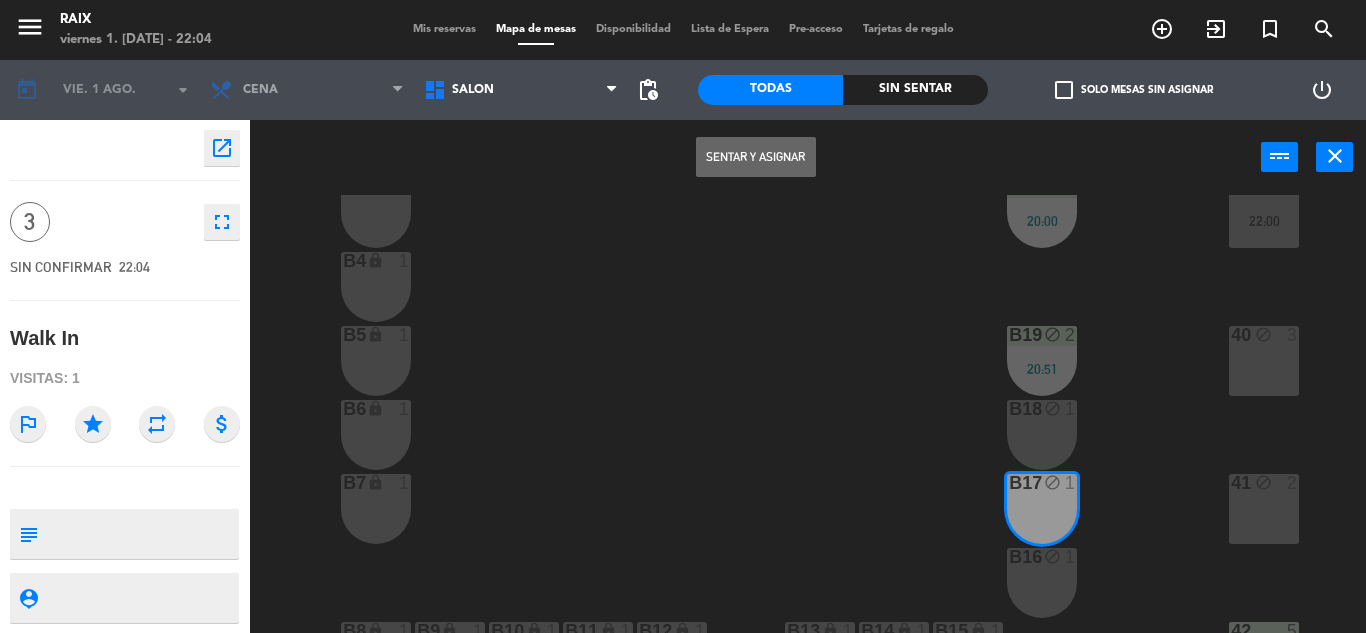 click on "Sentar y Asignar" at bounding box center [756, 157] 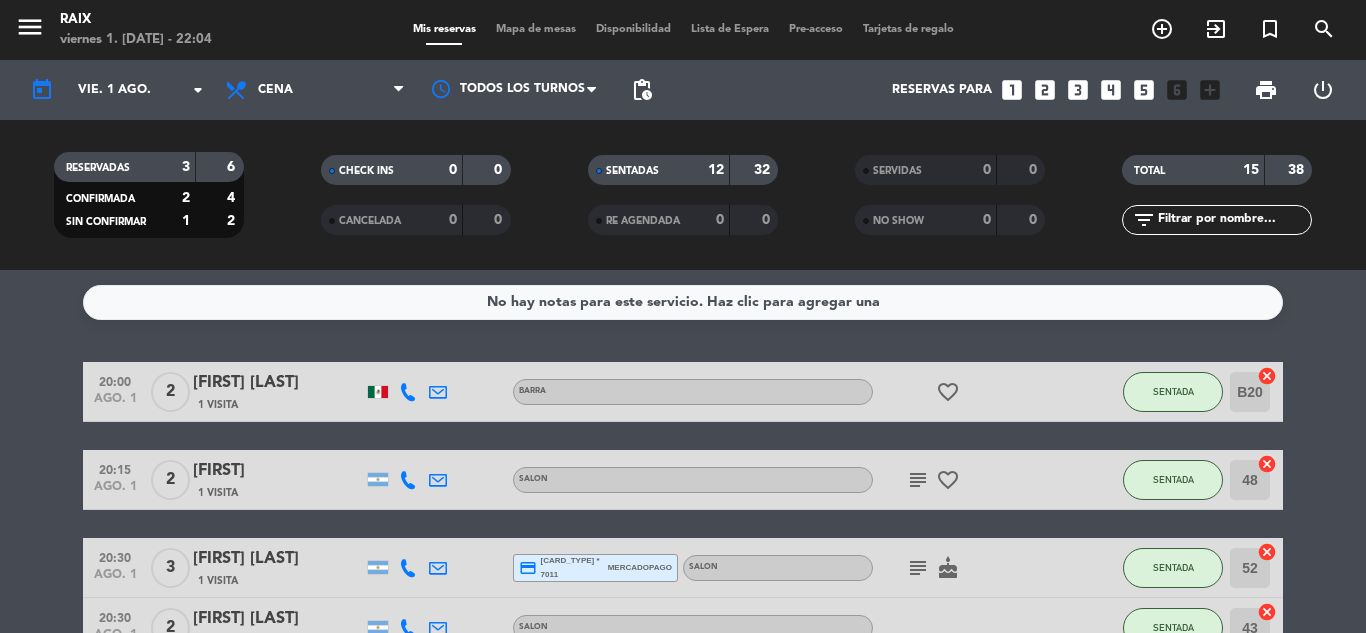 click on "20:00   ago. 1   2   [FIRST] [LAST]   1 Visita   BARRA   favorite_border  SENTADA B20  cancel   20:15   ago. 1   2   [FIRST]   1 Visita   SALON   subject   favorite_border  SENTADA 48  cancel   20:30   ago. 1   3   [FIRST] [LAST]   1 Visita  credit_card  master * 7011   mercadopago   SALON   subject   cake  SENTADA 52  cancel   20:30   ago. 1   2   [FIRST] [LAST]   1 Visita   SALON  SENTADA 43  cancel   20:51   ago. 1   2   Walk In   exit_to_app  Sin menú asignado SENTADA B19  cancel   21:00   ago. 1   2   [FIRST] [LAST]   1 Visita   headset_mic  Sin menú asignado  subject  SENTADA 53  cancel   21:00   ago. 1   5   [FIRST]   1 Visita  credit_card  visa * 4483   mercadopago   SALON   subject   cake  SENTADA 46  cancel   21:00   ago. 1   2   [FIRST] [LAST]   1 Visita   SALON  SENTADA 45  cancel   21:30   ago. 1   5   [FIRST] [LAST]   1 Visita  credit_card  visa * 6465   mercadopago   SALON   subject   cake  SENTADA 42  cancel   21:30   ago. 1   2   [FIRST] [LAST]   1 Visita   SALON  SENTADA 44  2  51" 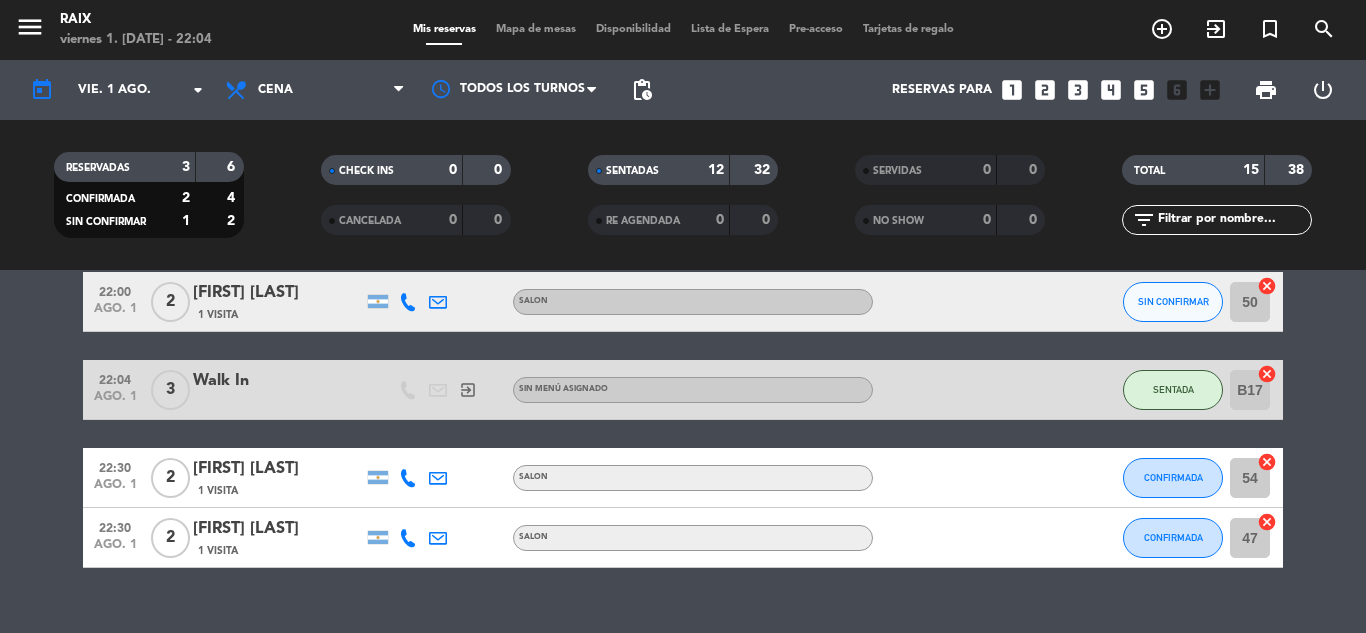 scroll, scrollTop: 920, scrollLeft: 0, axis: vertical 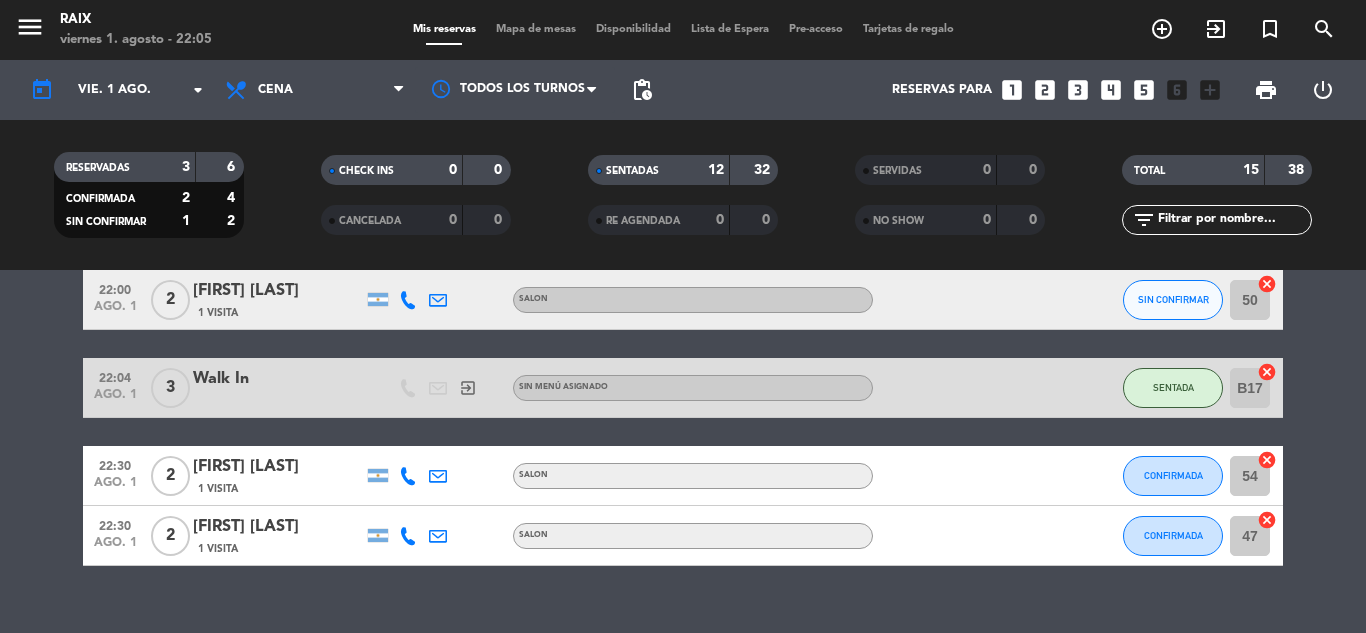 click on "20:00   ago. 1   2   [FIRST] [LAST]   1 Visita   BARRA   favorite_border  SENTADA B20  cancel   20:15   ago. 1   2   [FIRST]   1 Visita   SALON   subject   favorite_border  SENTADA 48  cancel   20:30   ago. 1   3   [FIRST] [LAST]   1 Visita  credit_card  master * 7011   mercadopago   SALON   subject   cake  SENTADA 52  cancel   20:30   ago. 1   2   [FIRST] [LAST]   1 Visita   SALON  SENTADA 43  cancel   20:51   ago. 1   2   Walk In   exit_to_app  Sin menú asignado SENTADA B19  cancel   21:00   ago. 1   2   [FIRST] [LAST]   1 Visita   headset_mic  Sin menú asignado  subject  SENTADA 53  cancel   21:00   ago. 1   5   [FIRST]   1 Visita  credit_card  visa * 4483   mercadopago   SALON   subject   cake  SENTADA 46  cancel   21:00   ago. 1   2   [FIRST] [LAST]   1 Visita   SALON  SENTADA 45  cancel   21:30   ago. 1   5   [FIRST] [LAST]   1 Visita  credit_card  visa * 6465   mercadopago   SALON   subject   cake  SENTADA 42  cancel   21:30   ago. 1   2   [FIRST] [LAST]   1 Visita   SALON  SENTADA 44  2  51" 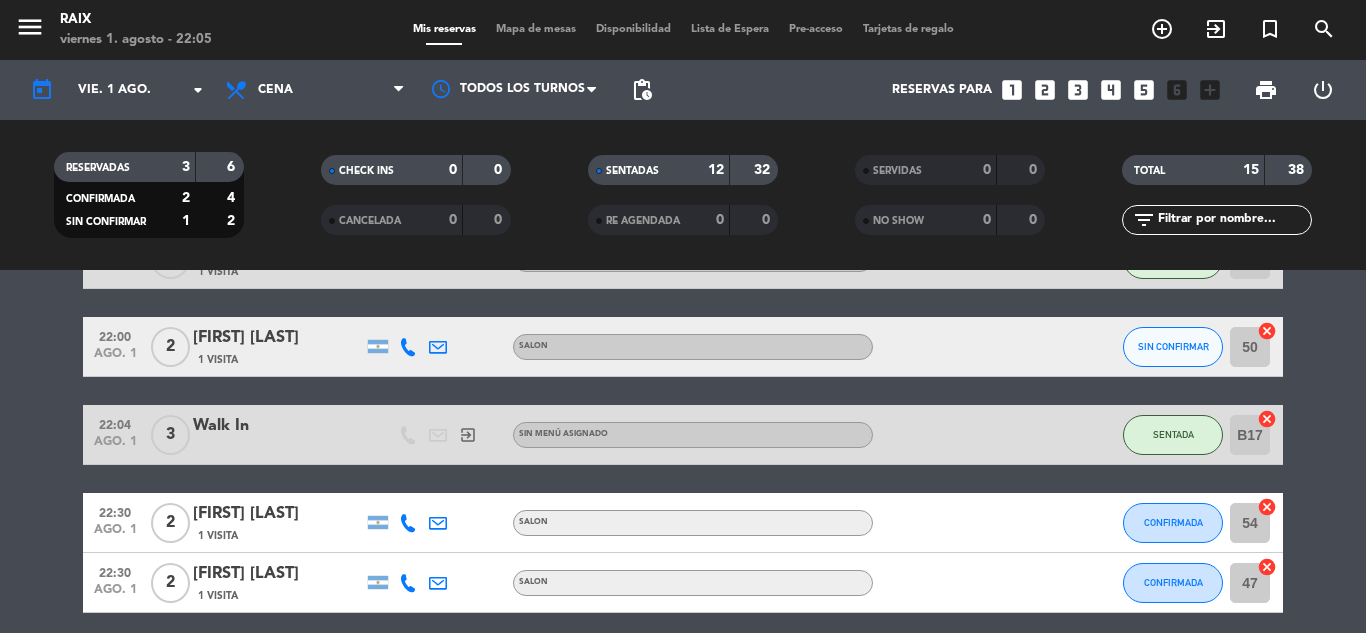 scroll, scrollTop: 833, scrollLeft: 0, axis: vertical 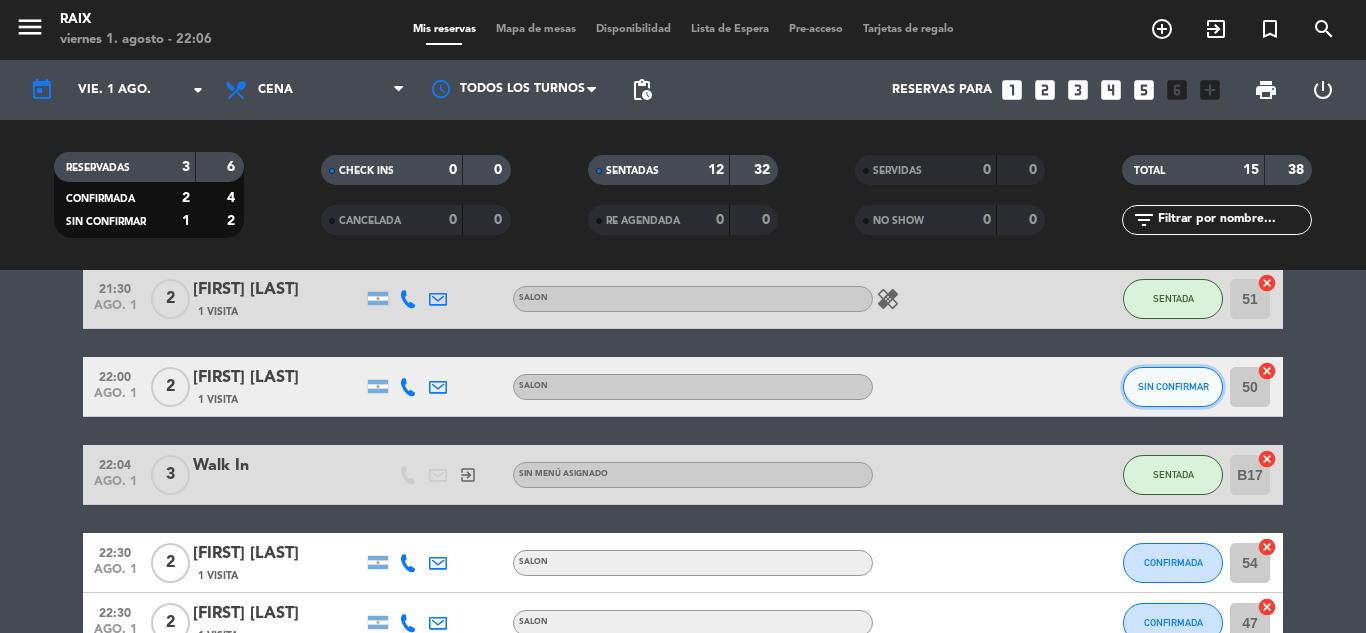 click on "SIN CONFIRMAR" 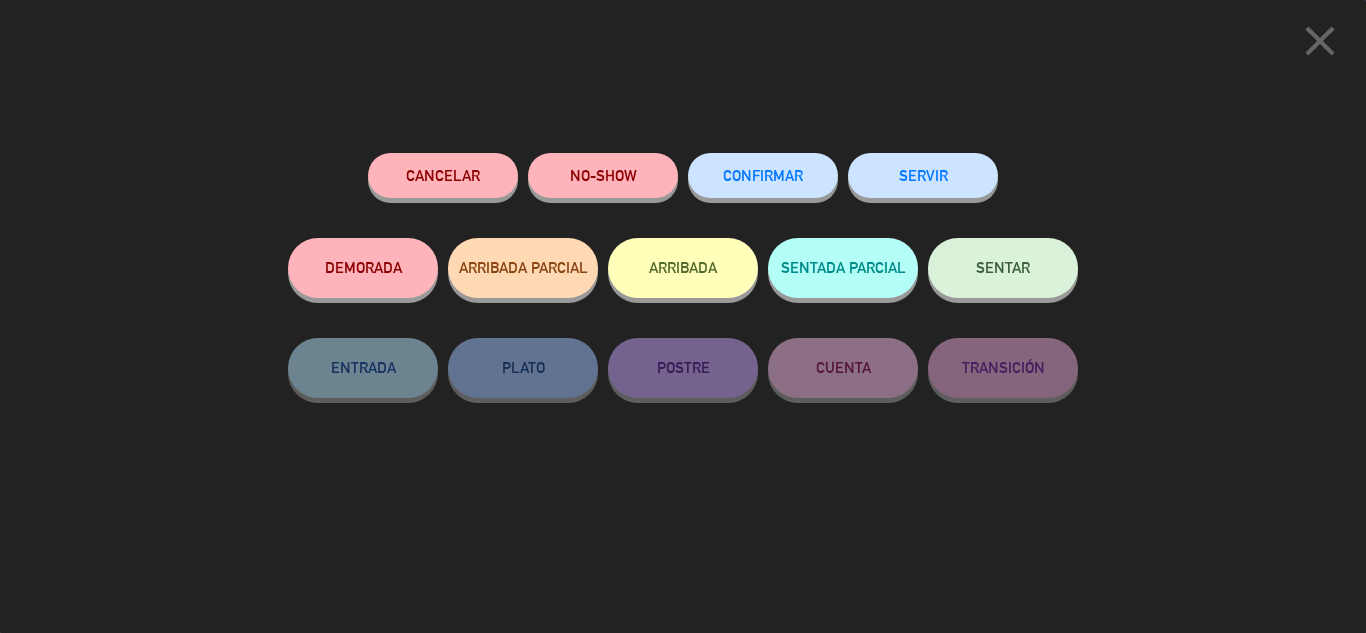 click on "SENTAR" 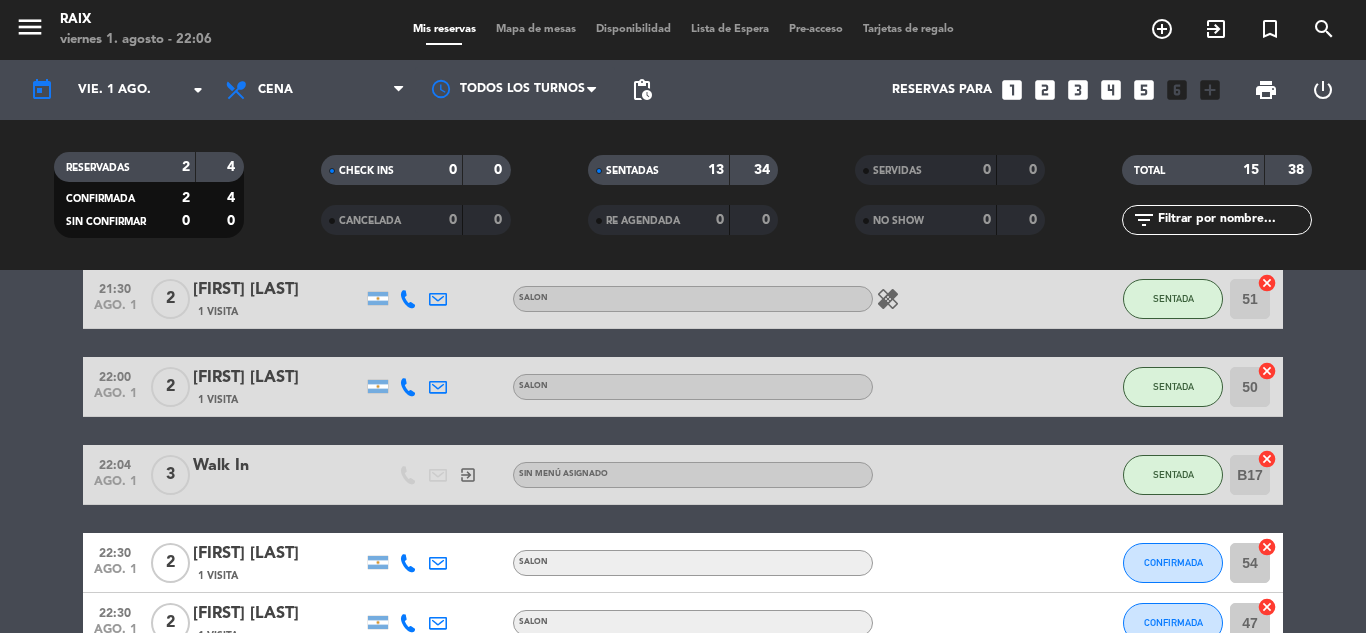 click on "20:00   ago. 1   2   [FIRST] [LAST]   1 Visita   BARRA   favorite_border  SENTADA B20  cancel   20:15   ago. 1   2   [FIRST]   1 Visita   SALON   subject   favorite_border  SENTADA 48  cancel   20:30   ago. 1   3   [FIRST] [LAST]   1 Visita  credit_card  master * 7011   mercadopago   SALON   subject   cake  SENTADA 52  cancel   20:30   ago. 1   2   [FIRST] [LAST]   1 Visita   SALON  SENTADA 43  cancel   20:51   ago. 1   2   Walk In   exit_to_app  Sin menú asignado SENTADA B19  cancel   21:00   ago. 1   2   [FIRST] [LAST]   1 Visita   headset_mic  Sin menú asignado  subject  SENTADA 53  cancel   21:00   ago. 1   5   [FIRST]   1 Visita  credit_card  visa * 4483   mercadopago   SALON   subject   cake  SENTADA 46  cancel   21:00   ago. 1   2   [FIRST] [LAST]   1 Visita   SALON  SENTADA 45  cancel   21:30   ago. 1   5   [FIRST] [LAST]   1 Visita  credit_card  visa * 6465   mercadopago   SALON   subject   cake  SENTADA 42  cancel   21:30   ago. 1   2   [FIRST] [LAST]   1 Visita   SALON  SENTADA 44  2  51" 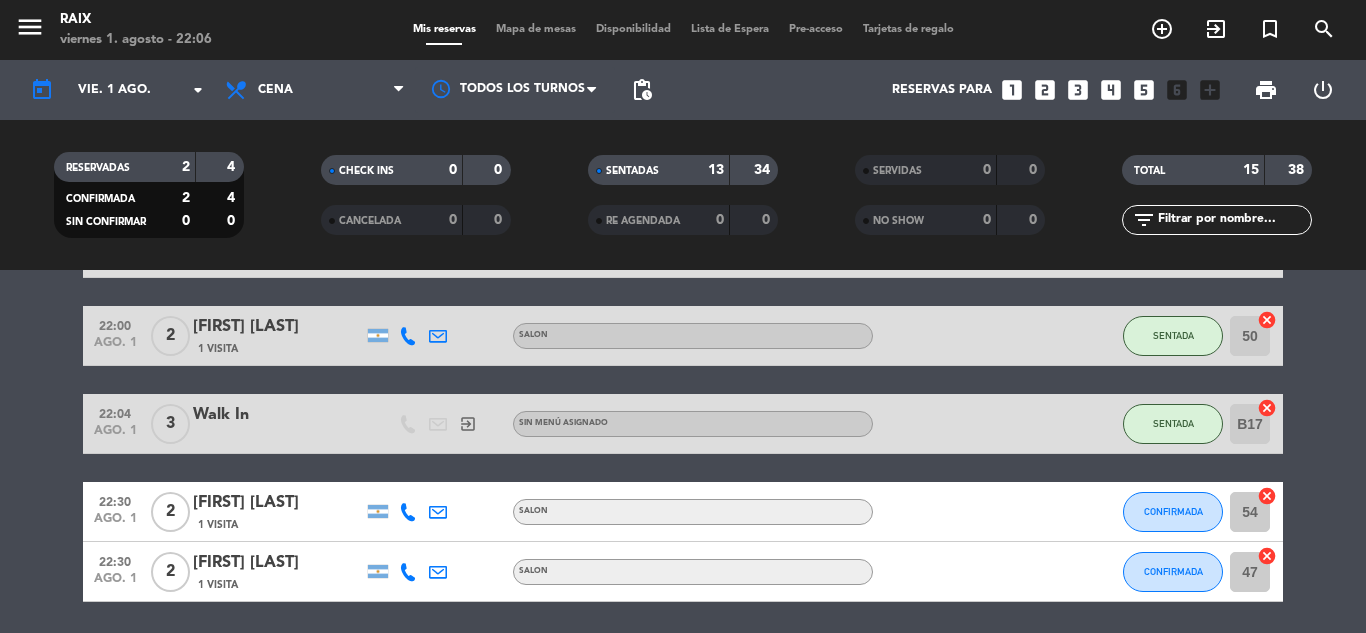 scroll, scrollTop: 913, scrollLeft: 0, axis: vertical 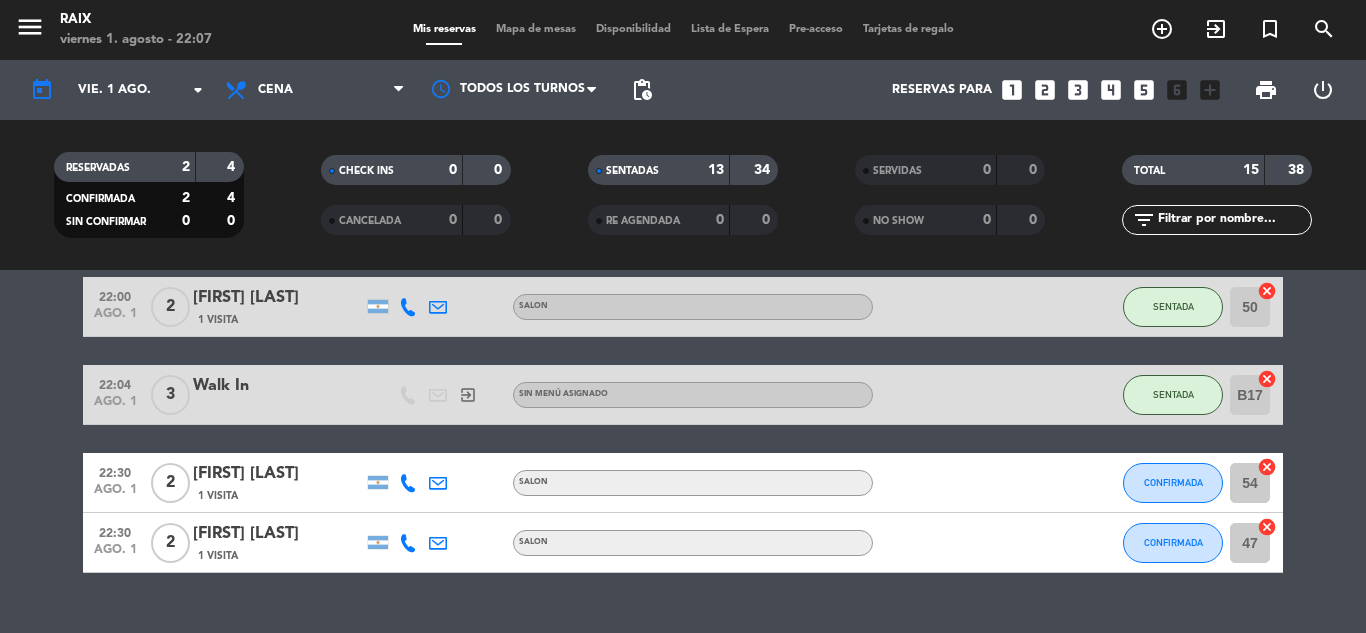 click on "20:00   ago. 1   2   [FIRST] [LAST]   1 Visita   BARRA   favorite_border  SENTADA B20  cancel   20:15   ago. 1   2   [FIRST]   1 Visita   SALON   subject   favorite_border  SENTADA 48  cancel   20:30   ago. 1   3   [FIRST] [LAST]   1 Visita  credit_card  master * 7011   mercadopago   SALON   subject   cake  SENTADA 52  cancel   20:30   ago. 1   2   [FIRST] [LAST]   1 Visita   SALON  SENTADA 43  cancel   20:51   ago. 1   2   Walk In   exit_to_app  Sin menú asignado SENTADA B19  cancel   21:00   ago. 1   2   [FIRST] [LAST]   1 Visita   headset_mic  Sin menú asignado  subject  SENTADA 53  cancel   21:00   ago. 1   5   [FIRST]   1 Visita  credit_card  visa * 4483   mercadopago   SALON   subject   cake  SENTADA 46  cancel   21:00   ago. 1   2   [FIRST] [LAST]   1 Visita   SALON  SENTADA 45  cancel   21:30   ago. 1   5   [FIRST] [LAST]   1 Visita  credit_card  visa * 6465   mercadopago   SALON   subject   cake  SENTADA 42  cancel   21:30   ago. 1   2   [FIRST] [LAST]   1 Visita   SALON  SENTADA 44  2  51" 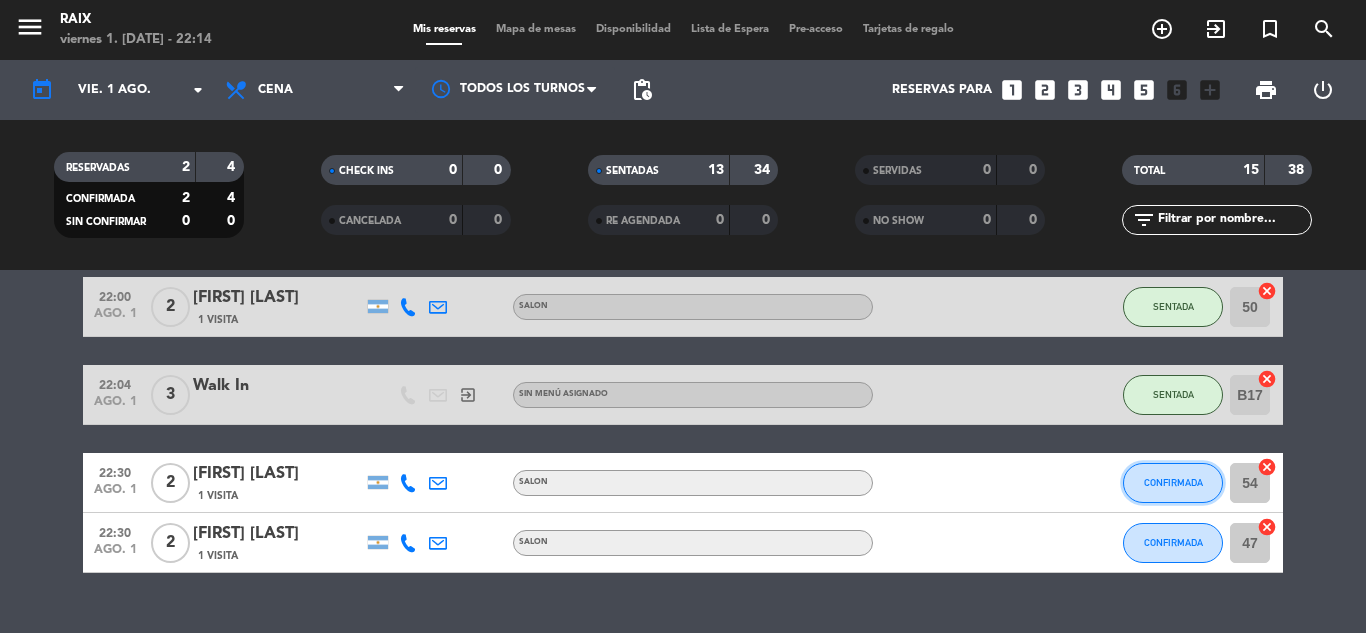 click on "CONFIRMADA" 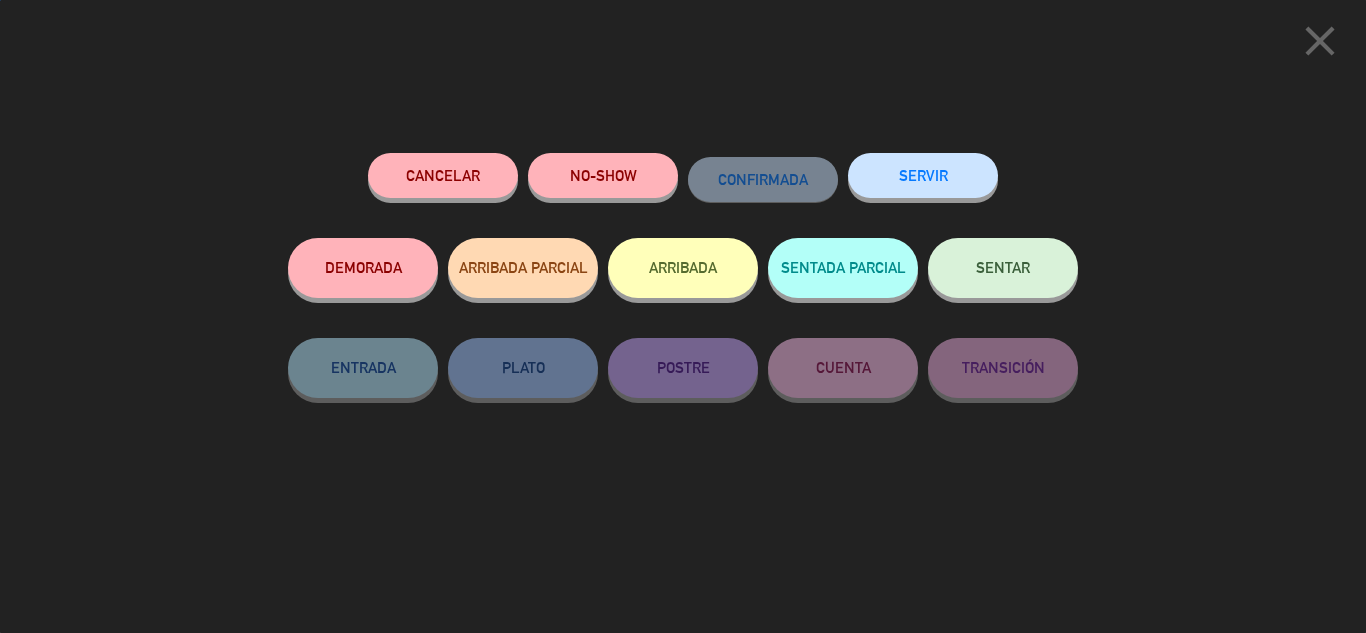 click on "SENTAR" 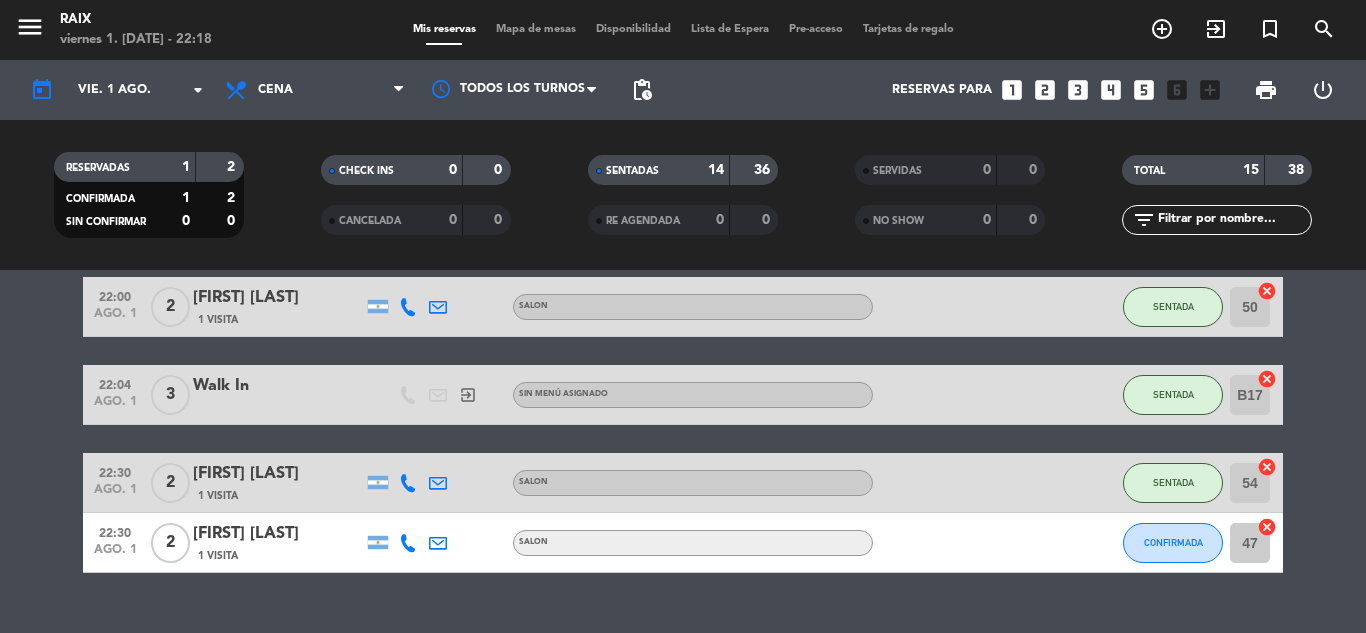 click on "20:00   ago. 1   2   [FIRST] [LAST]   1 Visita   BARRA   favorite_border  SENTADA B20  cancel   20:15   ago. 1   2   [FIRST]   1 Visita   SALON   subject   favorite_border  SENTADA 48  cancel   20:30   ago. 1   3   [FIRST] [LAST]   1 Visita  credit_card  master * 7011   mercadopago   SALON   subject   cake  SENTADA 52  cancel   20:30   ago. 1   2   [FIRST] [LAST]   1 Visita   SALON  SENTADA 43  cancel   20:51   ago. 1   2   Walk In   exit_to_app  Sin menú asignado SENTADA B19  cancel   21:00   ago. 1   2   [FIRST] [LAST]   1 Visita   headset_mic  Sin menú asignado  subject  SENTADA 53  cancel   21:00   ago. 1   5   [FIRST]   1 Visita  credit_card  visa * 4483   mercadopago   SALON   subject   cake  SENTADA 46  cancel   21:00   ago. 1   2   [FIRST] [LAST]   1 Visita   SALON  SENTADA 45  cancel   21:30   ago. 1   5   [FIRST] [LAST]   1 Visita  credit_card  visa * 6465   mercadopago   SALON   subject   cake  SENTADA 42  cancel   21:30   ago. 1   2   [FIRST] [LAST]   1 Visita   SALON  SENTADA 44  2  51" 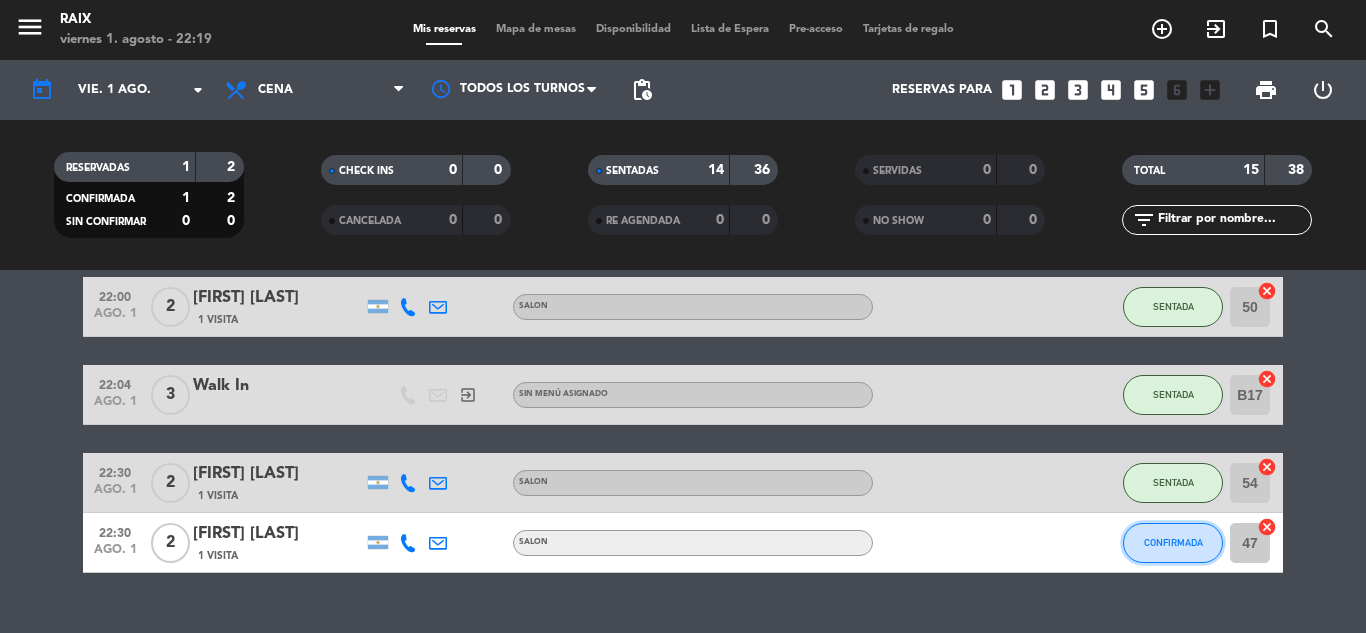 click on "CONFIRMADA" 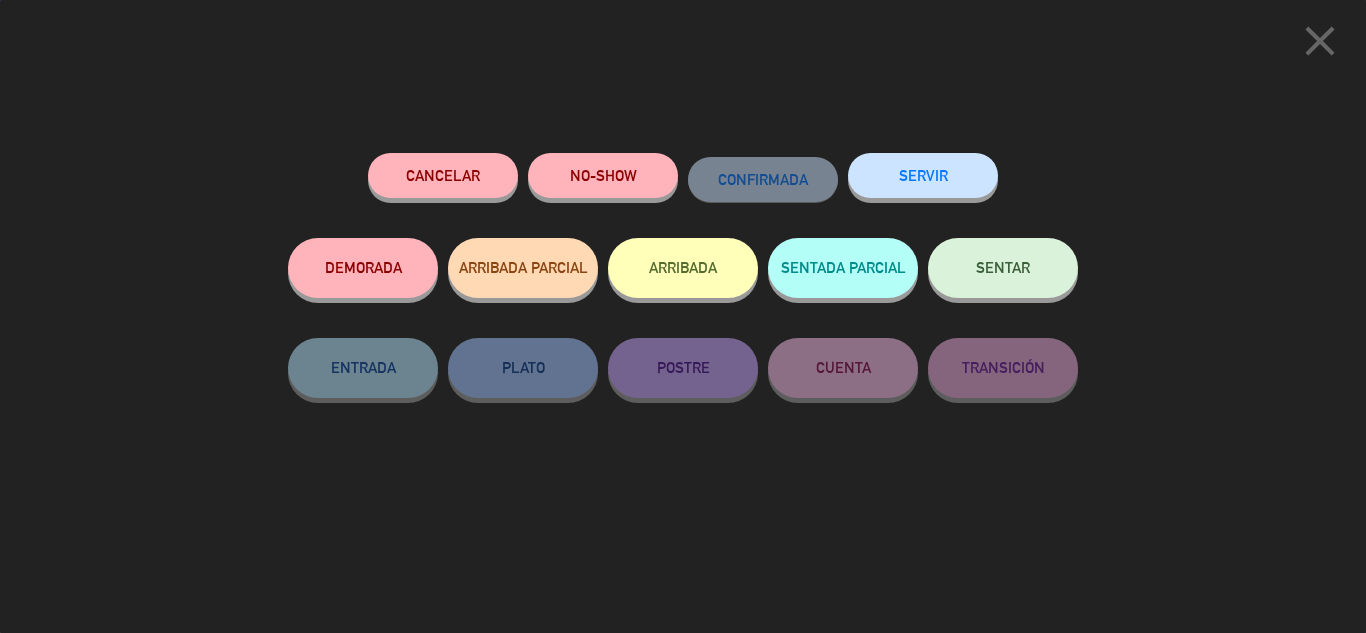 click on "SENTAR" 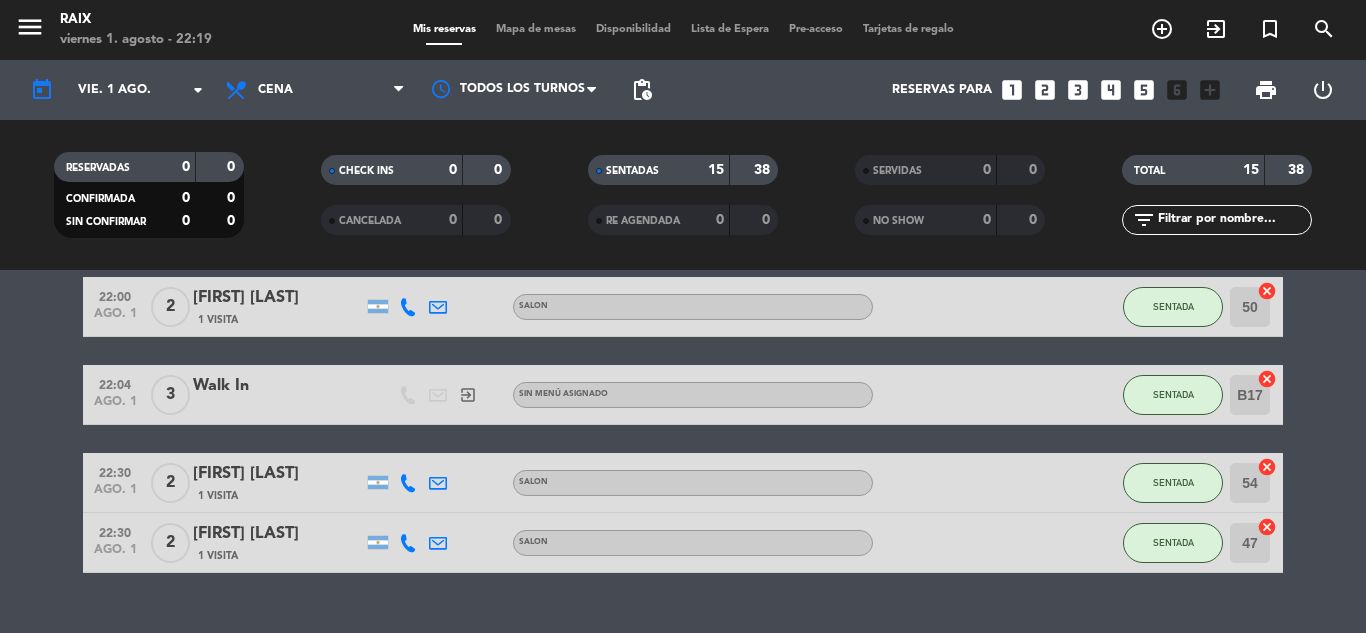 click on "1 Visita" 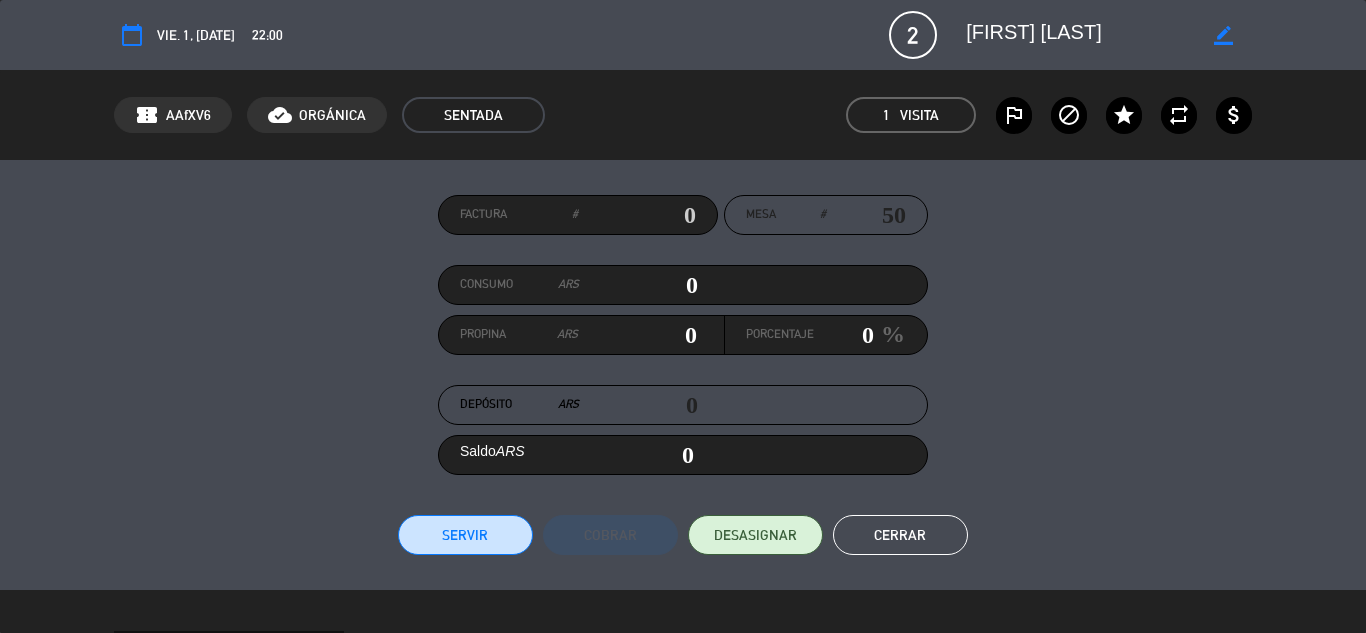 click on "Factura  # Mesa # 50  Consumo  ARS 0  Propina  ARS 0  Porcentaje  0 %  Depósito   ARS  0  Saldo   ARS  0  Servir   Cobrar   DESASIGNAR  Cerrar" 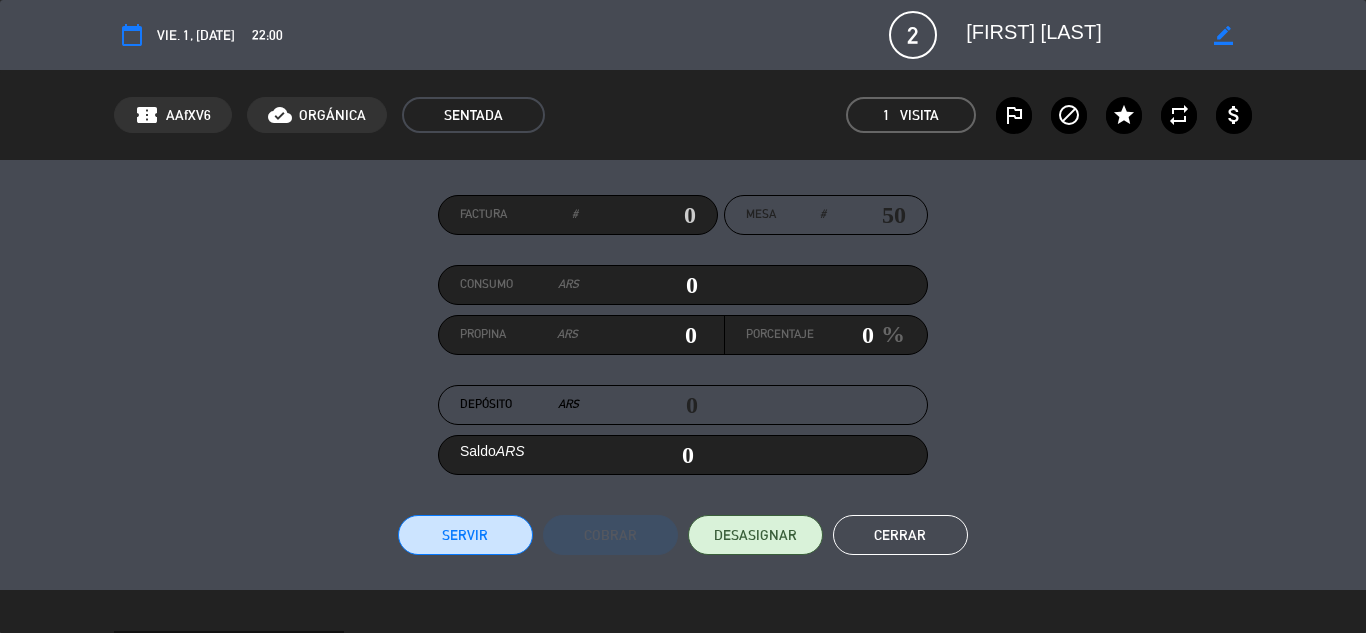 click on "Factura  # Mesa # 50  Consumo  ARS 0  Propina  ARS 0  Porcentaje  0 %  Depósito   ARS  0  Saldo   ARS  0  Servir   Cobrar   DESASIGNAR  Cerrar" 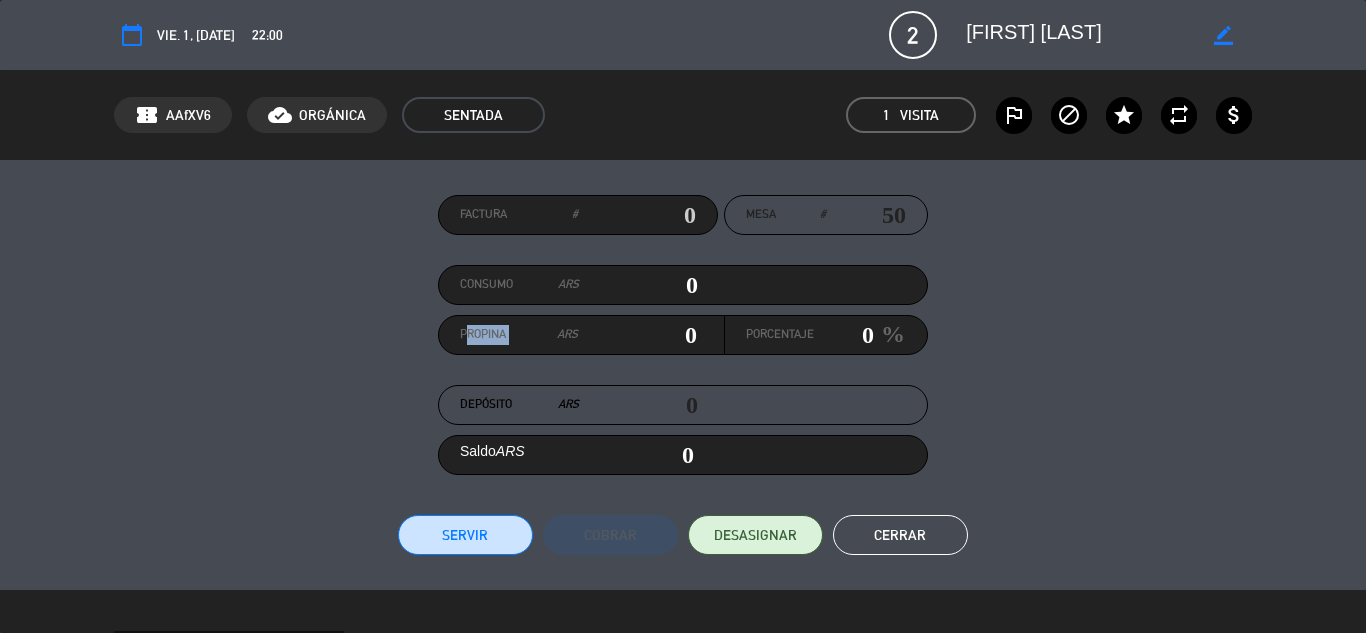 click on "Factura  # Mesa # 50  Consumo  ARS 0  Propina  ARS 0  Porcentaje  0 %  Depósito   ARS  0  Saldo   ARS  0  Servir   Cobrar   DESASIGNAR  Cerrar" 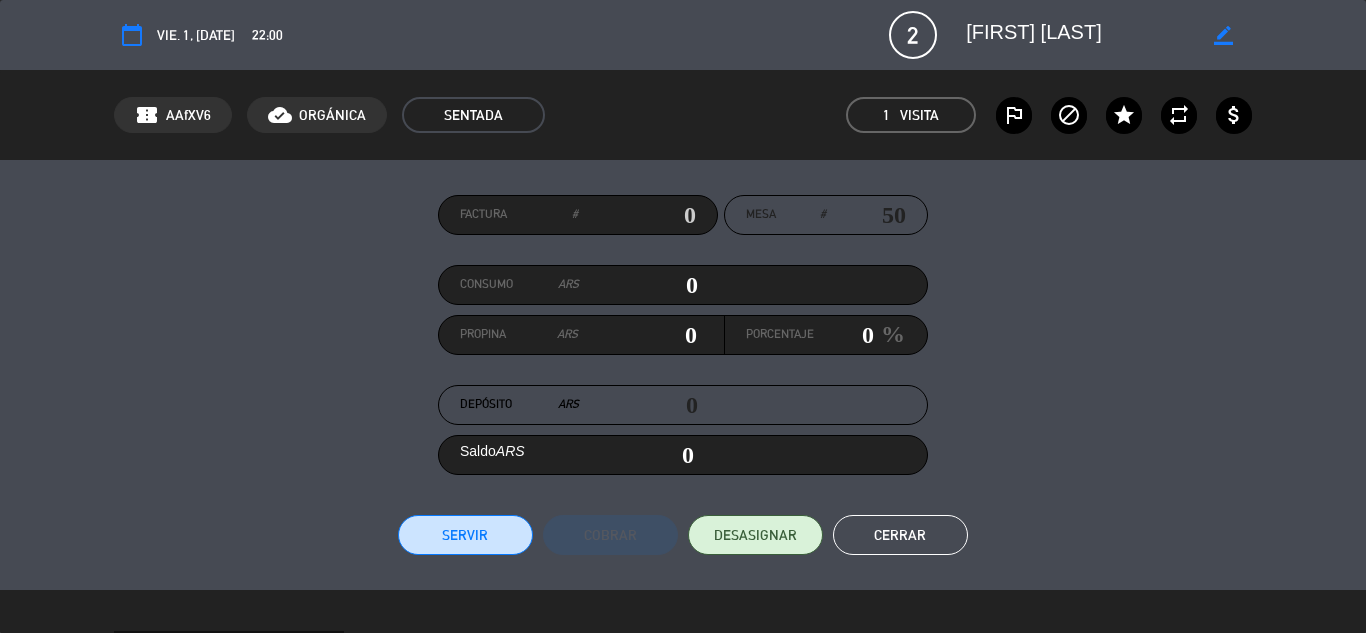 click on "Factura  # Mesa # 50  Consumo  ARS 0  Propina  ARS 0  Porcentaje  0 %  Depósito   ARS  0  Saldo   ARS  0  Servir   Cobrar   DESASIGNAR  Cerrar" 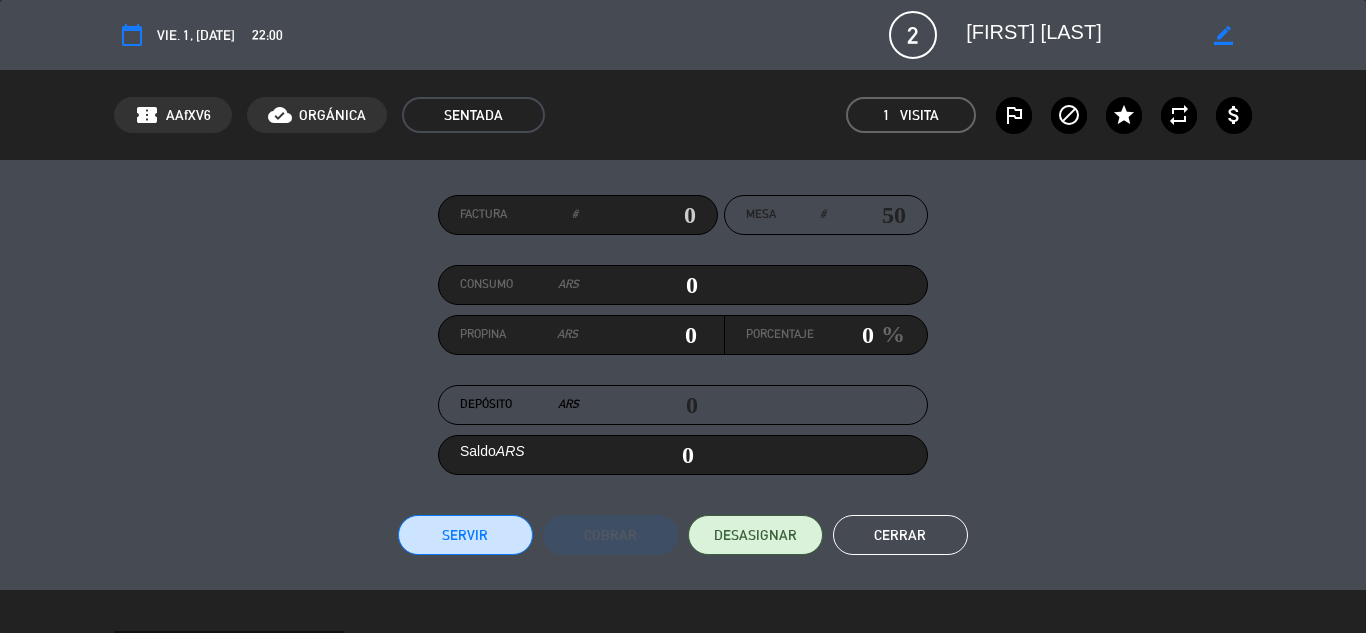 click on "Factura  # Mesa # 50  Consumo  ARS 0  Propina  ARS 0  Porcentaje  0 %  Depósito   ARS  0  Saldo   ARS  0  Servir   Cobrar   DESASIGNAR  Cerrar" 